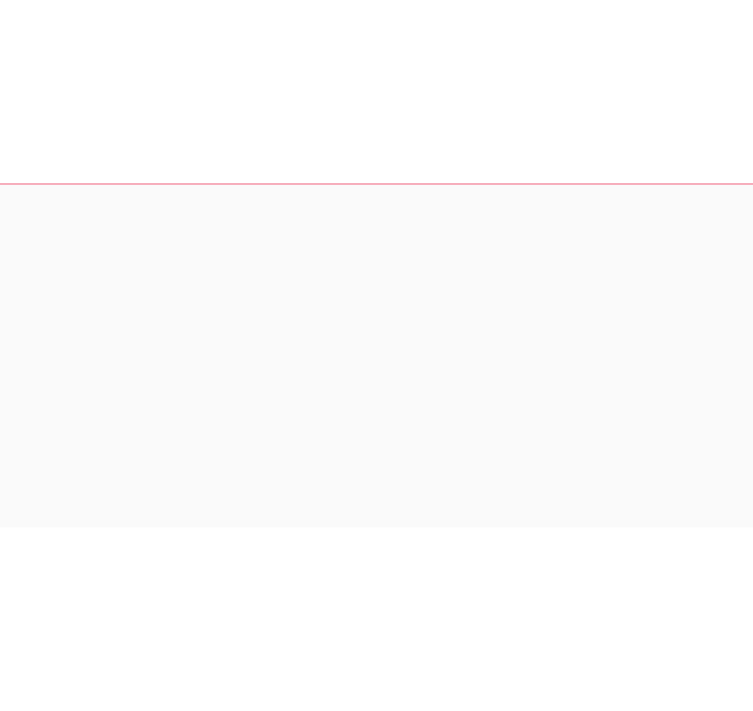 scroll, scrollTop: 0, scrollLeft: 0, axis: both 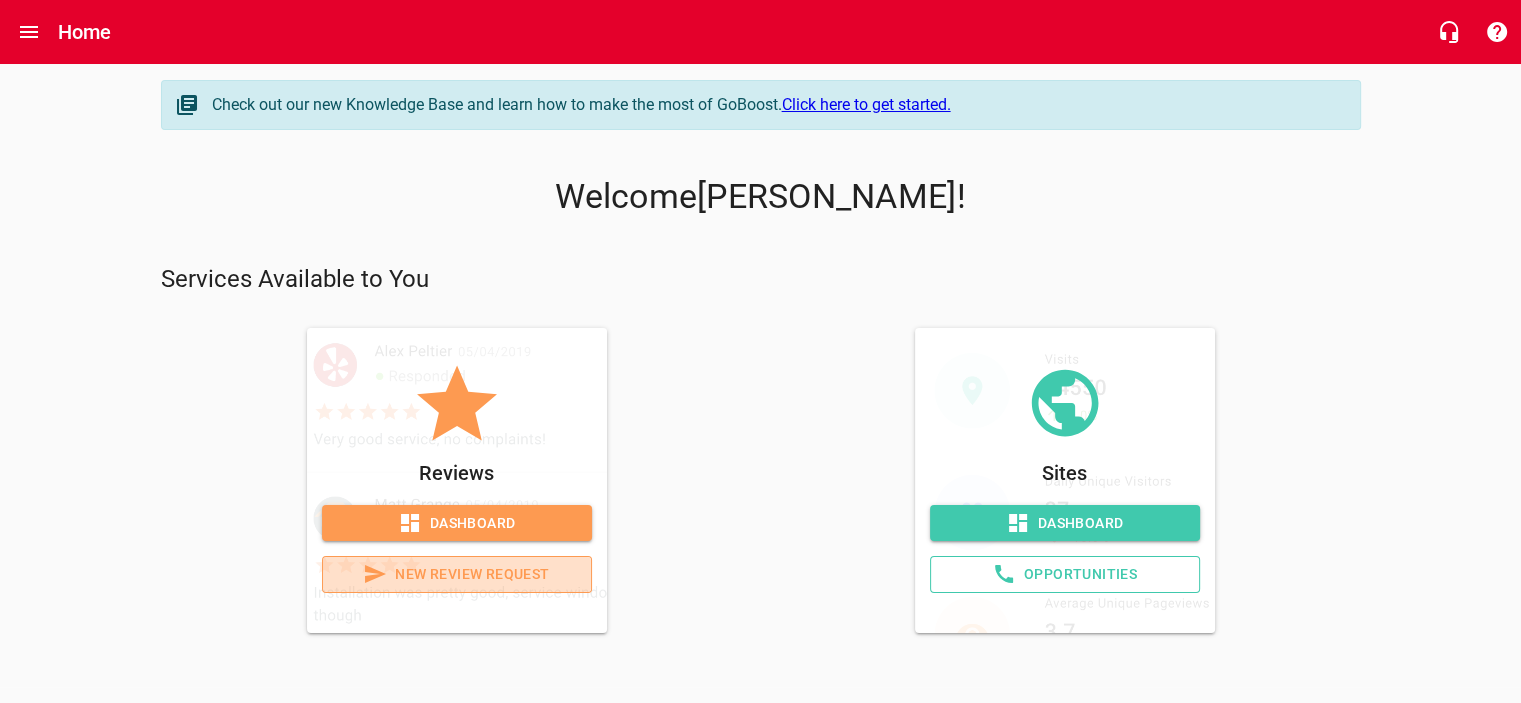 click on "New Review Request" at bounding box center (457, 574) 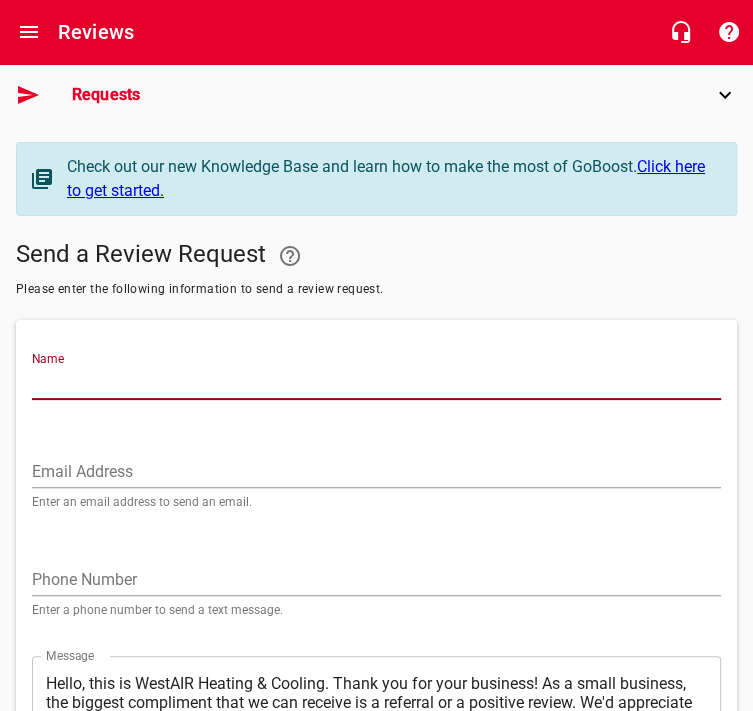 drag, startPoint x: 164, startPoint y: 416, endPoint x: 154, endPoint y: 412, distance: 10.770329 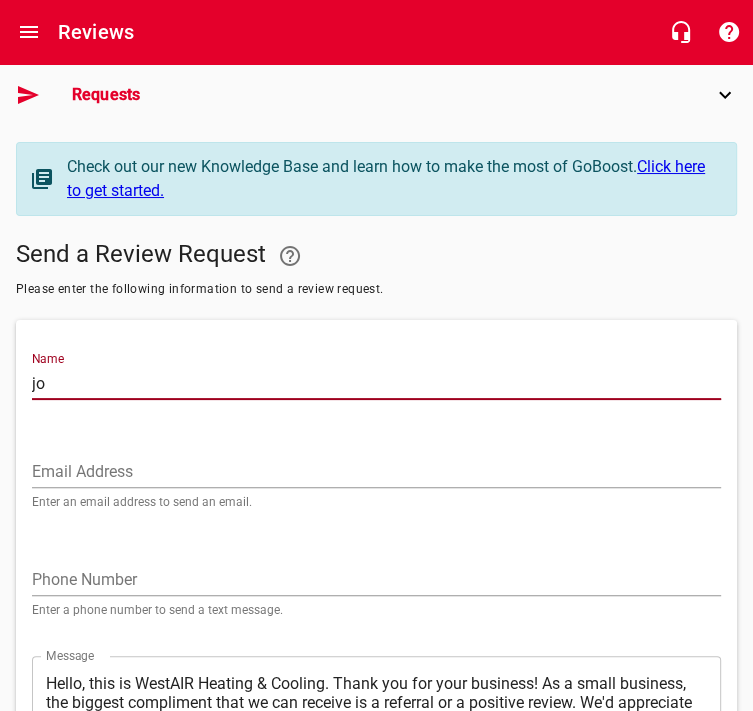 type on "j" 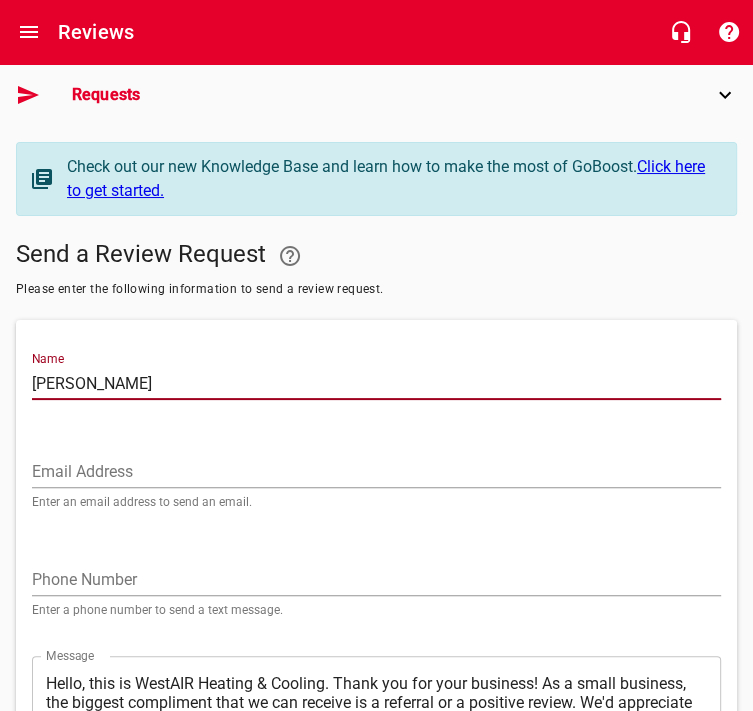 type on "[PERSON_NAME]" 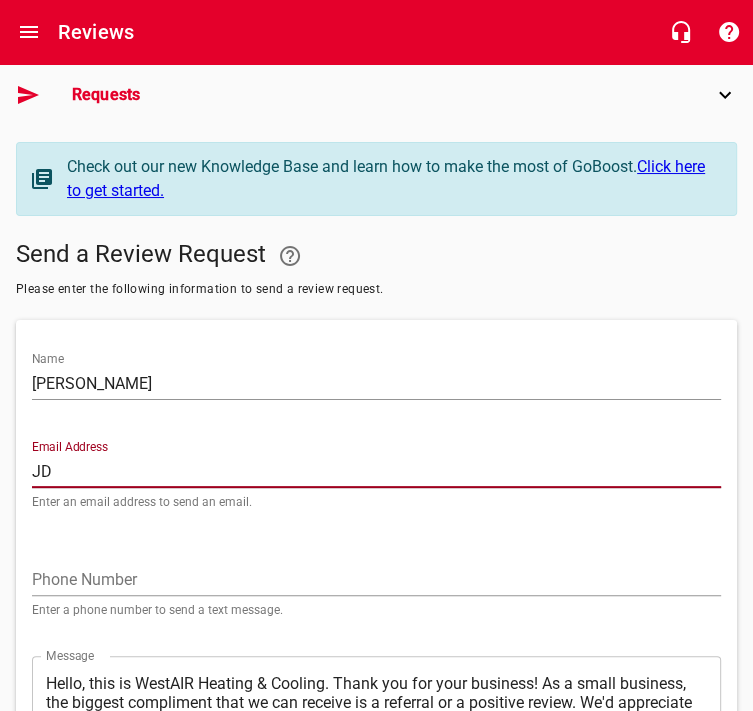type on "J" 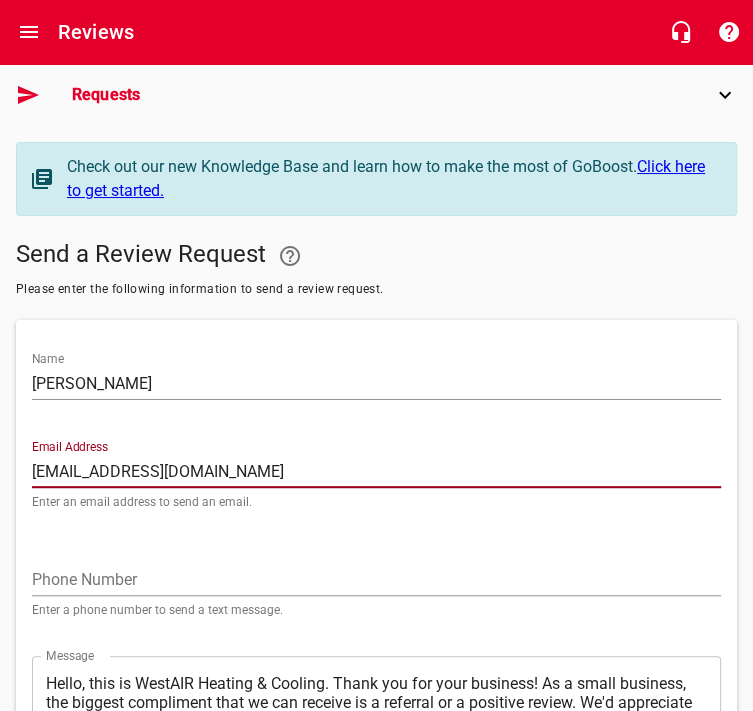 type on "[EMAIL_ADDRESS][DOMAIN_NAME]" 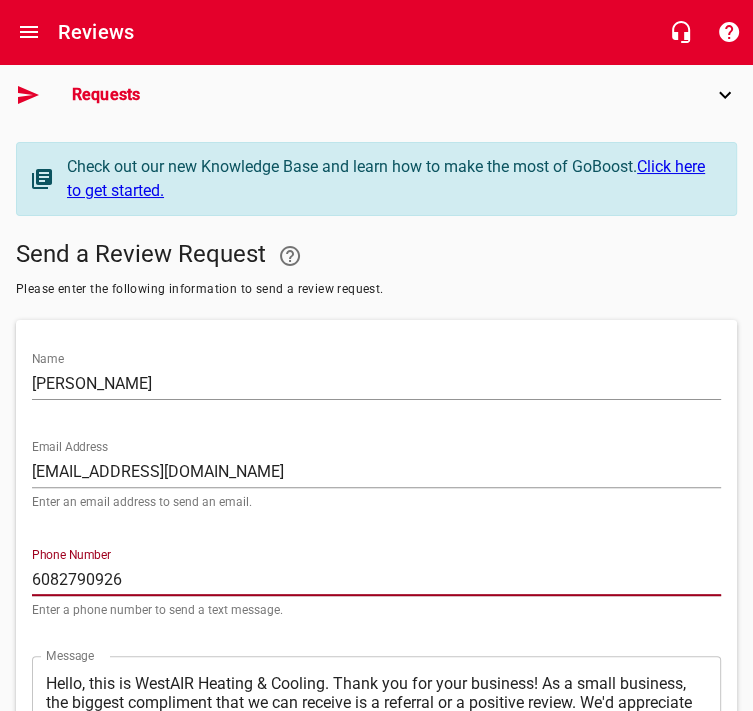 scroll, scrollTop: 273, scrollLeft: 0, axis: vertical 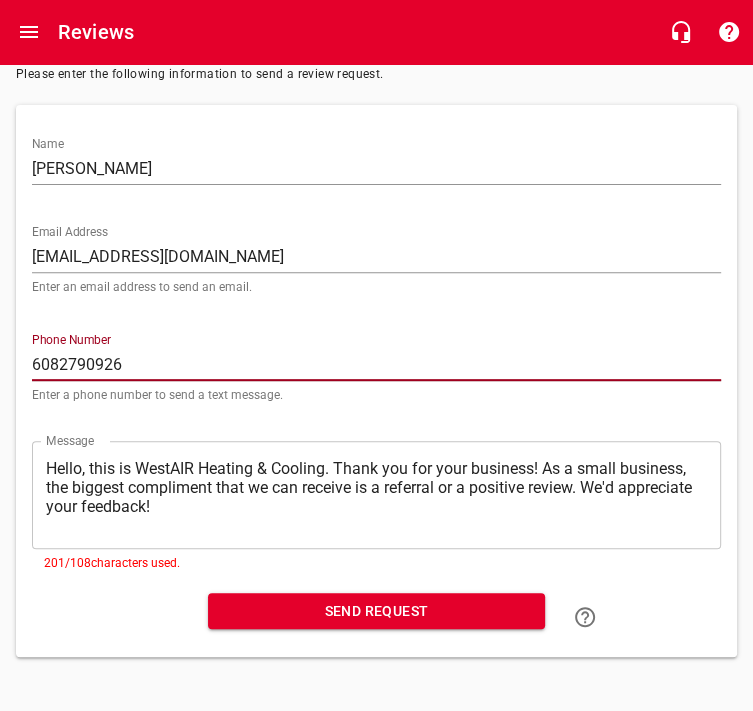 type on "6082790926" 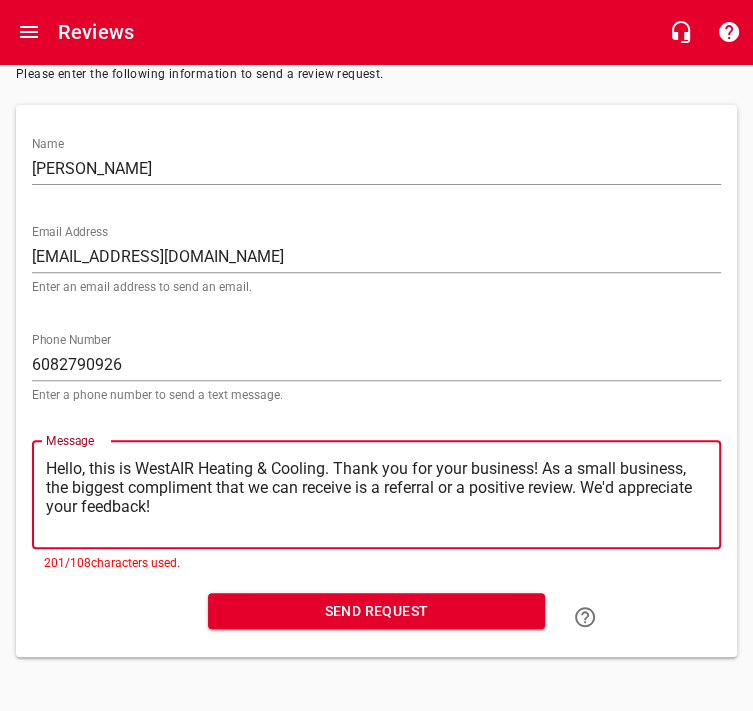 drag, startPoint x: 675, startPoint y: 452, endPoint x: 220, endPoint y: 527, distance: 461.1399 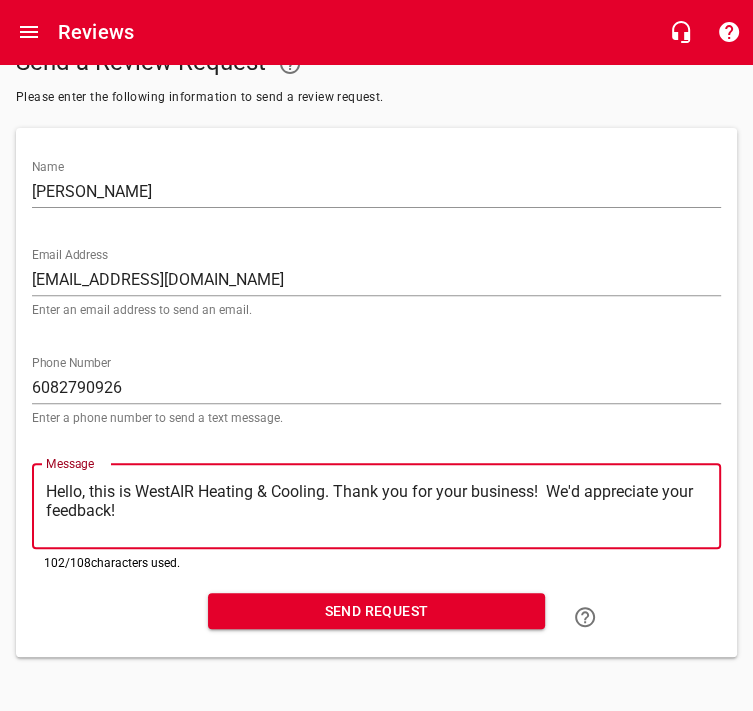 scroll, scrollTop: 250, scrollLeft: 0, axis: vertical 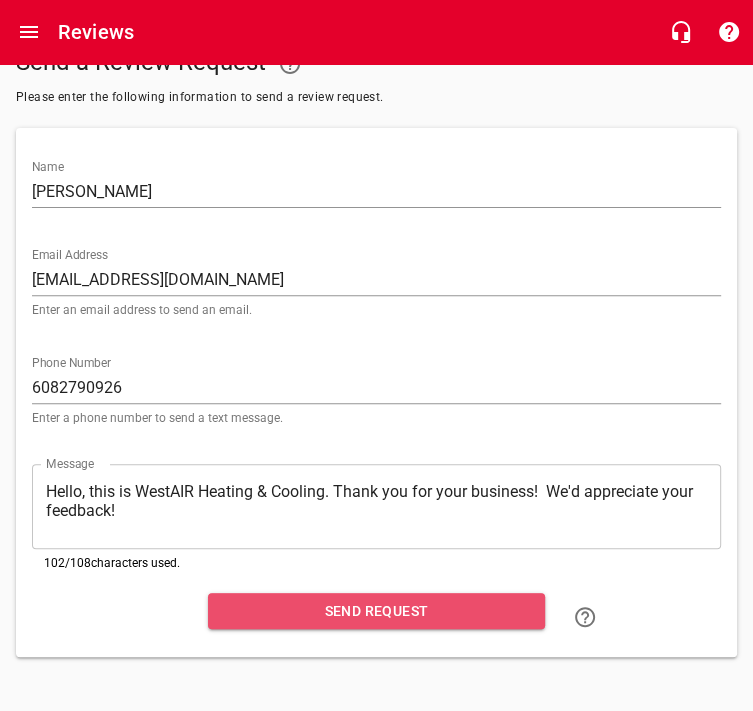 click on "Send Request" at bounding box center [376, 611] 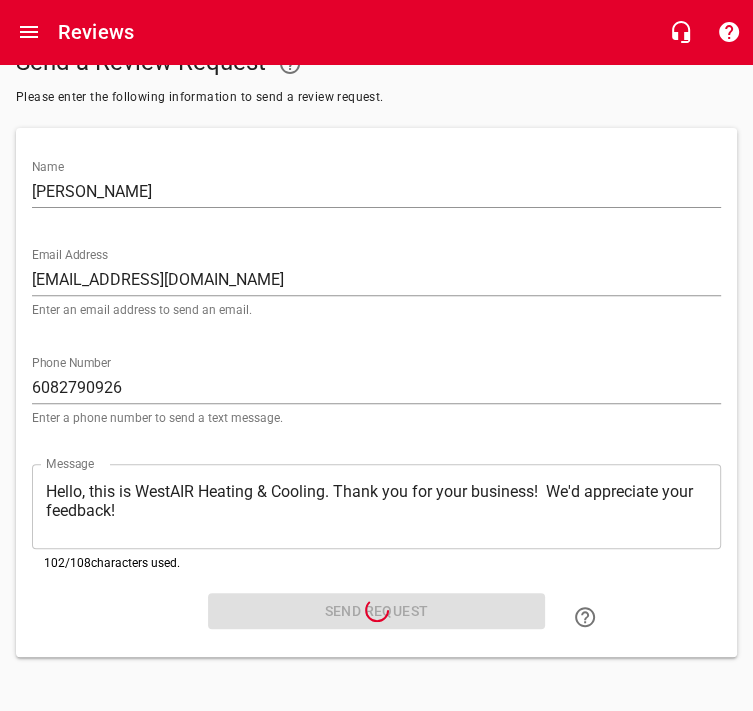 scroll, scrollTop: 0, scrollLeft: 0, axis: both 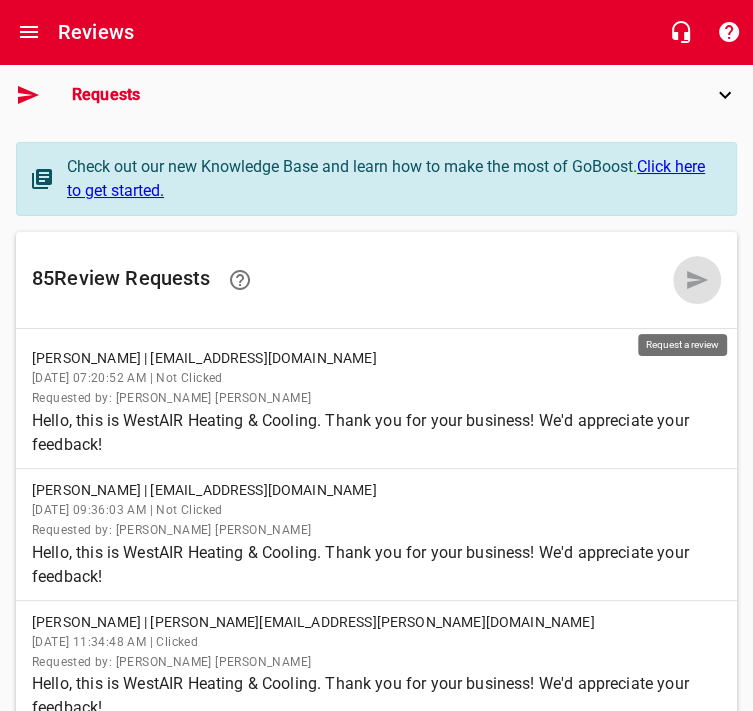 click 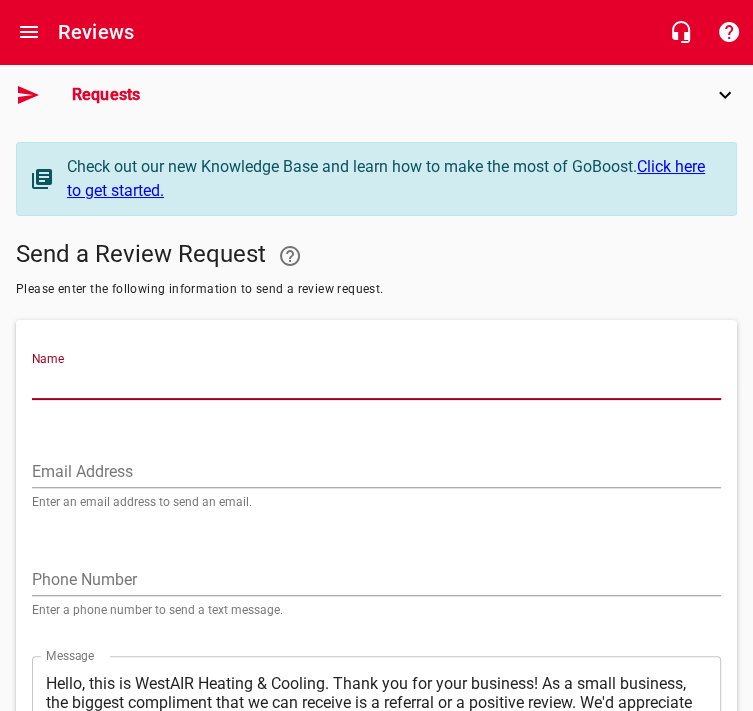 click on "Name" at bounding box center (376, 384) 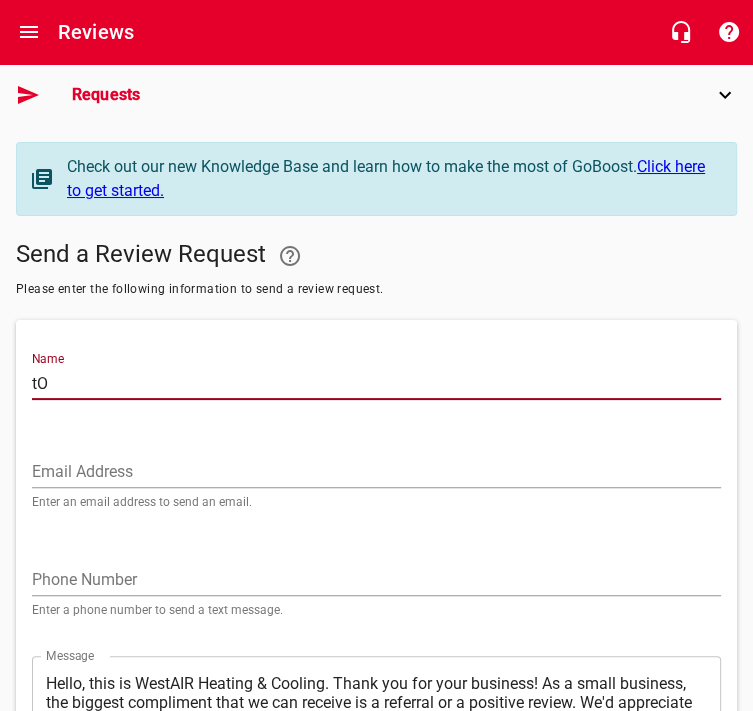 type on "t" 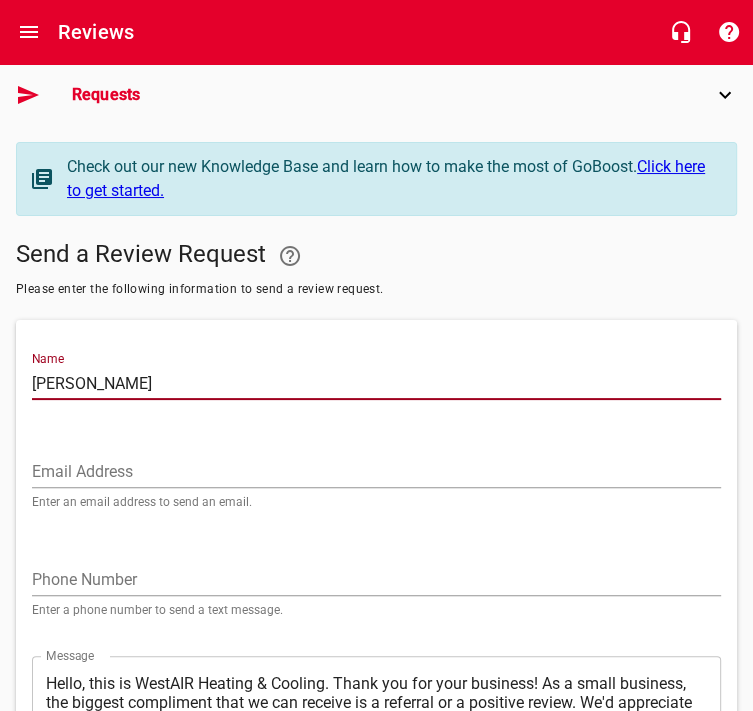 type on "[PERSON_NAME]" 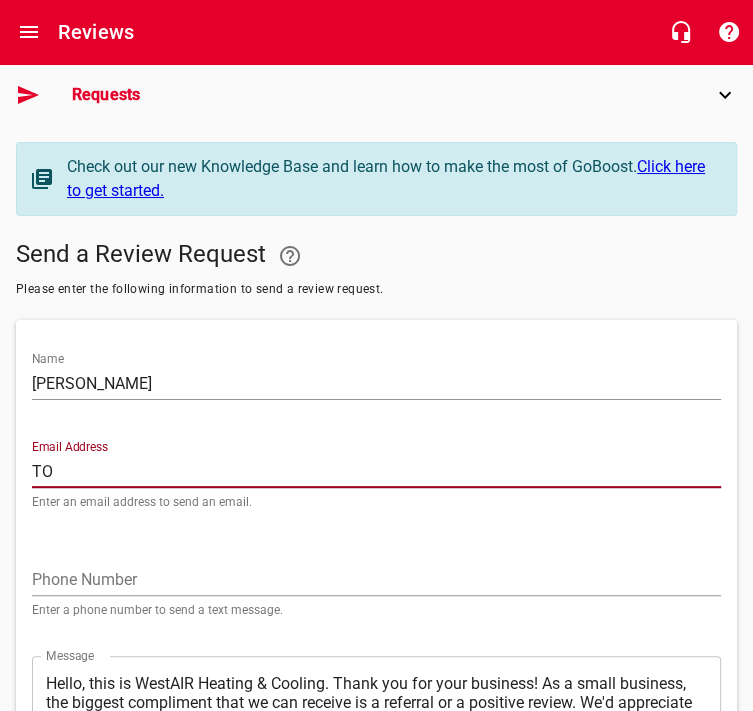 type on "T" 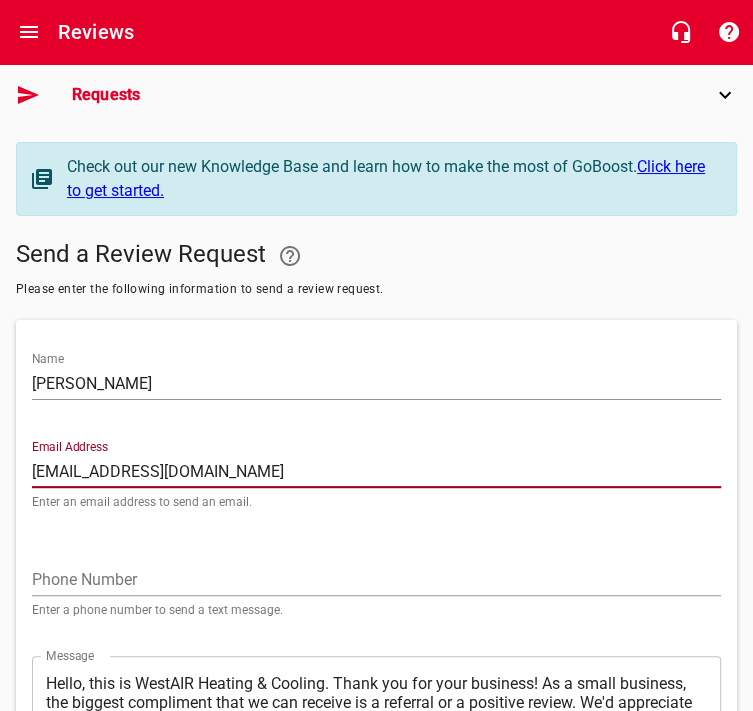 type on "[EMAIL_ADDRESS][DOMAIN_NAME]" 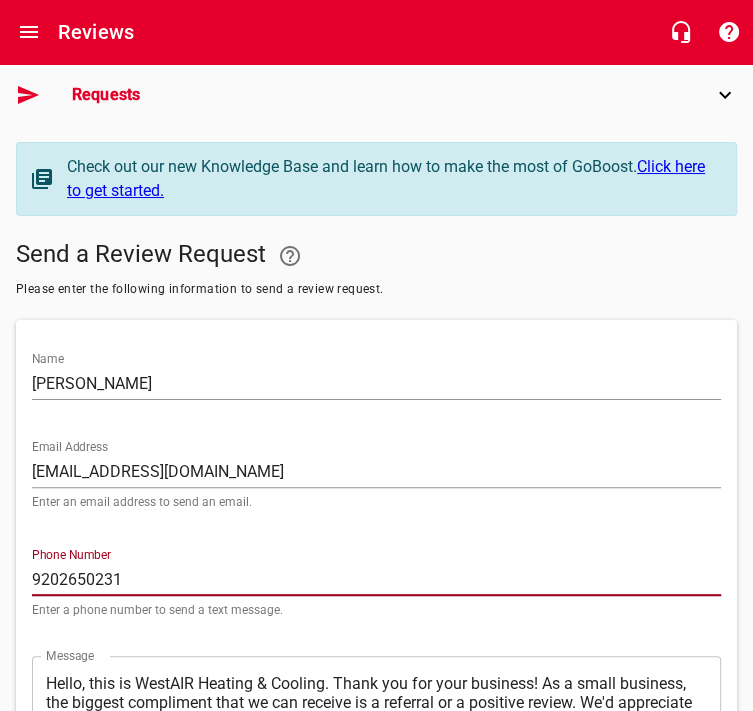 scroll, scrollTop: 273, scrollLeft: 0, axis: vertical 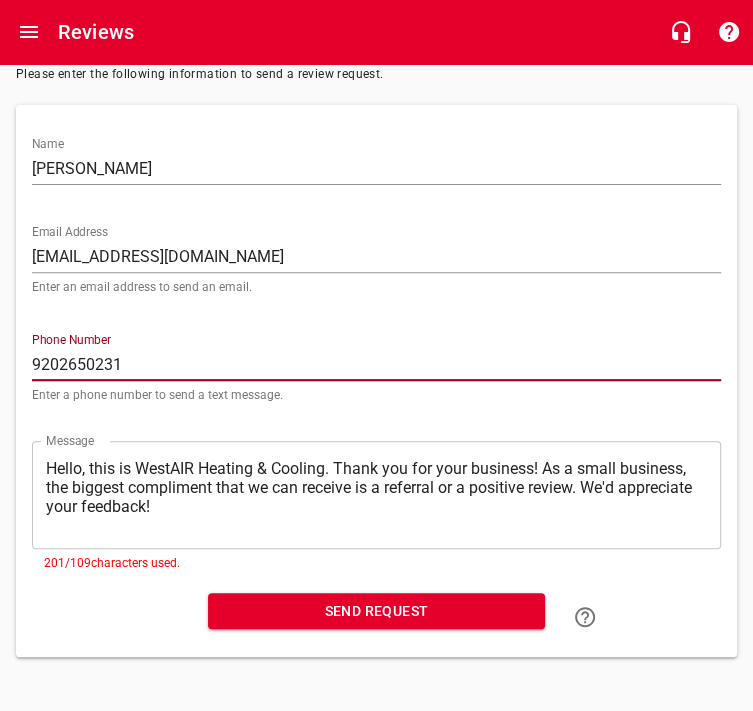 type on "9202650231" 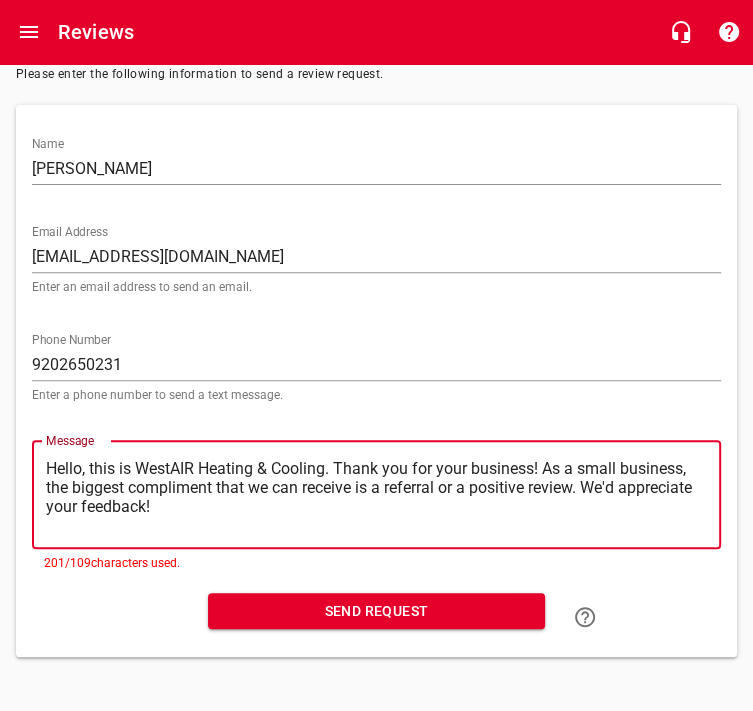 click on "Hello, this is WestAIR Heating & Cooling. Thank you for your business! As a small business, the biggest compliment that we can receive is a referral or a positive review. We'd appreciate your feedback!" at bounding box center (376, 494) 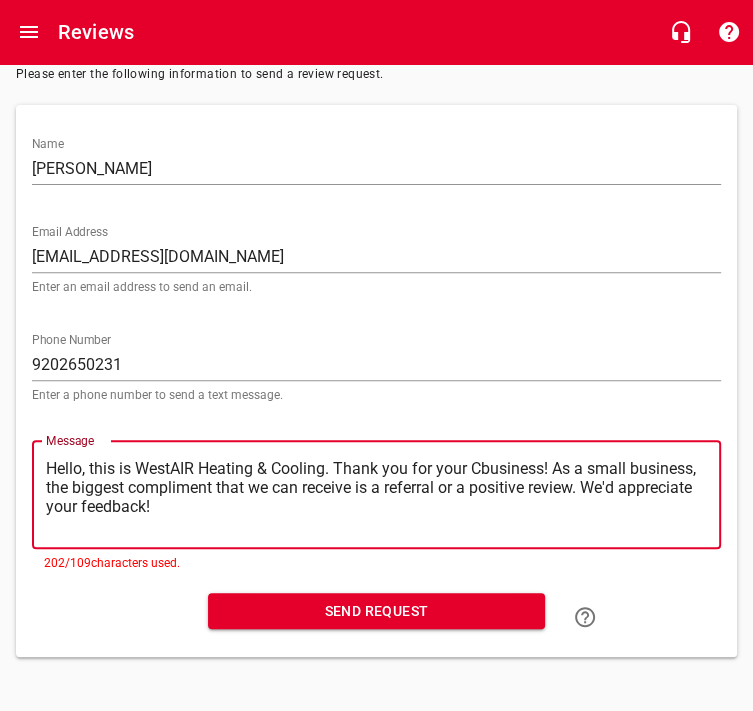 type on "Hello, this is WestAIR Heating & Cooling. Thank you for your CObusiness! As a small business, the biggest compliment that we can receive is a referral or a positive review. We'd appreciate your feedback!" 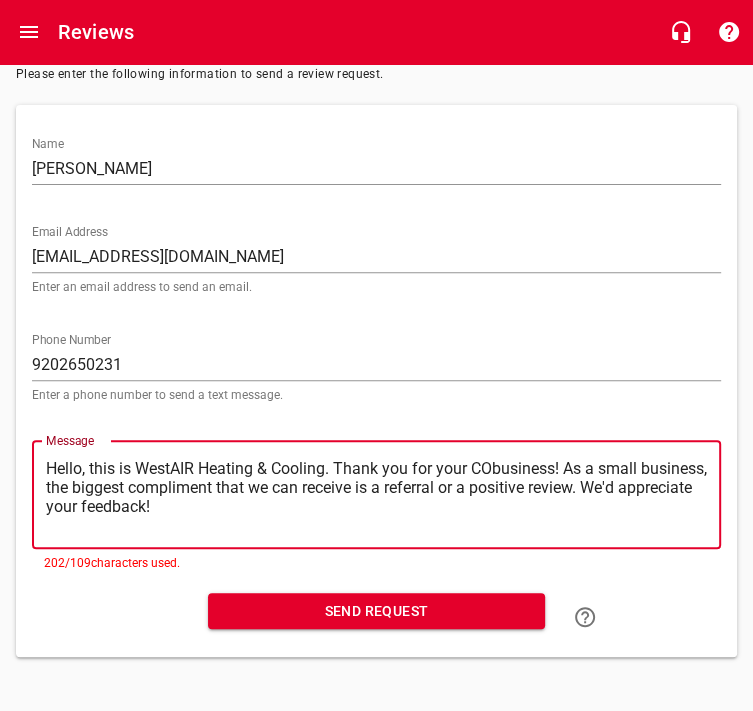 type on "Hello, this is WestAIR Heating & Cooling. Thank you for your CONbusiness! As a small business, the biggest compliment that we can receive is a referral or a positive review. We'd appreciate your feedback!" 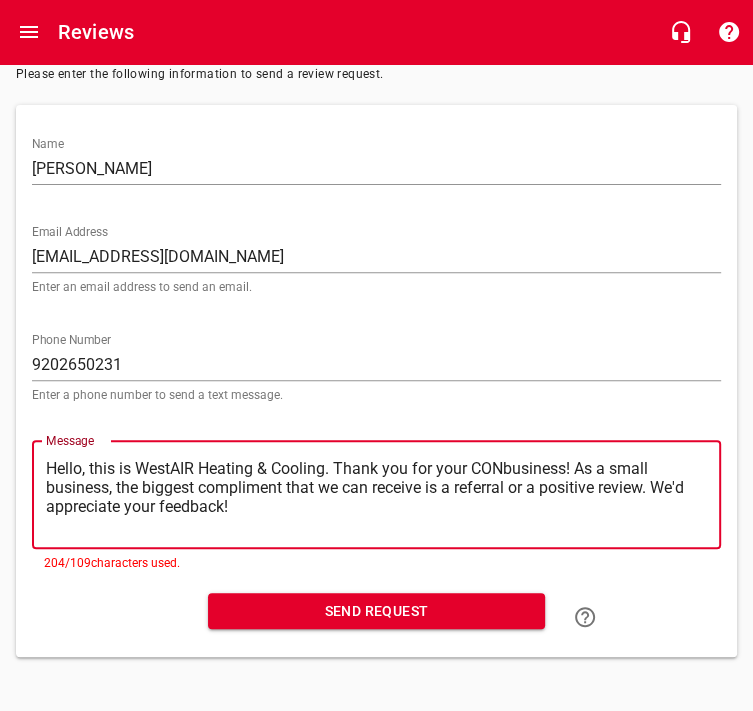 type on "Hello, this is WestAIR Heating & Cooling. Thank you for your CONTbusiness! As a small business, the biggest compliment that we can receive is a referral or a positive review. We'd appreciate your feedback!" 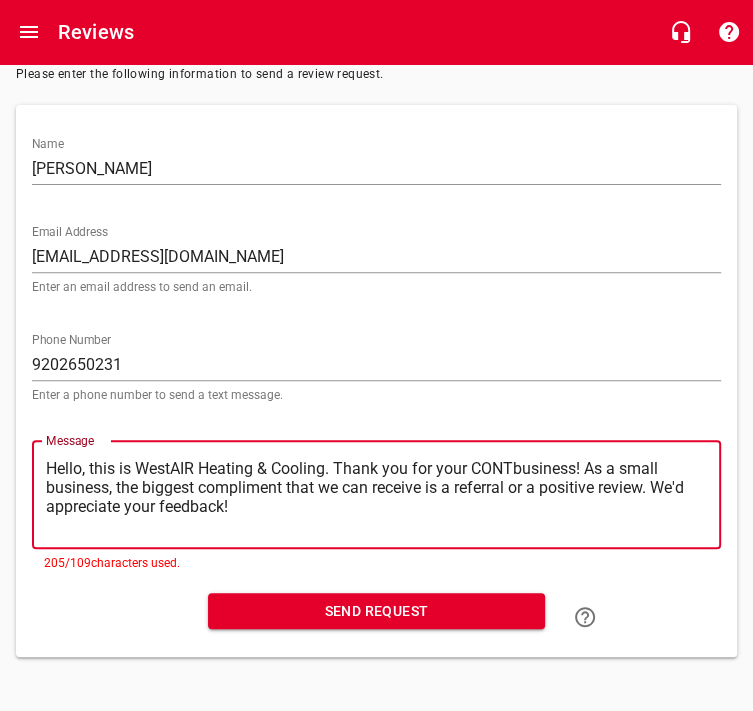 type on "Hello, this is WestAIR Heating & Cooling. Thank you for your CONTIbusiness! As a small business, the biggest compliment that we can receive is a referral or a positive review. We'd appreciate your feedback!" 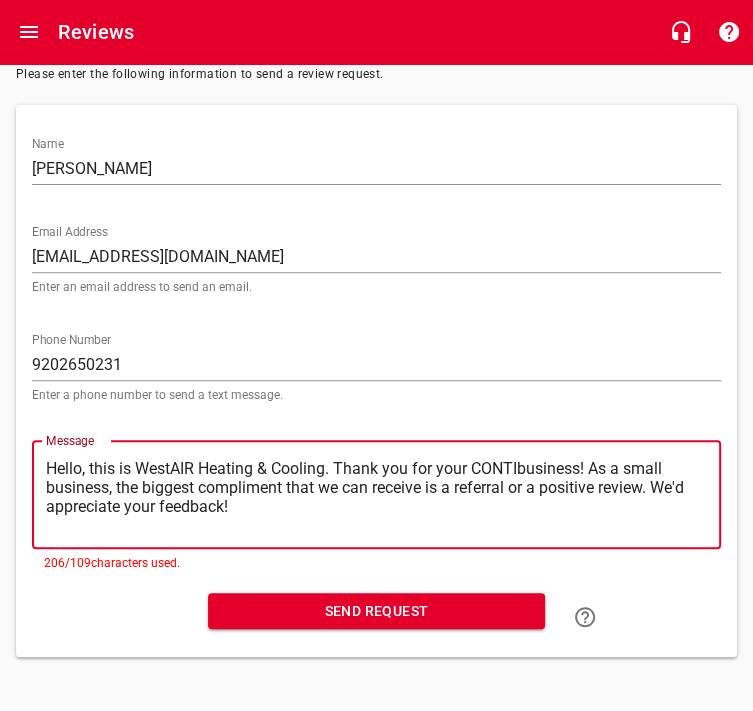 type on "Hello, this is WestAIR Heating & Cooling. Thank you for your CONTbusiness! As a small business, the biggest compliment that we can receive is a referral or a positive review. We'd appreciate your feedback!" 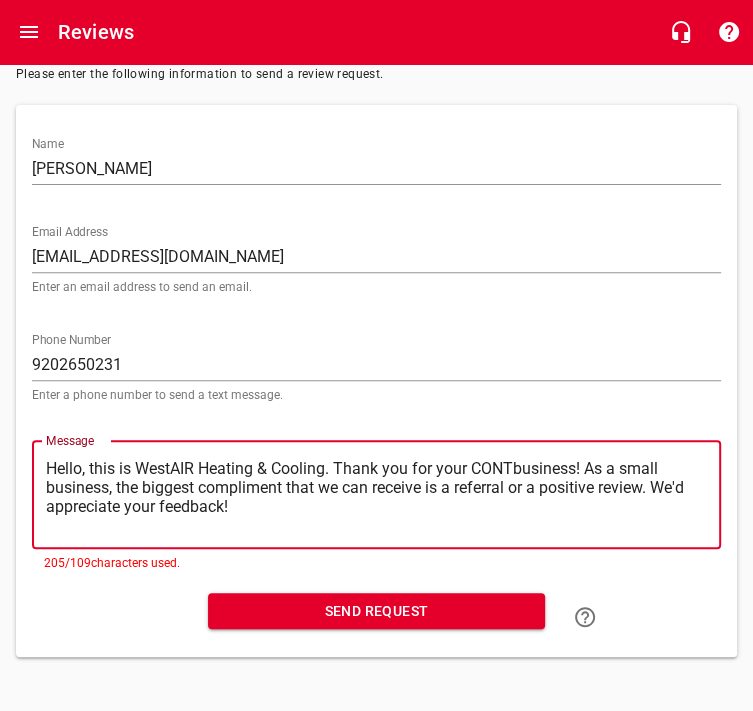 type on "Hello, this is WestAIR Heating & Cooling. Thank you for your CONbusiness! As a small business, the biggest compliment that we can receive is a referral or a positive review. We'd appreciate your feedback!" 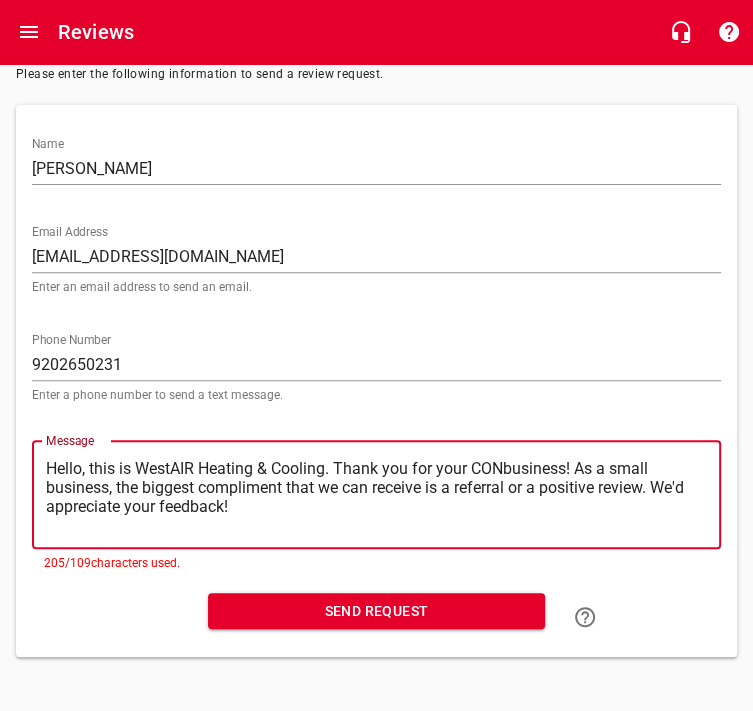 type on "Hello, this is WestAIR Heating & Cooling. Thank you for your CObusiness! As a small business, the biggest compliment that we can receive is a referral or a positive review. We'd appreciate your feedback!" 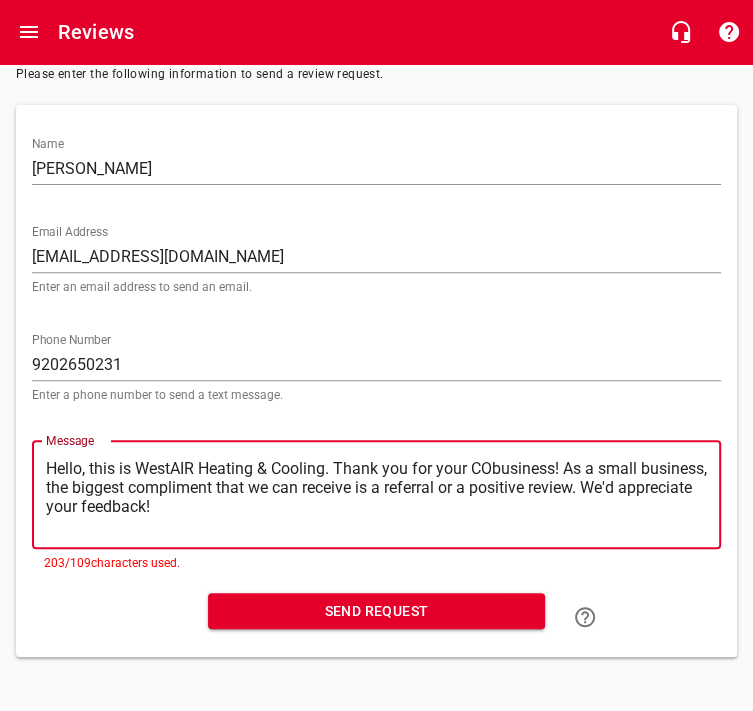 type on "Hello, this is WestAIR Heating & Cooling. Thank you for your Cbusiness! As a small business, the biggest compliment that we can receive is a referral or a positive review. We'd appreciate your feedback!" 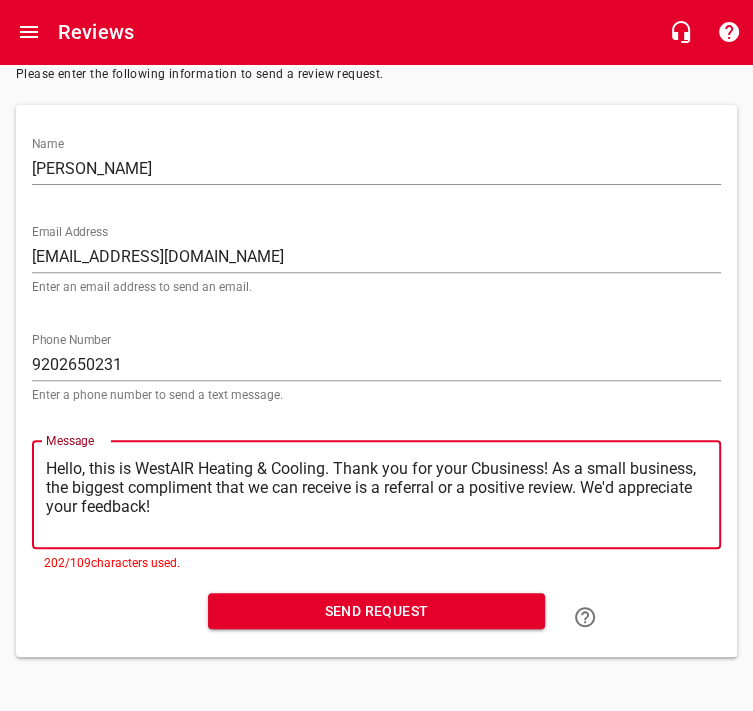 type on "Hello, this is WestAIR Heating & Cooling. Thank you for your business! As a small business, the biggest compliment that we can receive is a referral or a positive review. We'd appreciate your feedback!" 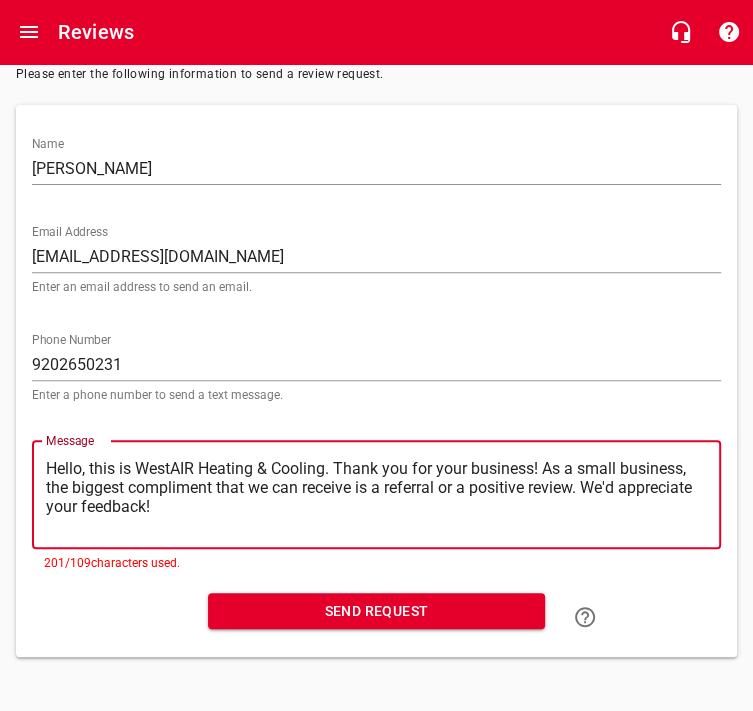 type on "Hello, this is WestAIR Heating & Cooling. Thank you for your cbusiness! As a small business, the biggest compliment that we can receive is a referral or a positive review. We'd appreciate your feedback!" 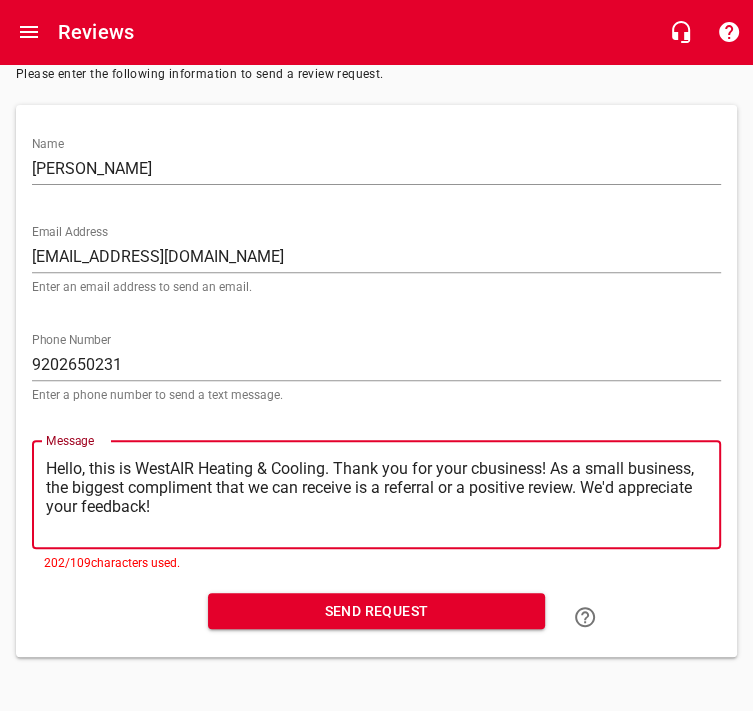 type on "Hello, this is WestAIR Heating & Cooling. Thank you for your cobusiness! As a small business, the biggest compliment that we can receive is a referral or a positive review. We'd appreciate your feedback!" 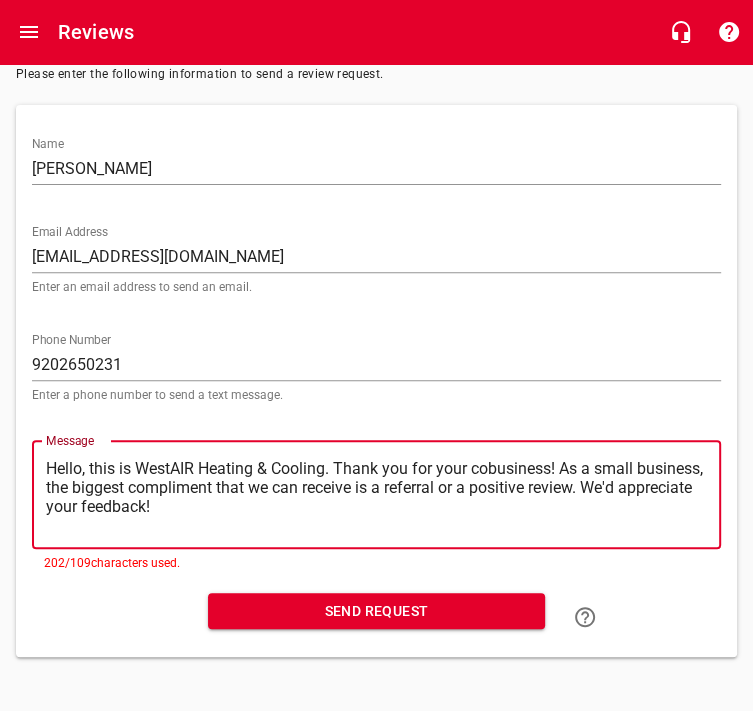 type on "Hello, this is WestAIR Heating & Cooling. Thank you for your conbusiness! As a small business, the biggest compliment that we can receive is a referral or a positive review. We'd appreciate your feedback!" 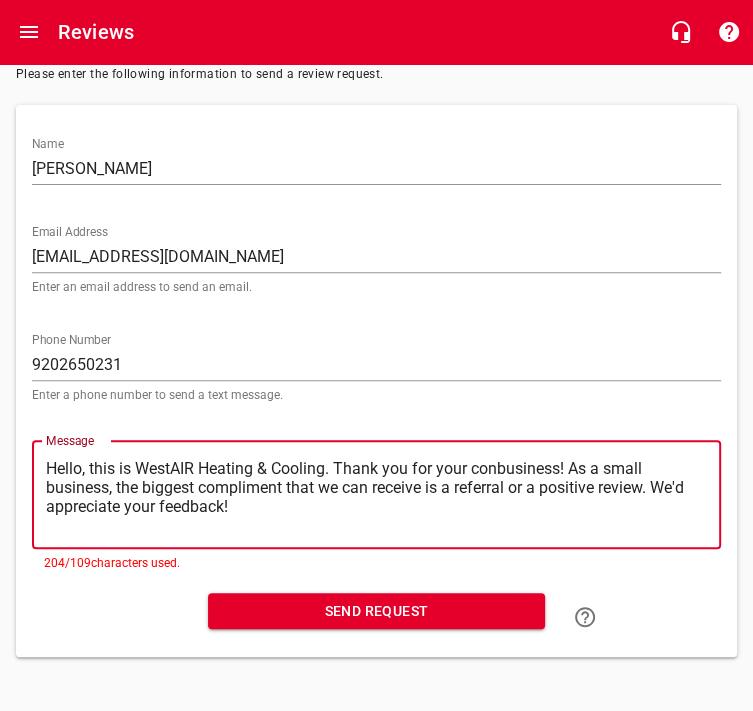 type on "Hello, this is WestAIR Heating & Cooling. Thank you for your contbusiness! As a small business, the biggest compliment that we can receive is a referral or a positive review. We'd appreciate your feedback!" 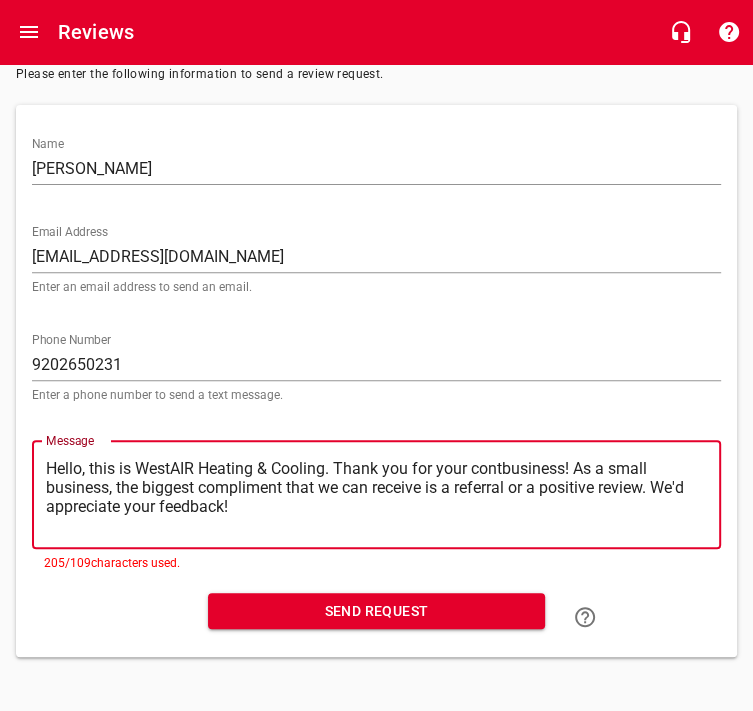 type on "Hello, this is WestAIR Heating & Cooling. Thank you for your contibusiness! As a small business, the biggest compliment that we can receive is a referral or a positive review. We'd appreciate your feedback!" 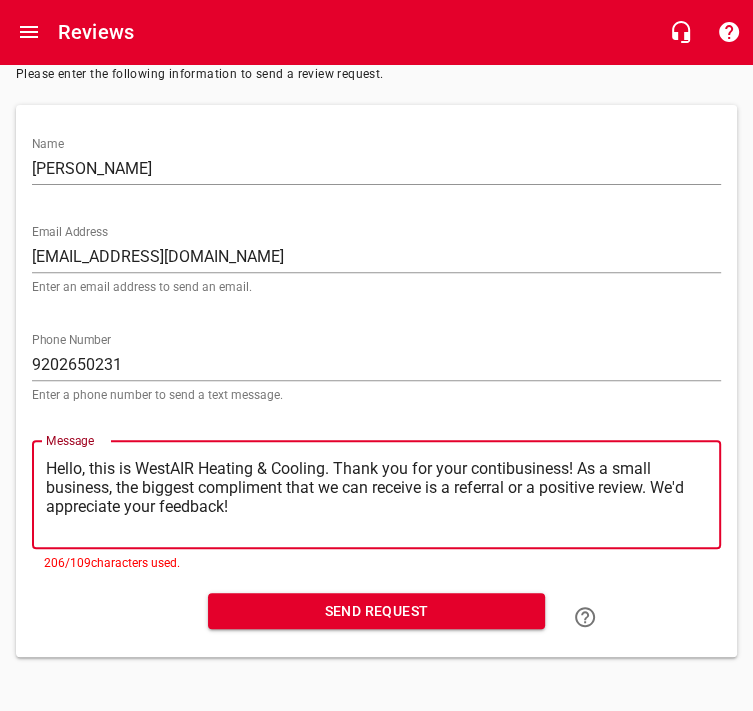 type on "Hello, this is WestAIR Heating & Cooling. Thank you for your continbusiness! As a small business, the biggest compliment that we can receive is a referral or a positive review. We'd appreciate your feedback!" 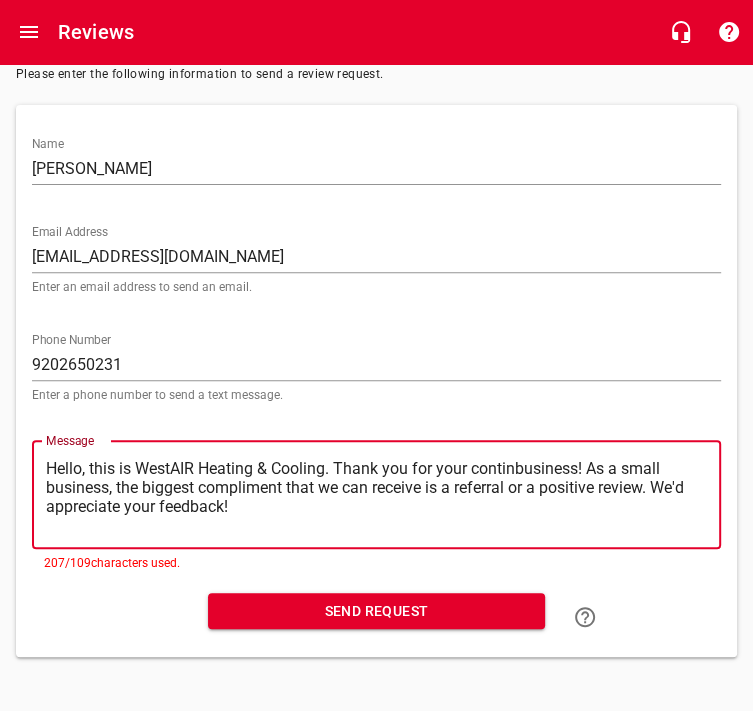type on "Hello, this is WestAIR Heating & Cooling. Thank you for your continubusiness! As a small business, the biggest compliment that we can receive is a referral or a positive review. We'd appreciate your feedback!" 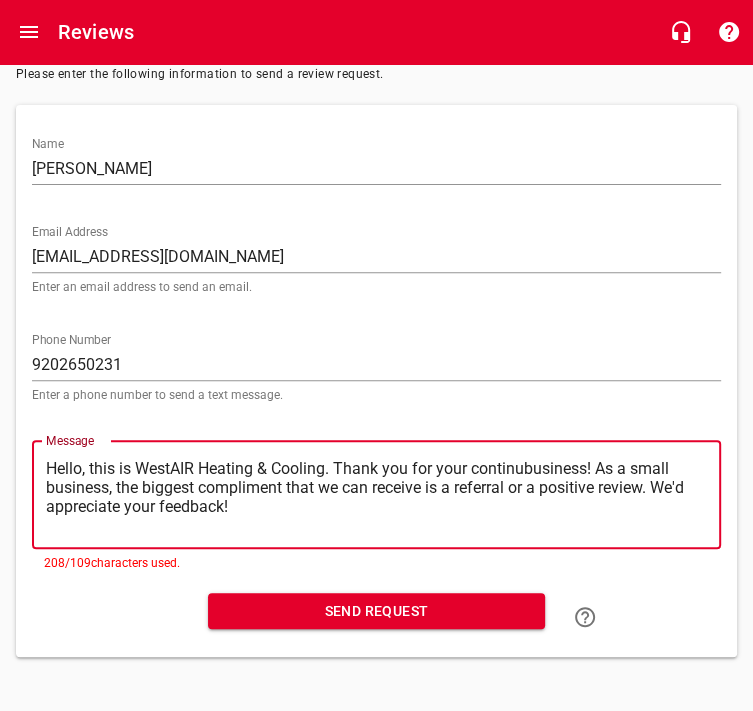 type on "Hello, this is WestAIR Heating & Cooling. Thank you for your continuebusiness! As a small business, the biggest compliment that we can receive is a referral or a positive review. We'd appreciate your feedback!" 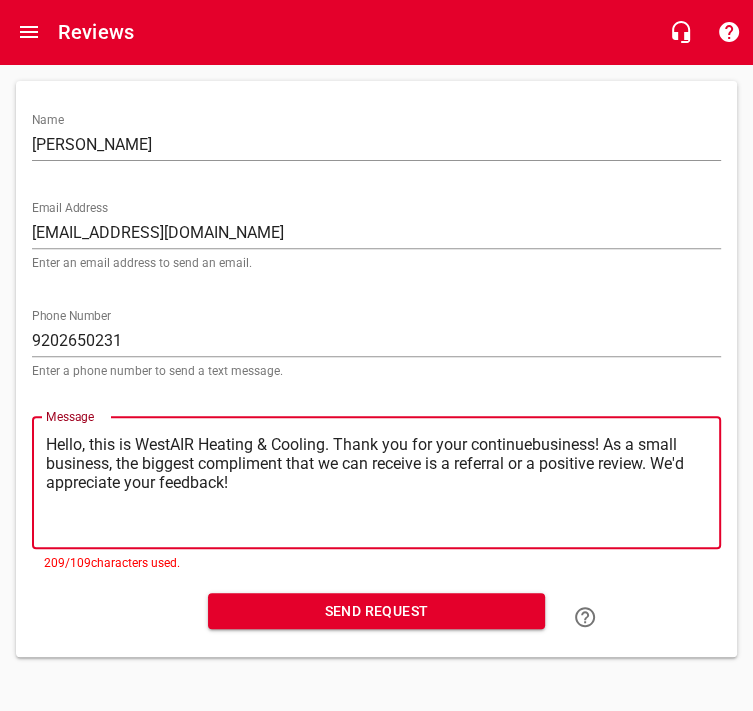 type on "Hello, this is WestAIR Heating & Cooling. Thank you for your continuedbusiness! As a small business, the biggest compliment that we can receive is a referral or a positive review. We'd appreciate your feedback!" 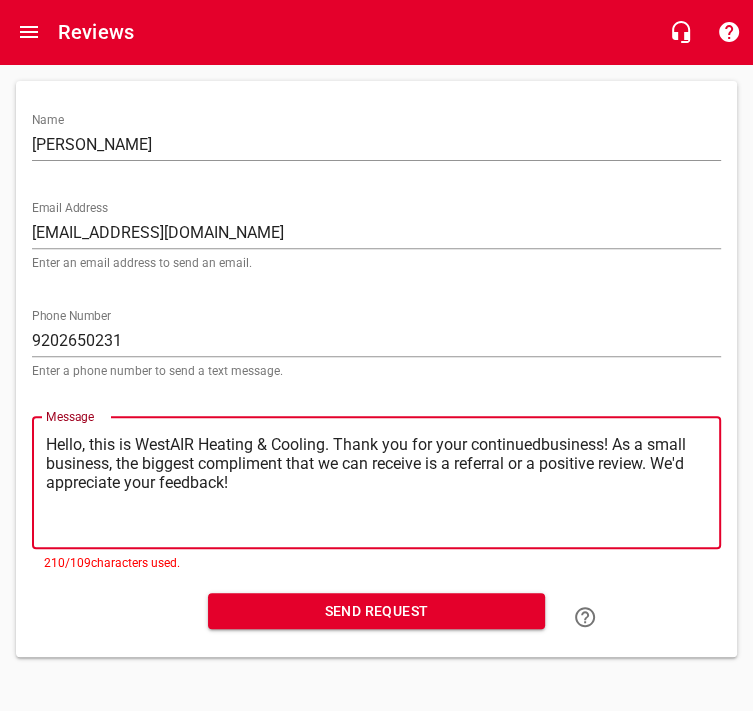 type on "Hello, this is WestAIR Heating & Cooling. Thank you for your continued business! As a small business, the biggest compliment that we can receive is a referral or a positive review. We'd appreciate your feedback!" 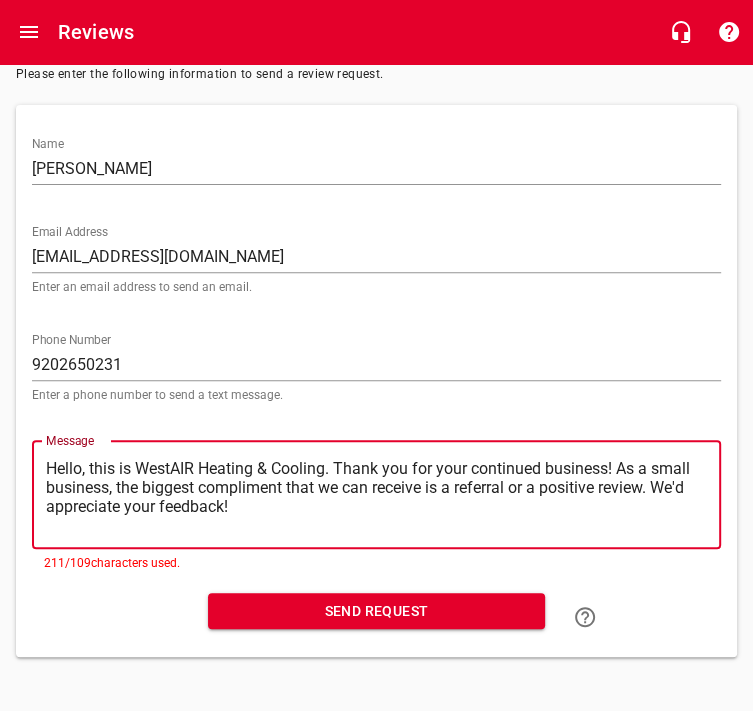 click on "Hello, this is WestAIR Heating & Cooling. Thank you for your continued business! As a small business, the biggest compliment that we can receive is a referral or a positive review. We'd appreciate your feedback!" at bounding box center (376, 494) 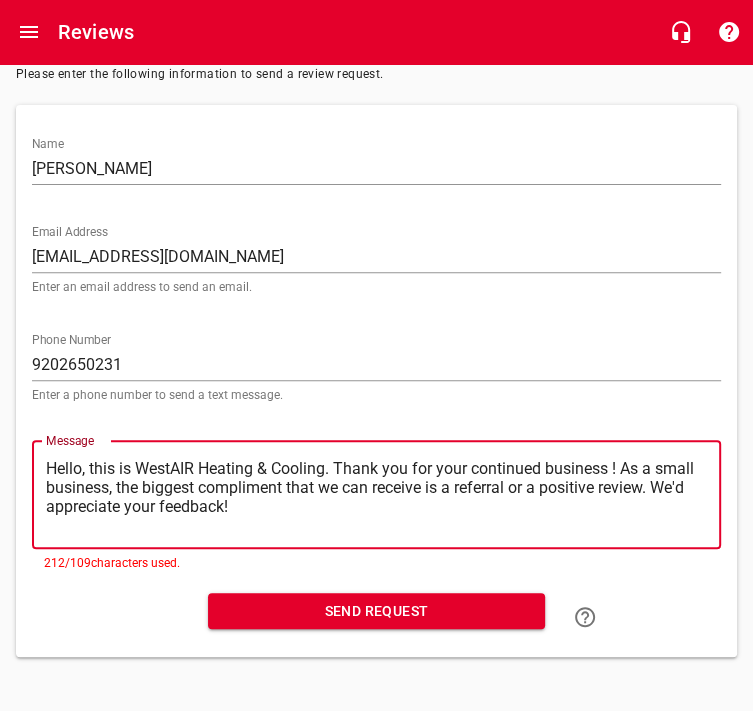 type on "Hello, this is WestAIR Heating & Cooling. Thank you for your continued business O! As a small business, the biggest compliment that we can receive is a referral or a positive review. We'd appreciate your feedback!" 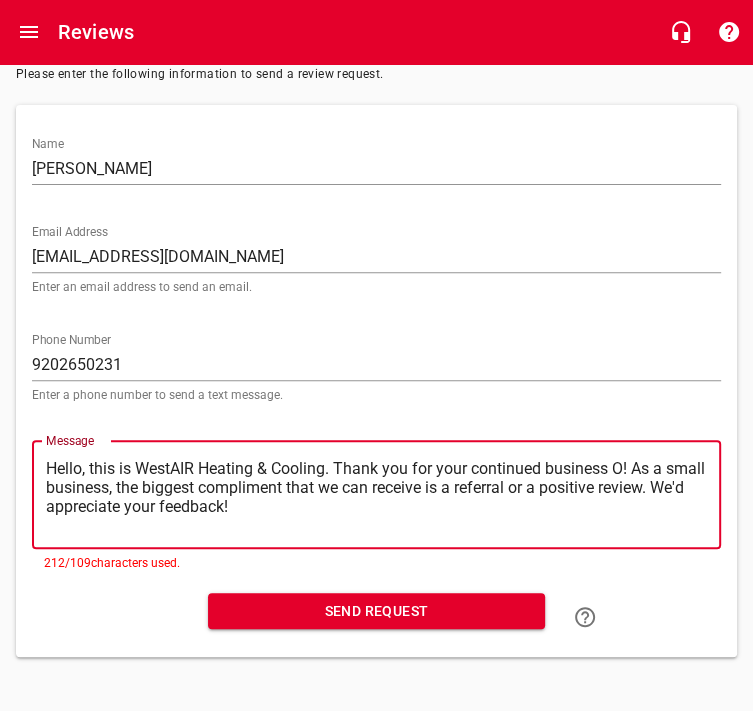 type on "Hello, this is WestAIR Heating & Cooling. Thank you for your continued business OV! As a small business, the biggest compliment that we can receive is a referral or a positive review. We'd appreciate your feedback!" 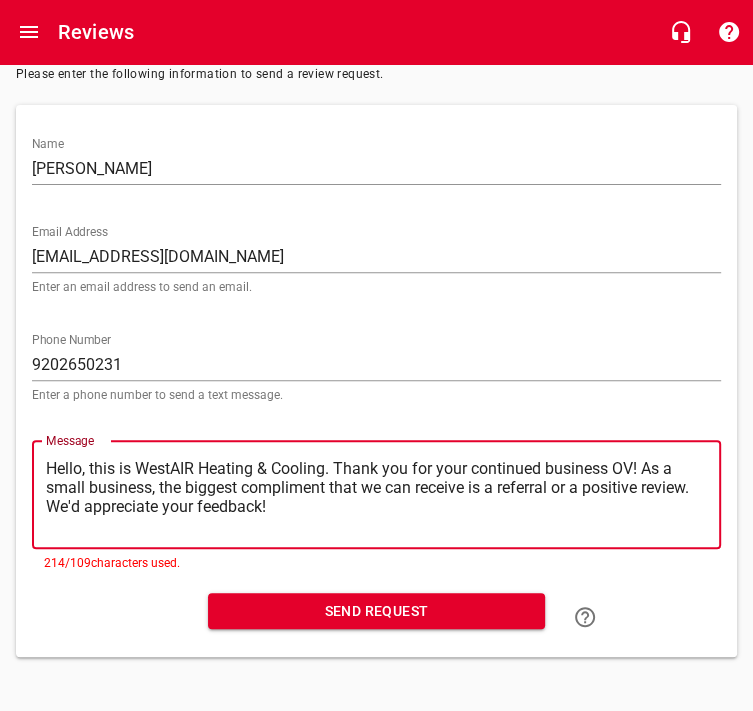 type on "Hello, this is WestAIR Heating & Cooling. Thank you for your continued business OVE! As a small business, the biggest compliment that we can receive is a referral or a positive review. We'd appreciate your feedback!" 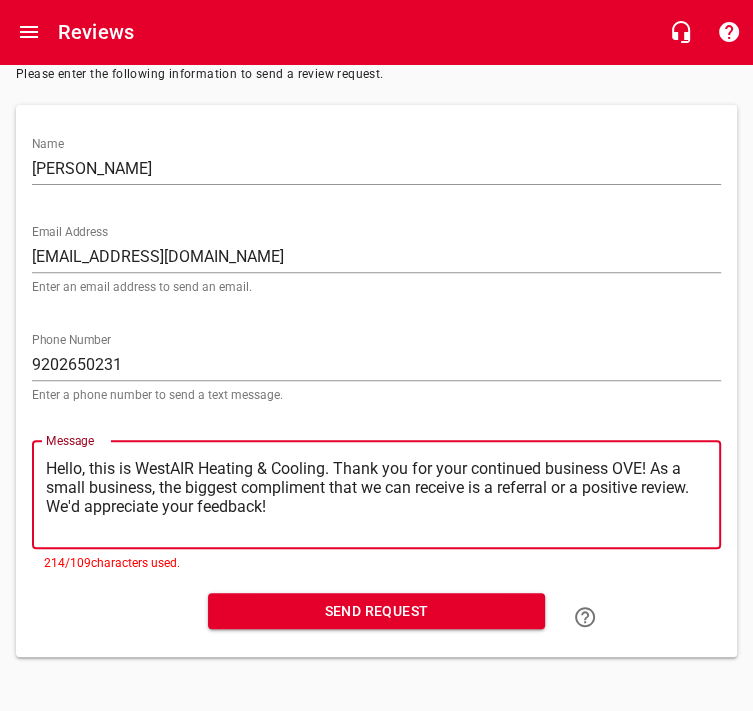 type on "Hello, this is WestAIR Heating & Cooling. Thank you for your continued business OVER! As a small business, the biggest compliment that we can receive is a referral or a positive review. We'd appreciate your feedback!" 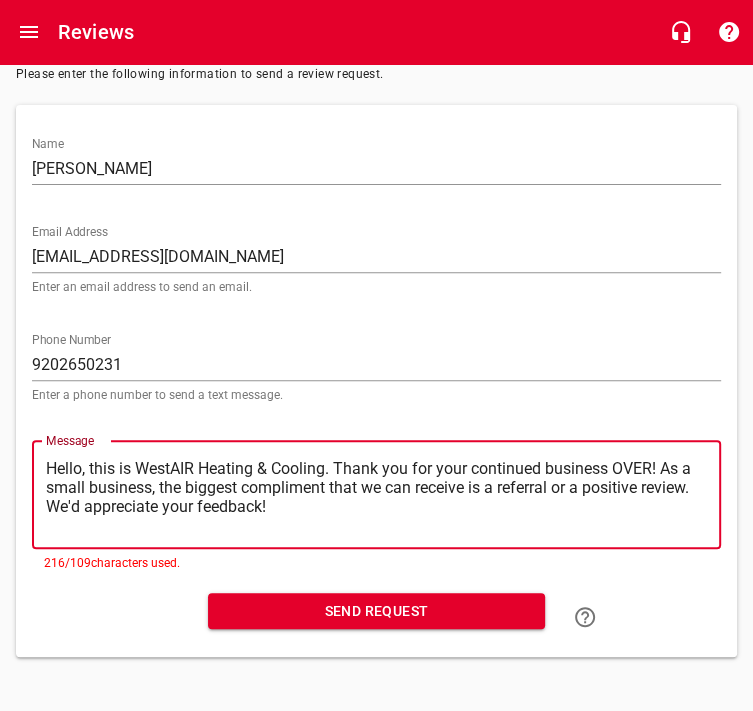 type on "Hello, this is WestAIR Heating & Cooling. Thank you for your continued business OVER ! As a small business, the biggest compliment that we can receive is a referral or a positive review. We'd appreciate your feedback!" 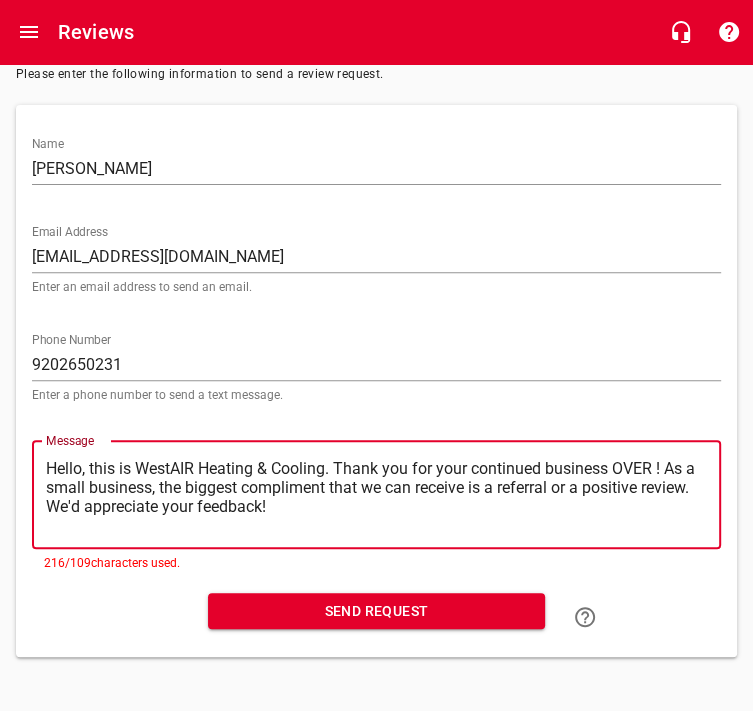type on "Hello, this is WestAIR Heating & Cooling. Thank you for your continued business OVER T! As a small business, the biggest compliment that we can receive is a referral or a positive review. We'd appreciate your feedback!" 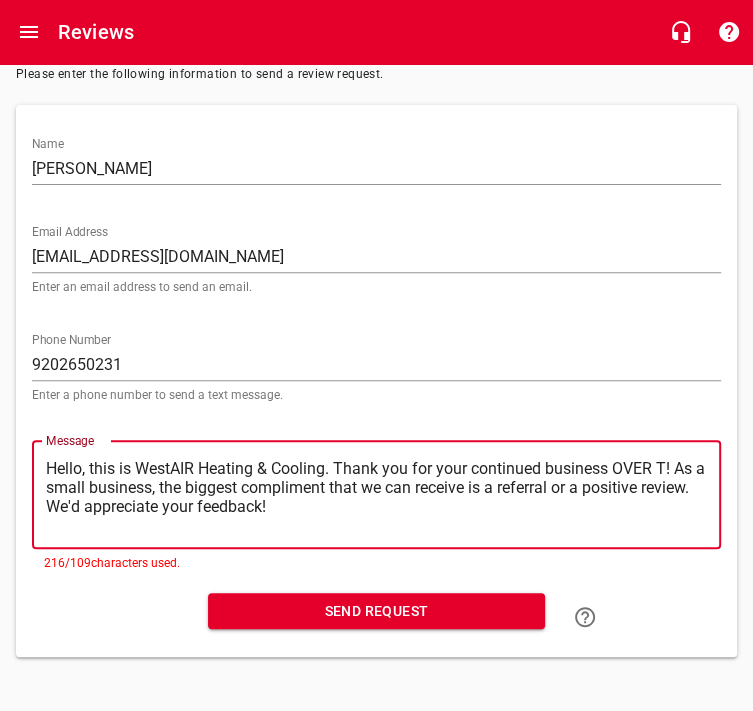 type on "Hello, this is WestAIR Heating & Cooling. Thank you for your continued business OVER T! As a small business, the biggest compliment that we can receive is a referral or a positive review. We'd appreciate your feedback!" 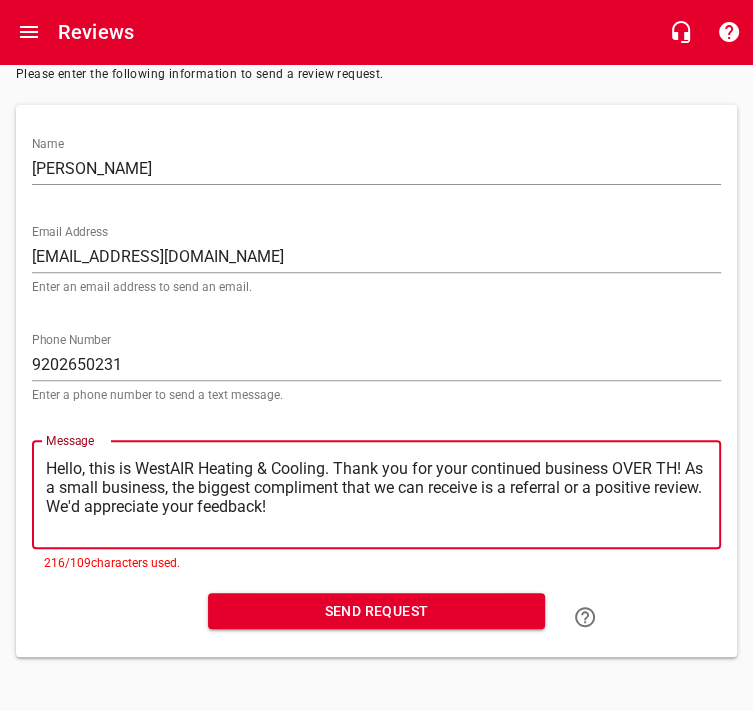 type on "Hello, this is WestAIR Heating & Cooling. Thank you for your continued business OVER TH! As a small business, the biggest compliment that we can receive is a referral or a positive review. We'd appreciate your feedback!" 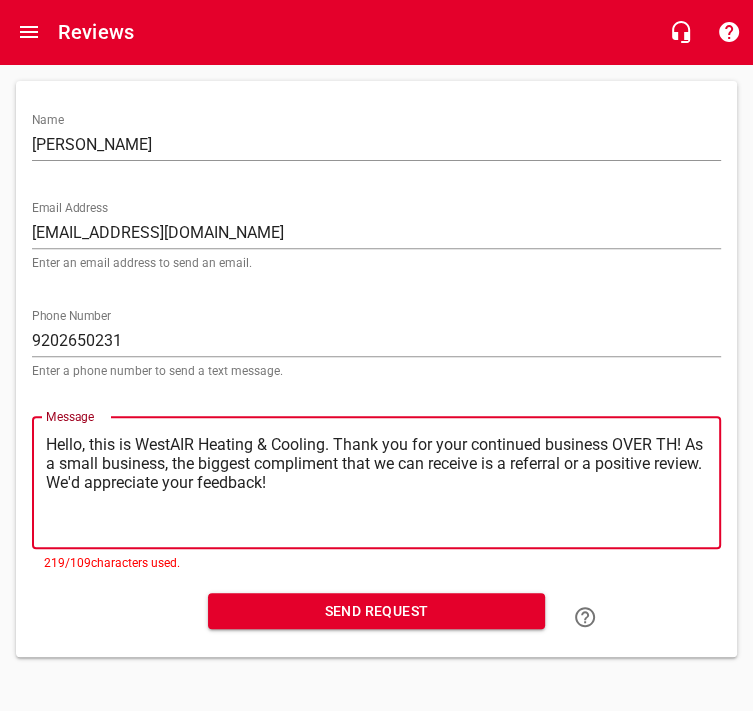 type on "Hello, this is WestAIR Heating & Cooling. Thank you for your continued business OVER THE! As a small business, the biggest compliment that we can receive is a referral or a positive review. We'd appreciate your feedback!" 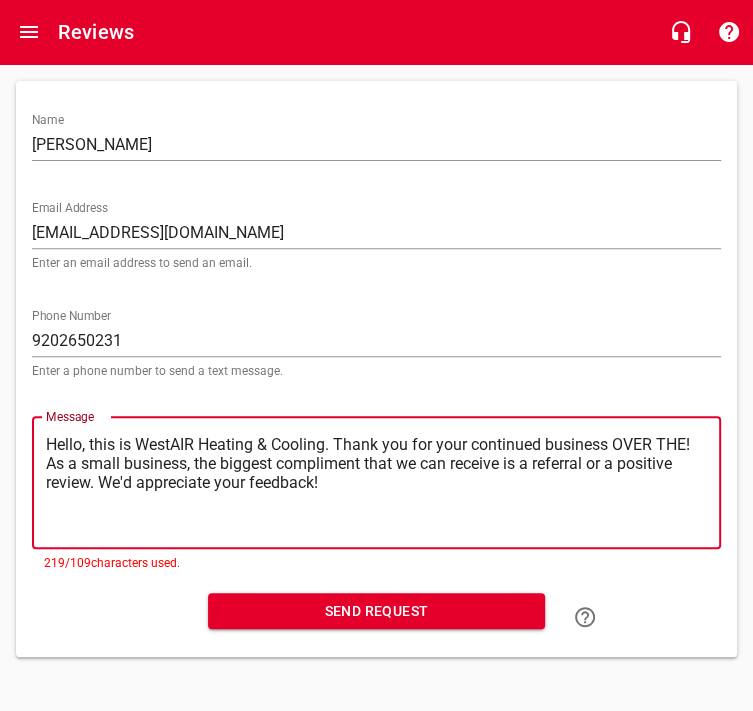 type on "Hello, this is WestAIR Heating & Cooling. Thank you for your continued business OVER THE ! As a small business, the biggest compliment that we can receive is a referral or a positive review. We'd appreciate your feedback!" 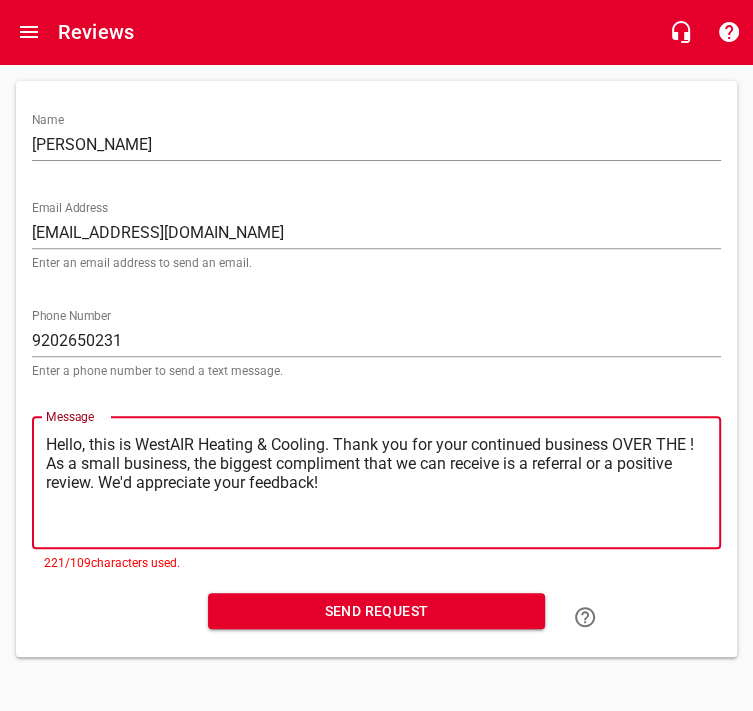 type on "Hello, this is WestAIR Heating & Cooling. Thank you for your continued business OVER THE! As a small business, the biggest compliment that we can receive is a referral or a positive review. We'd appreciate your feedback!" 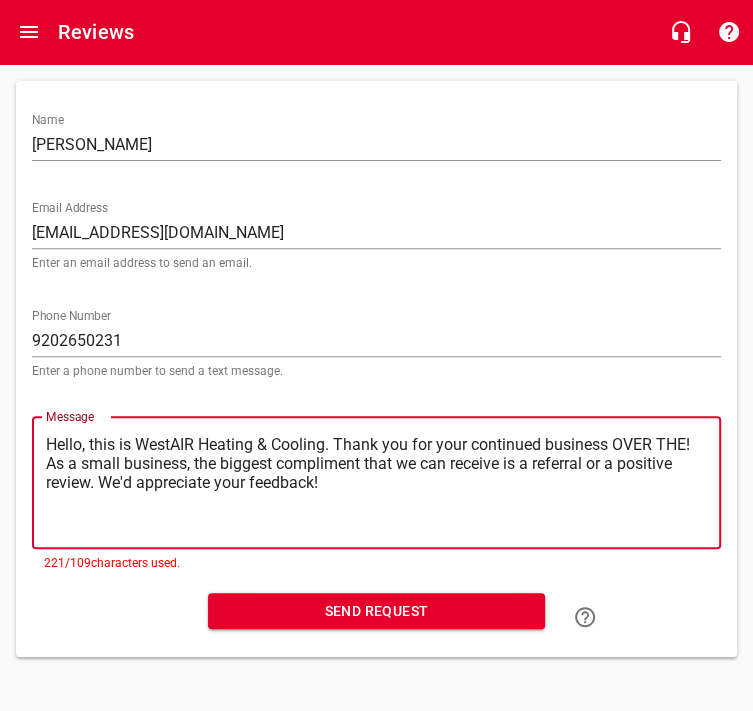 type on "Hello, this is WestAIR Heating & Cooling. Thank you for your continued business OVER TH! As a small business, the biggest compliment that we can receive is a referral or a positive review. We'd appreciate your feedback!" 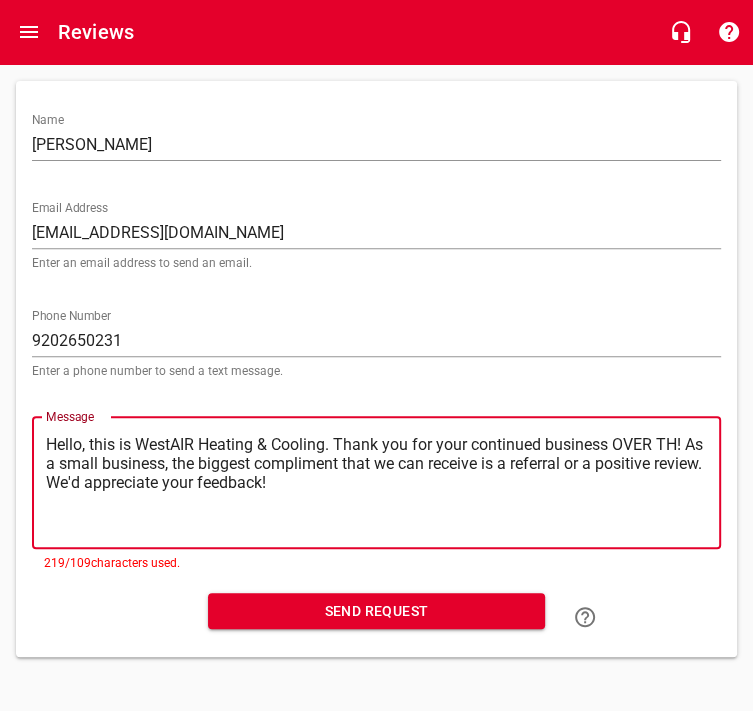 type on "Hello, this is WestAIR Heating & Cooling. Thank you for your continued business OVER T! As a small business, the biggest compliment that we can receive is a referral or a positive review. We'd appreciate your feedback!" 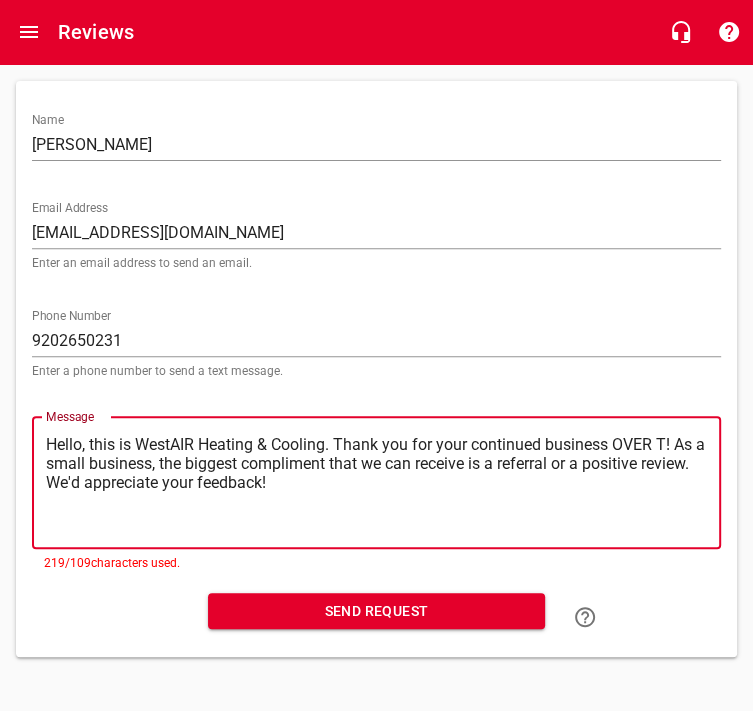 type on "Hello, this is WestAIR Heating & Cooling. Thank you for your continued business OVER ! As a small business, the biggest compliment that we can receive is a referral or a positive review. We'd appreciate your feedback!" 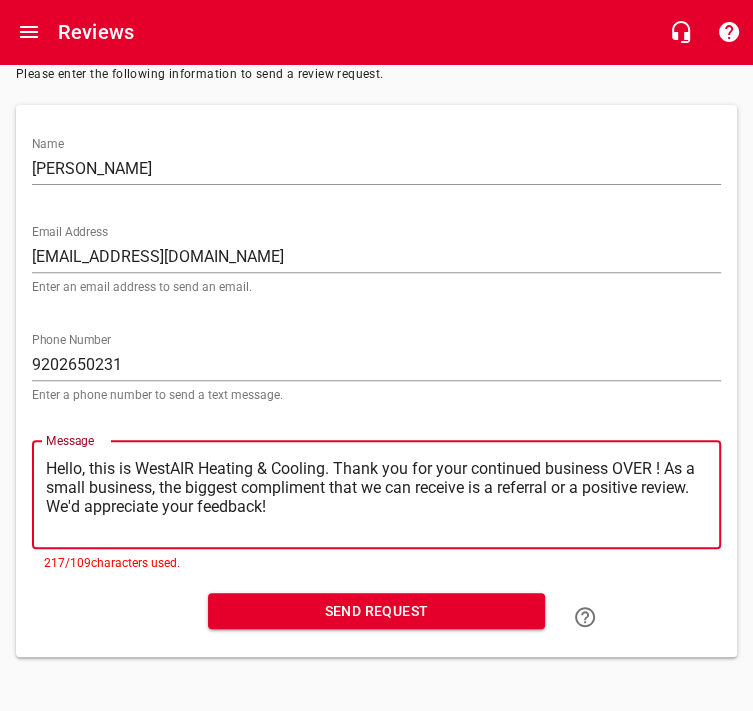 type on "Hello, this is WestAIR Heating & Cooling. Thank you for your continued business OVER! As a small business, the biggest compliment that we can receive is a referral or a positive review. We'd appreciate your feedback!" 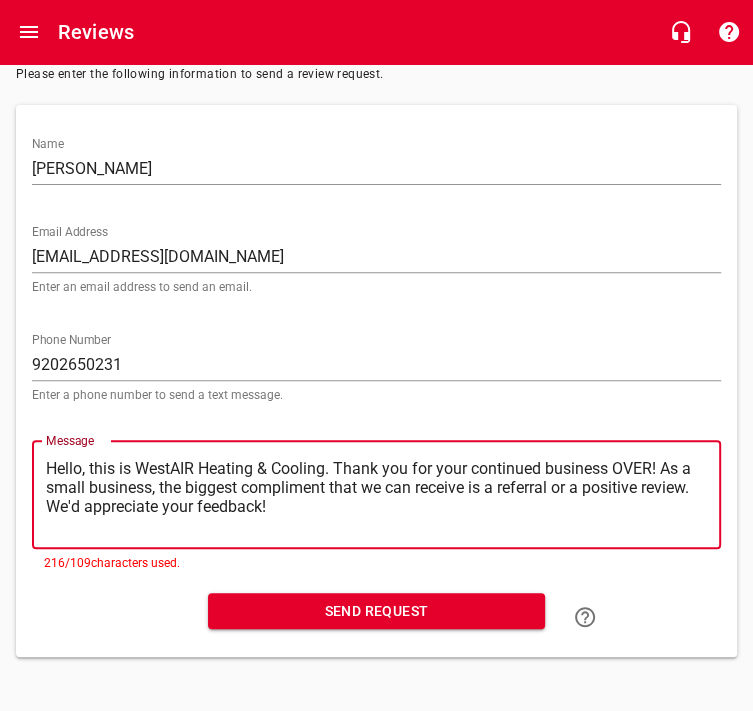 type on "Hello, this is WestAIR Heating & Cooling. Thank you for your continued business OVE! As a small business, the biggest compliment that we can receive is a referral or a positive review. We'd appreciate your feedback!" 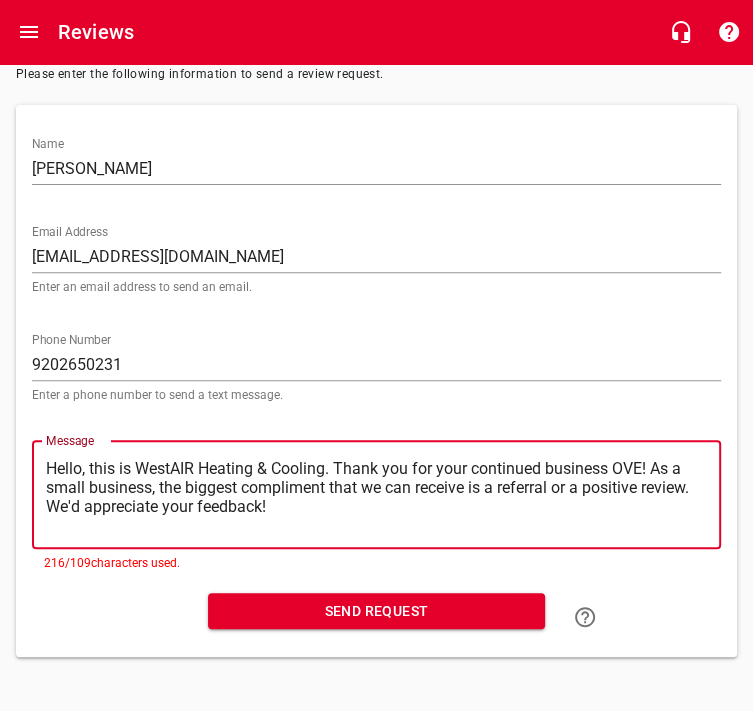 type on "Hello, this is WestAIR Heating & Cooling. Thank you for your continued business OV! As a small business, the biggest compliment that we can receive is a referral or a positive review. We'd appreciate your feedback!" 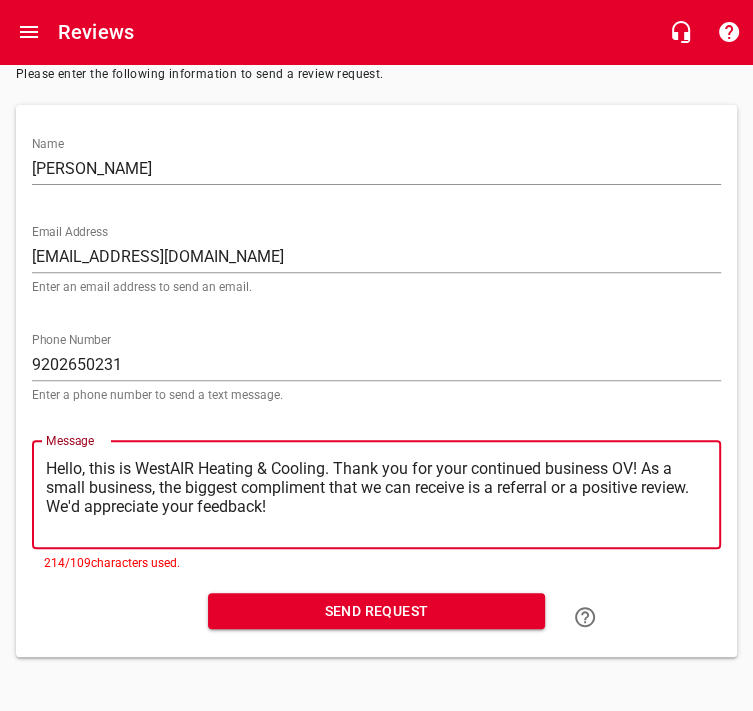 type on "Hello, this is WestAIR Heating & Cooling. Thank you for your continued business O! As a small business, the biggest compliment that we can receive is a referral or a positive review. We'd appreciate your feedback!" 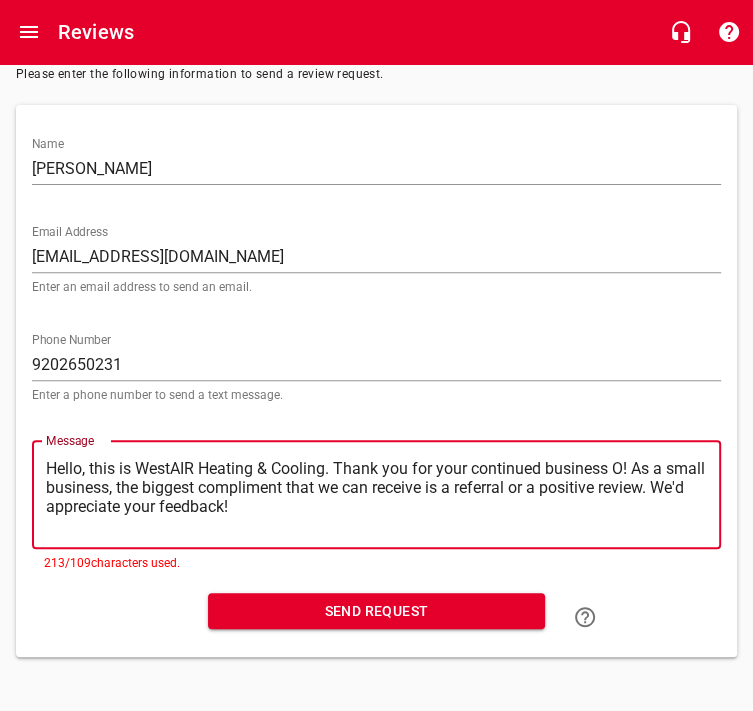 type on "Hello, this is WestAIR Heating & Cooling. Thank you for your continued business ! As a small business, the biggest compliment that we can receive is a referral or a positive review. We'd appreciate your feedback!" 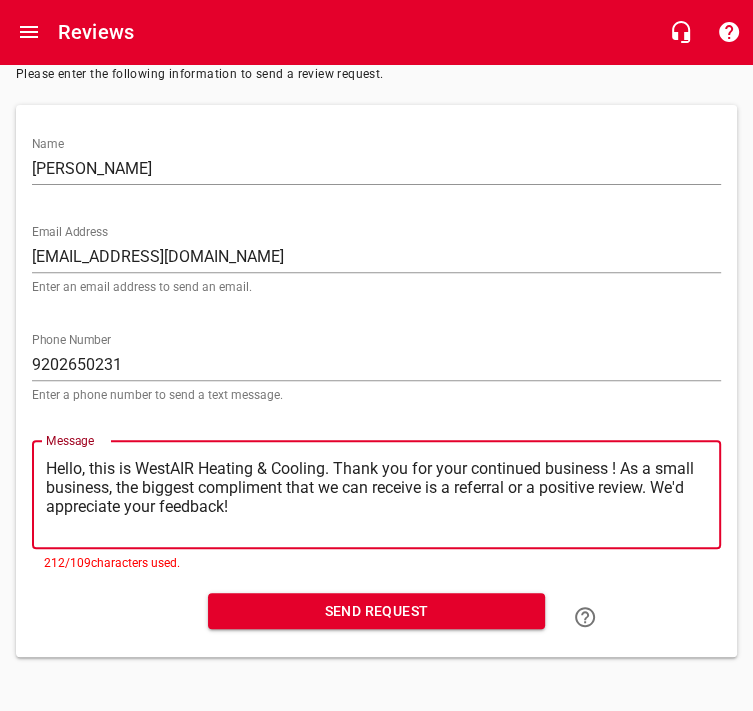 type on "Hello, this is WestAIR Heating & Cooling. Thank you for your continued business o! As a small business, the biggest compliment that we can receive is a referral or a positive review. We'd appreciate your feedback!" 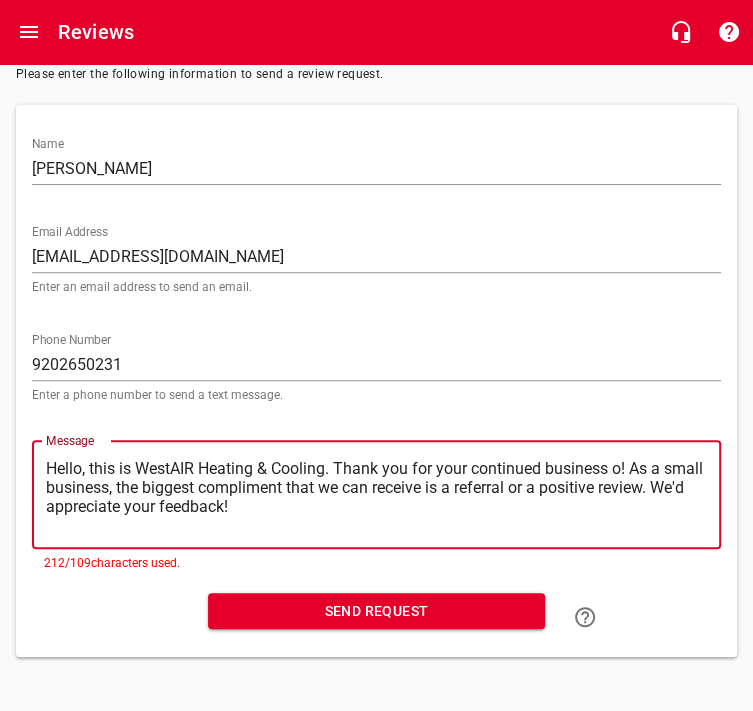 type on "Hello, this is WestAIR Heating & Cooling. Thank you for your continued business ov! As a small business, the biggest compliment that we can receive is a referral or a positive review. We'd appreciate your feedback!" 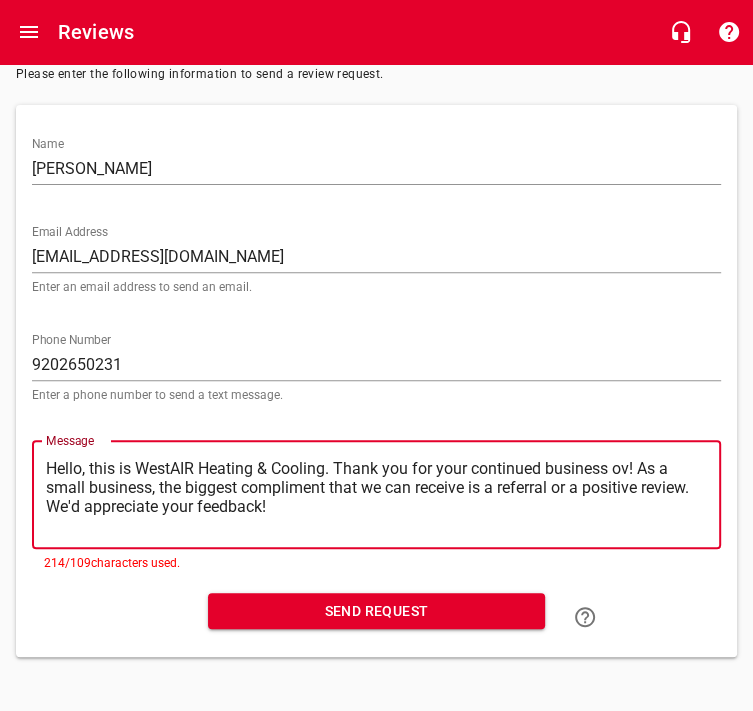 type on "Hello, this is WestAIR Heating & Cooling. Thank you for your continued business ove! As a small business, the biggest compliment that we can receive is a referral or a positive review. We'd appreciate your feedback!" 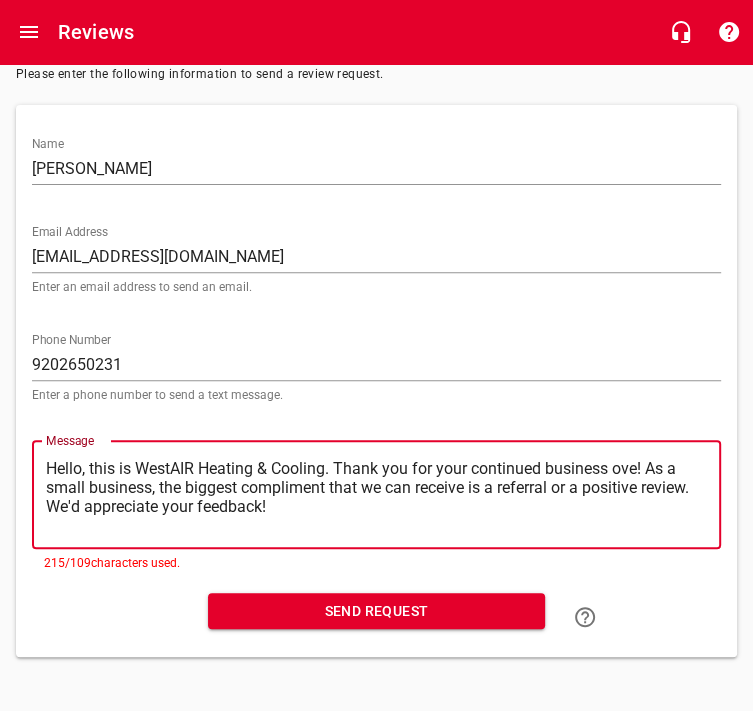 type on "Hello, this is WestAIR Heating & Cooling. Thank you for your continued business over! As a small business, the biggest compliment that we can receive is a referral or a positive review. We'd appreciate your feedback!" 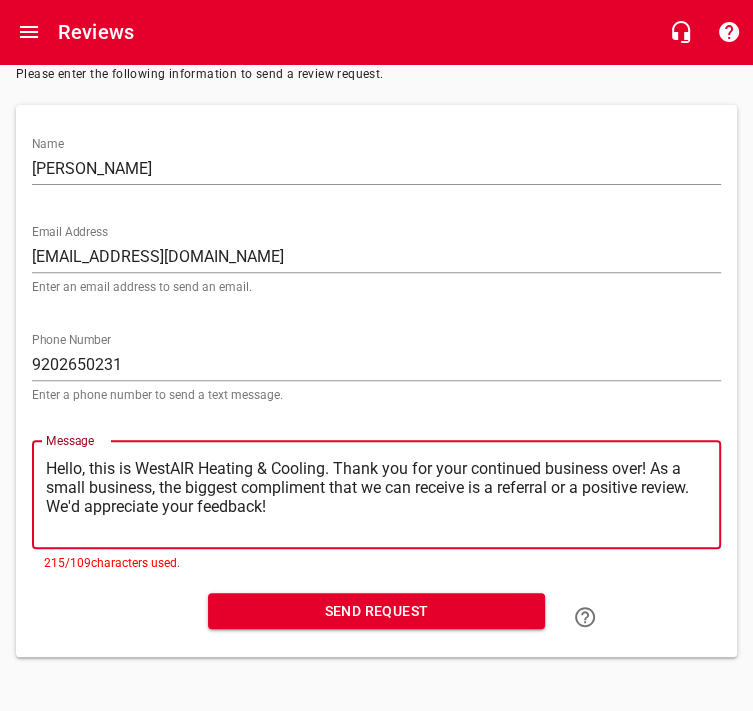 type on "Hello, this is WestAIR Heating & Cooling. Thank you for your continued business over ! As a small business, the biggest compliment that we can receive is a referral or a positive review. We'd appreciate your feedback!" 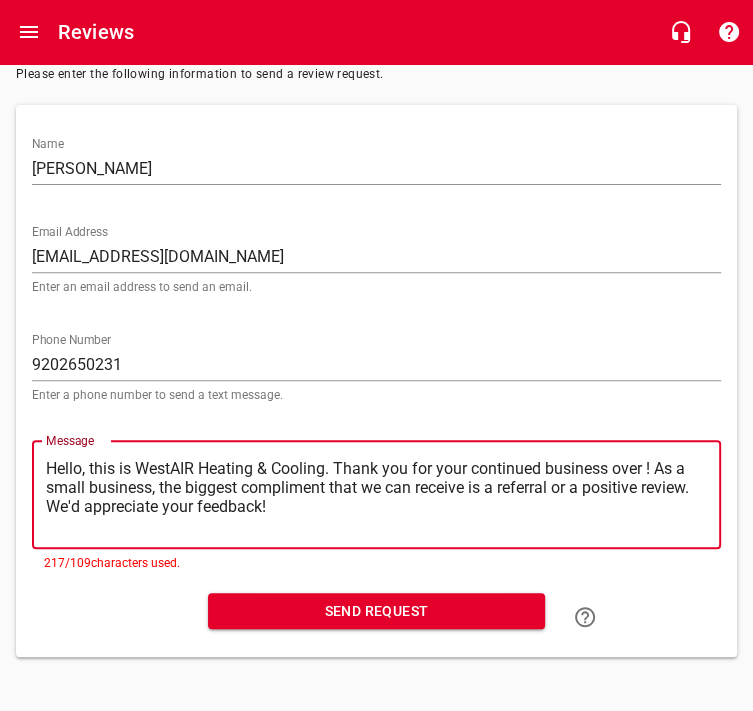 type on "Hello, this is WestAIR Heating & Cooling. Thank you for your continued business over t! As a small business, the biggest compliment that we can receive is a referral or a positive review. We'd appreciate your feedback!" 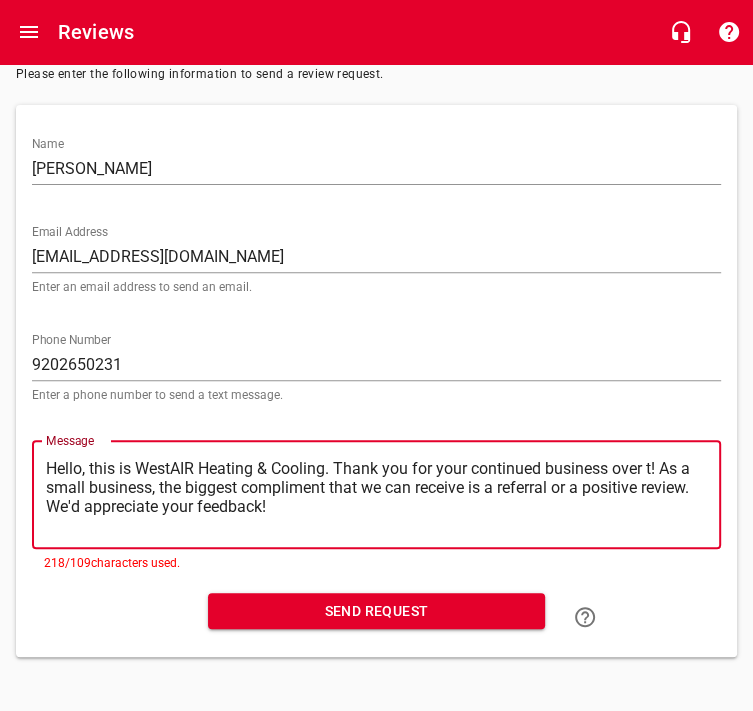 type on "Hello, this is WestAIR Heating & Cooling. Thank you for your continued business over th! As a small business, the biggest compliment that we can receive is a referral or a positive review. We'd appreciate your feedback!" 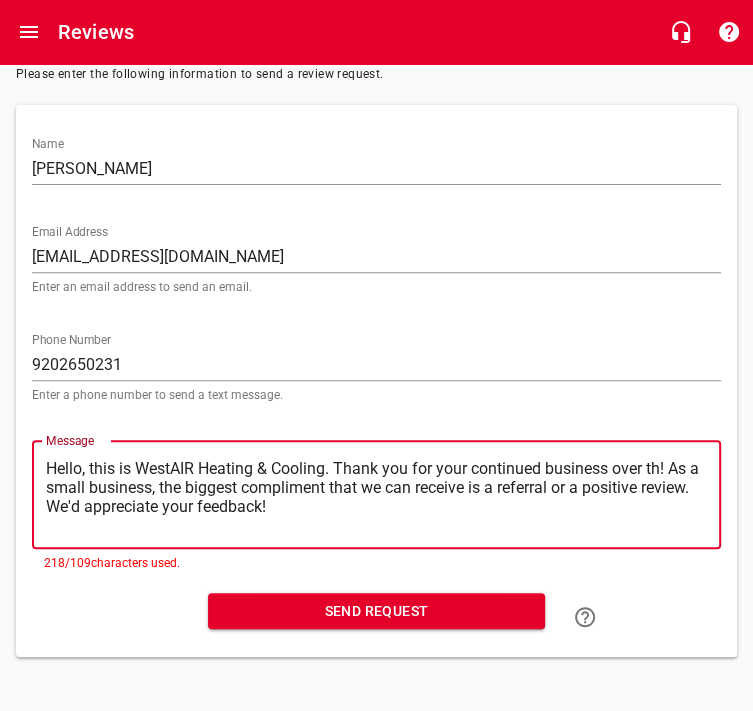 type on "Hello, this is WestAIR Heating & Cooling. Thank you for your continued business over the! As a small business, the biggest compliment that we can receive is a referral or a positive review. We'd appreciate your feedback!" 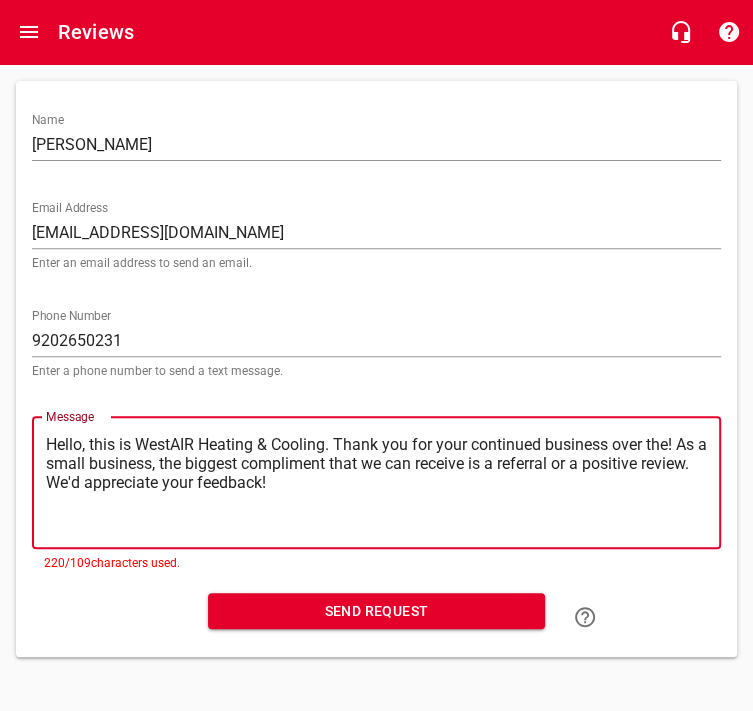 type on "Hello, this is WestAIR Heating & Cooling. Thank you for your continued business over the ! As a small business, the biggest compliment that we can receive is a referral or a positive review. We'd appreciate your feedback!" 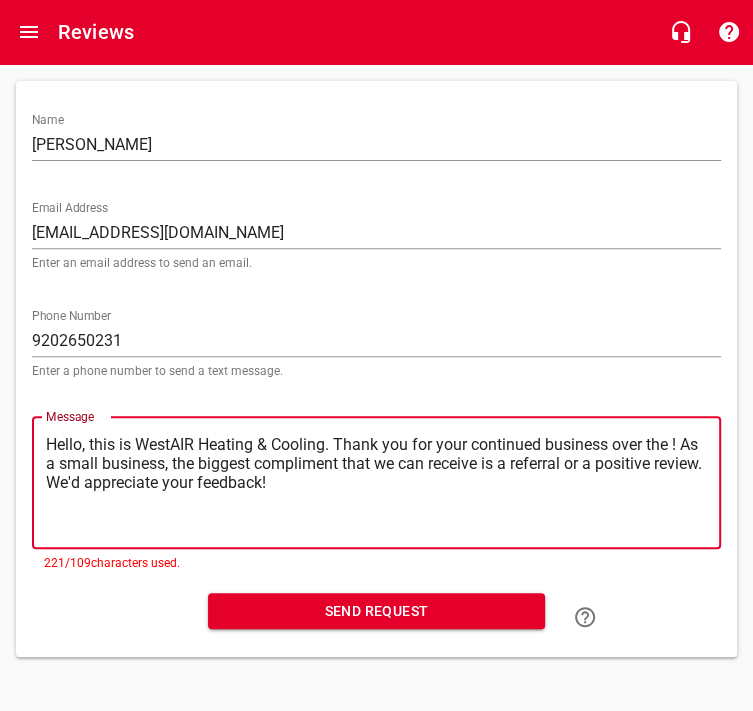 type on "Hello, this is WestAIR Heating & Cooling. Thank you for your continued business over the y! As a small business, the biggest compliment that we can receive is a referral or a positive review. We'd appreciate your feedback!" 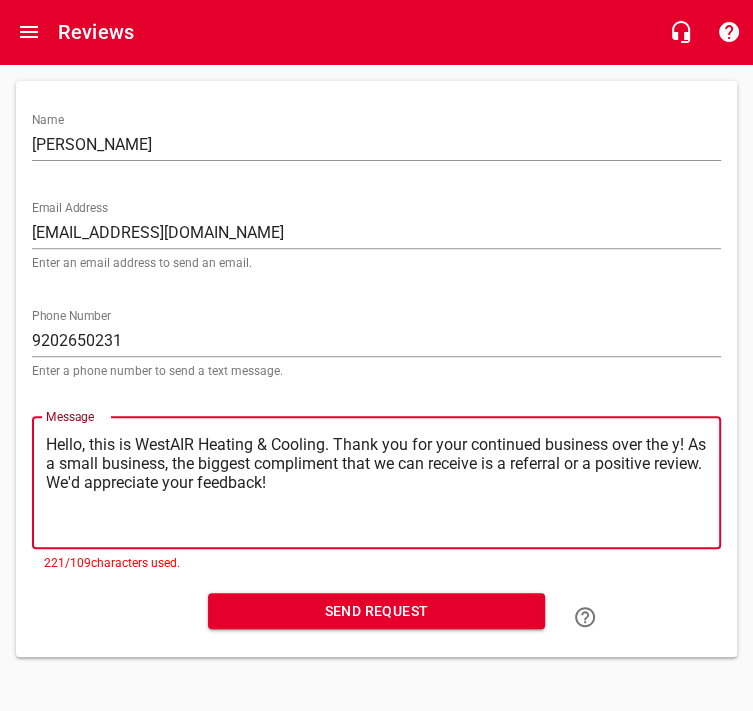 type on "Hello, this is WestAIR Heating & Cooling. Thank you for your continued business over the ye! As a small business, the biggest compliment that we can receive is a referral or a positive review. We'd appreciate your feedback!" 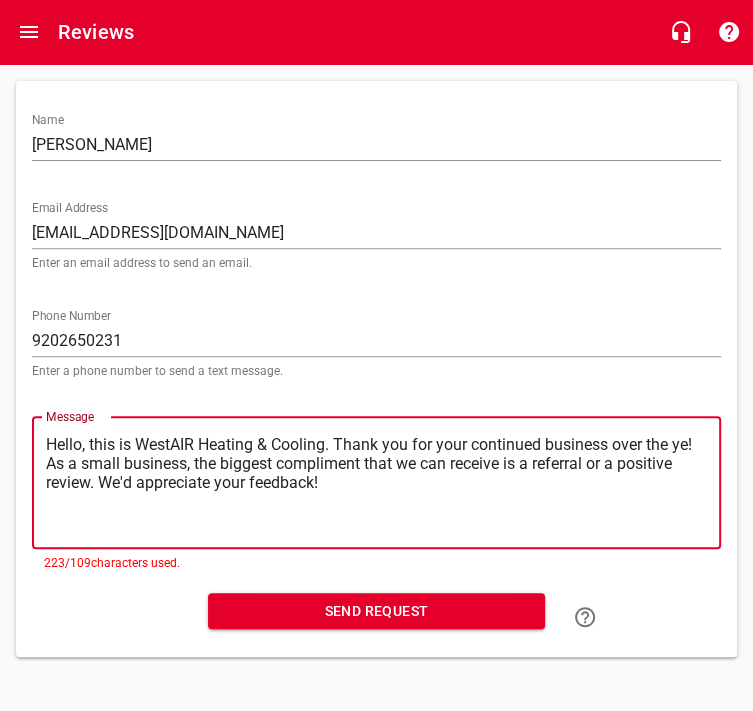 type on "Hello, this is WestAIR Heating & Cooling. Thank you for your continued business over the yea! As a small business, the biggest compliment that we can receive is a referral or a positive review. We'd appreciate your feedback!" 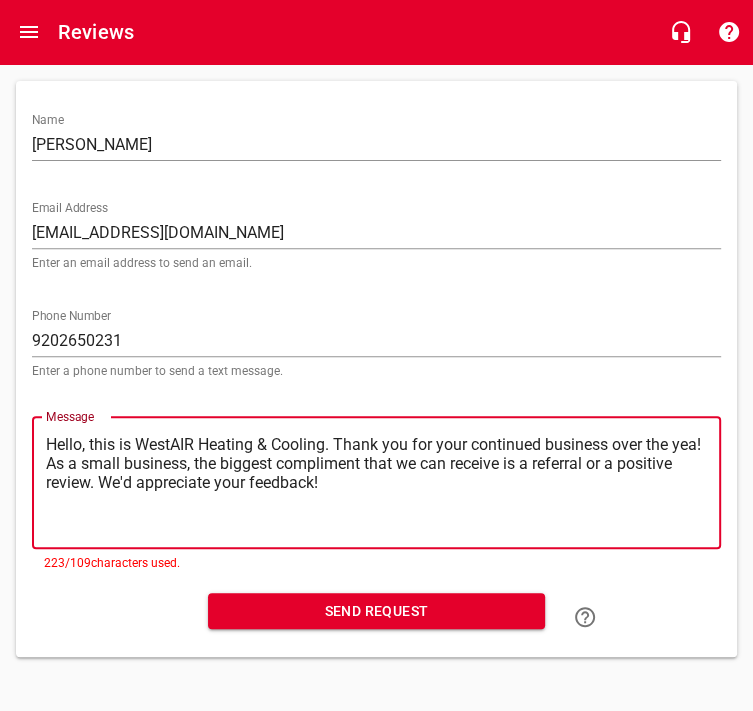 type on "Hello, this is WestAIR Heating & Cooling. Thank you for your continued business over the year! As a small business, the biggest compliment that we can receive is a referral or a positive review. We'd appreciate your feedback!" 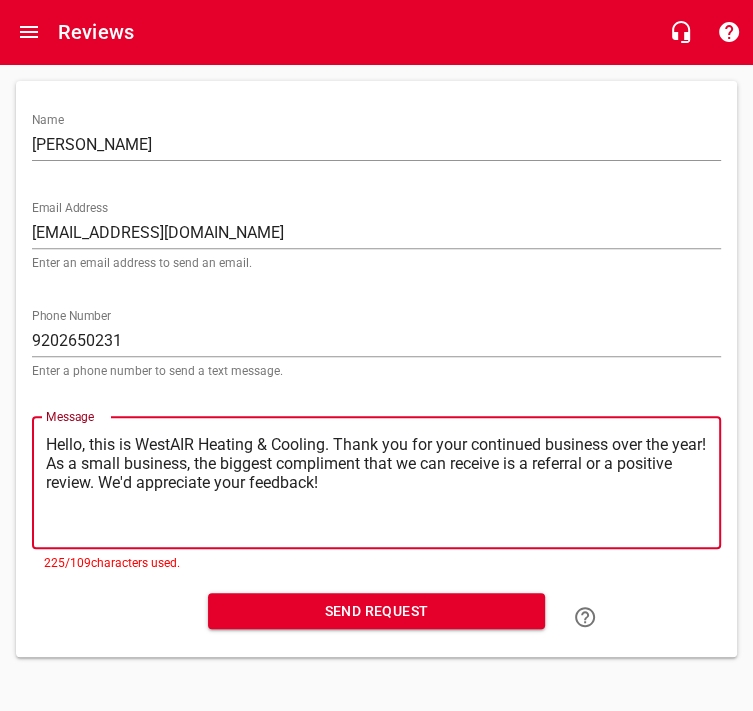 type on "Hello, this is WestAIR Heating & Cooling. Thank you for your continued business over the years! As a small business, the biggest compliment that we can receive is a referral or a positive review. We'd appreciate your feedback!" 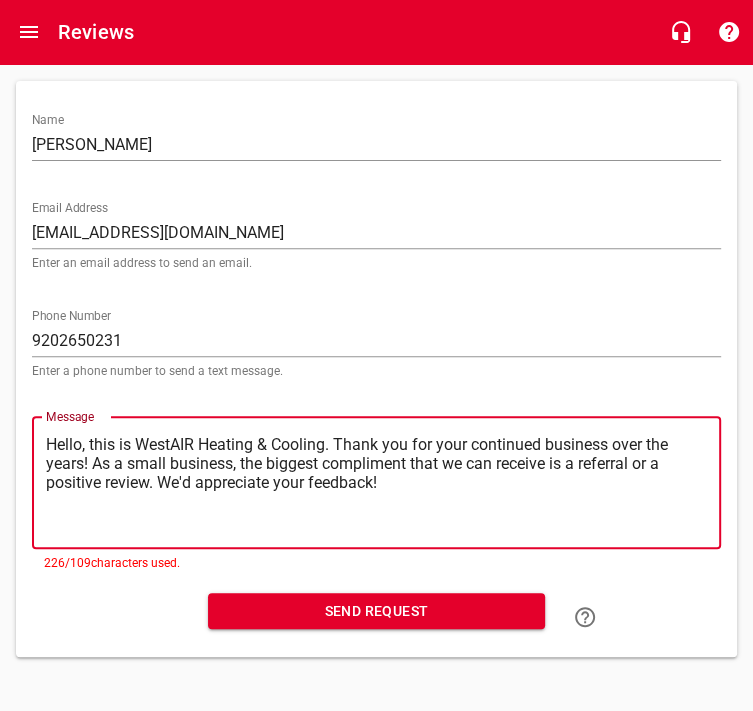 type on "Hello, this is WestAIR Heating & Cooling. Thank you for your continued business over the years,! As a small business, the biggest compliment that we can receive is a referral or a positive review. We'd appreciate your feedback!" 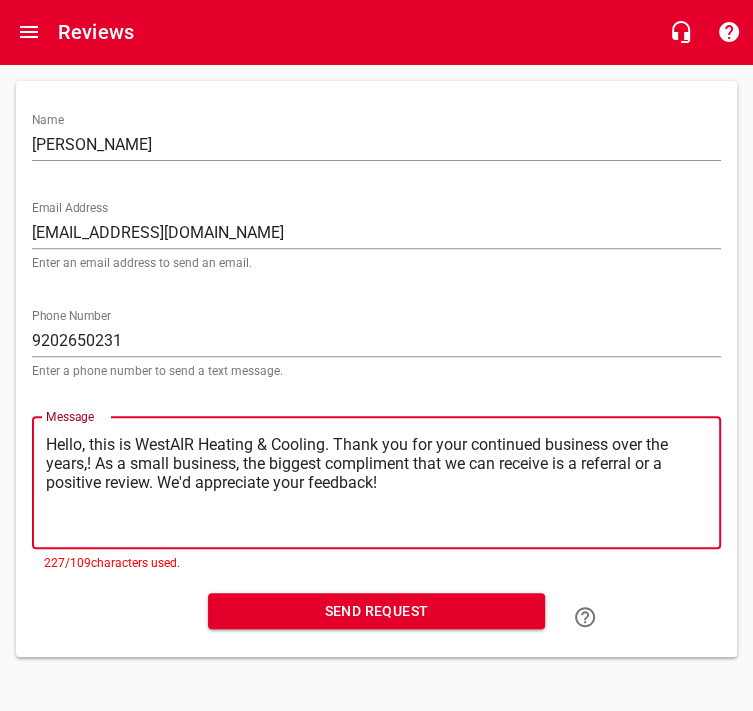 type on "Hello, this is WestAIR Heating & Cooling. Thank you for your continued business over the years, ! As a small business, the biggest compliment that we can receive is a referral or a positive review. We'd appreciate your feedback!" 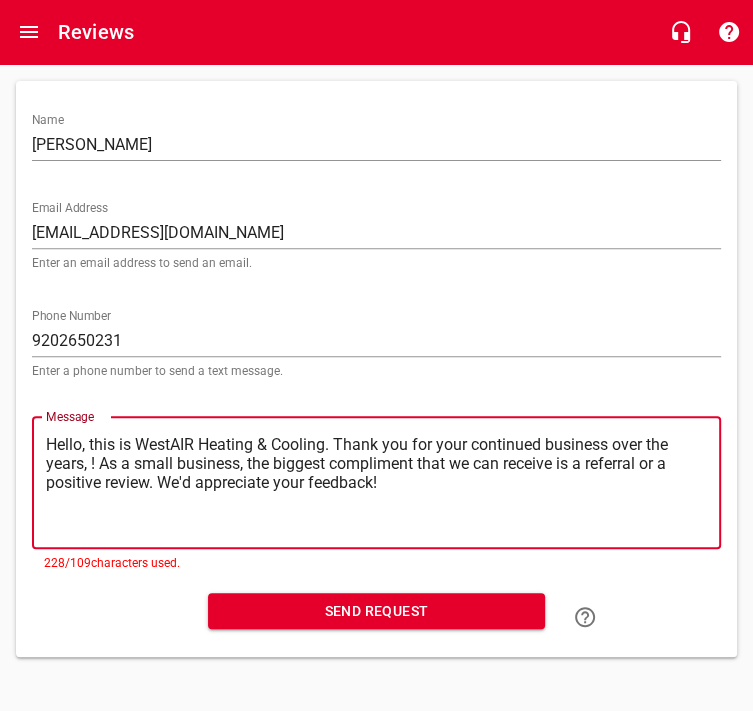 type on "Hello, this is WestAIR Heating & Cooling. Thank you for your continued business over the years,  As a small business, the biggest compliment that we can receive is a referral or a positive review. We'd appreciate your feedback!" 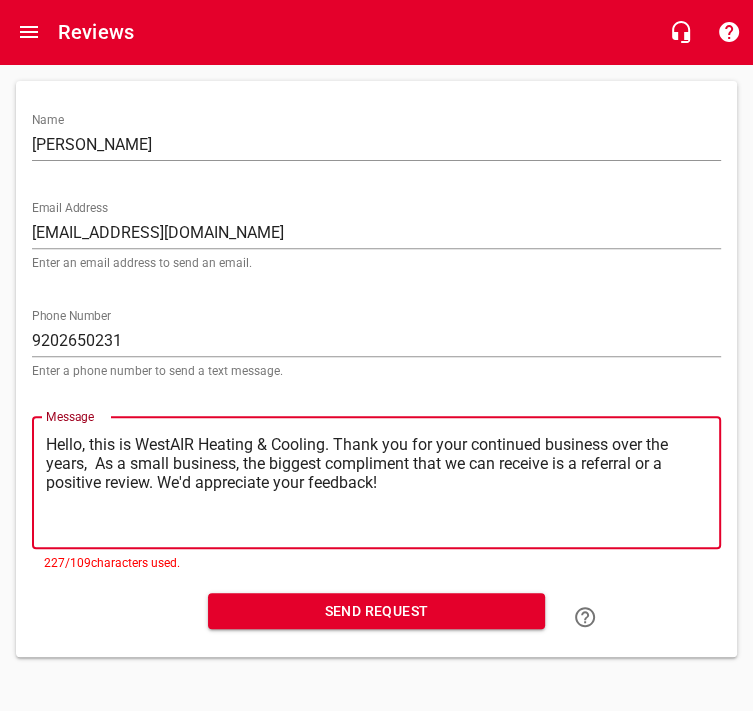 type on "Hello, this is WestAIR Heating & Cooling. Thank you for your continued business over the years, As a small business, the biggest compliment that we can receive is a referral or a positive review. We'd appreciate your feedback!" 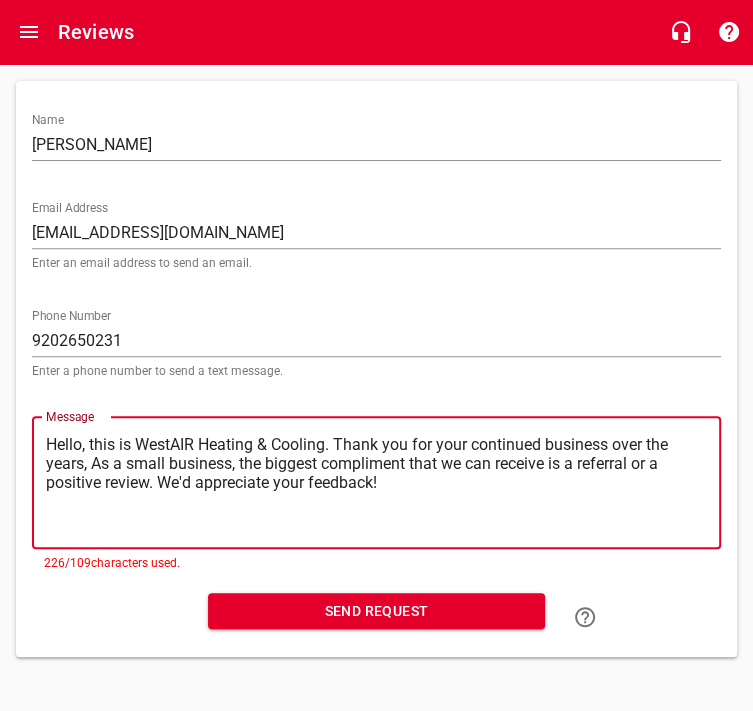 type on "Hello, this is WestAIR Heating & Cooling. Thank you for your continued business over the years, s a small business, the biggest compliment that we can receive is a referral or a positive review. We'd appreciate your feedback!" 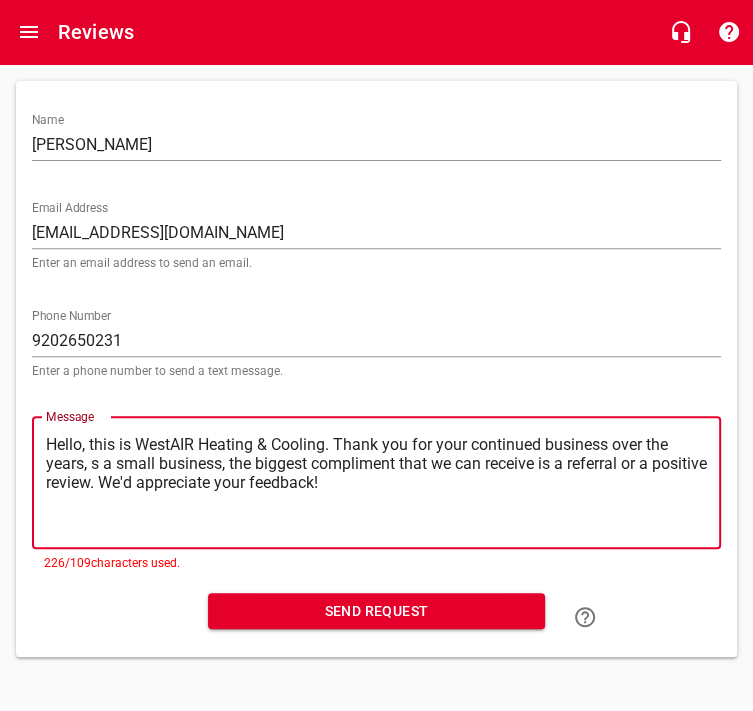 type on "Hello, this is WestAIR Heating & Cooling. Thank you for your continued business over the years,  a small business, the biggest compliment that we can receive is a referral or a positive review. We'd appreciate your feedback!" 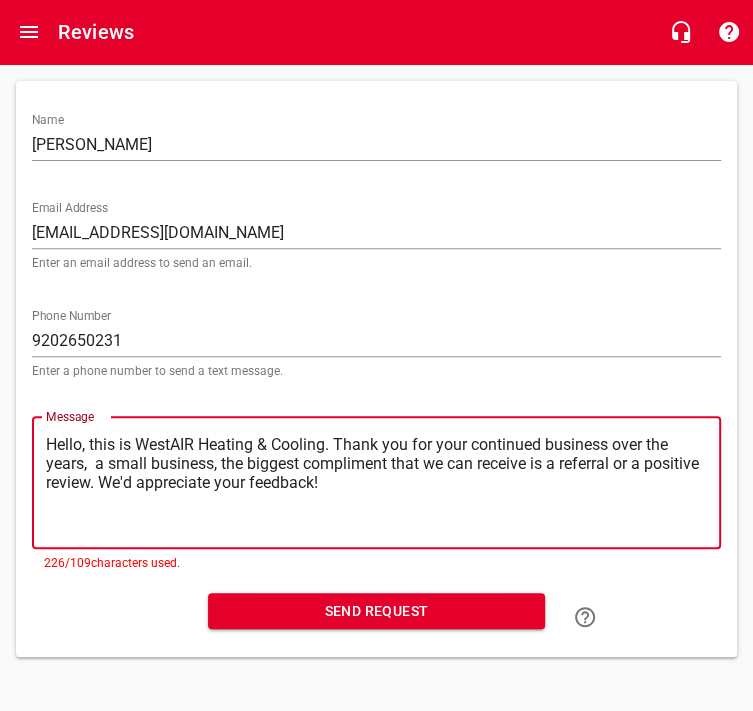 type on "Hello, this is WestAIR Heating & Cooling. Thank you for your continued business over the years, a small business, the biggest compliment that we can receive is a referral or a positive review. We'd appreciate your feedback!" 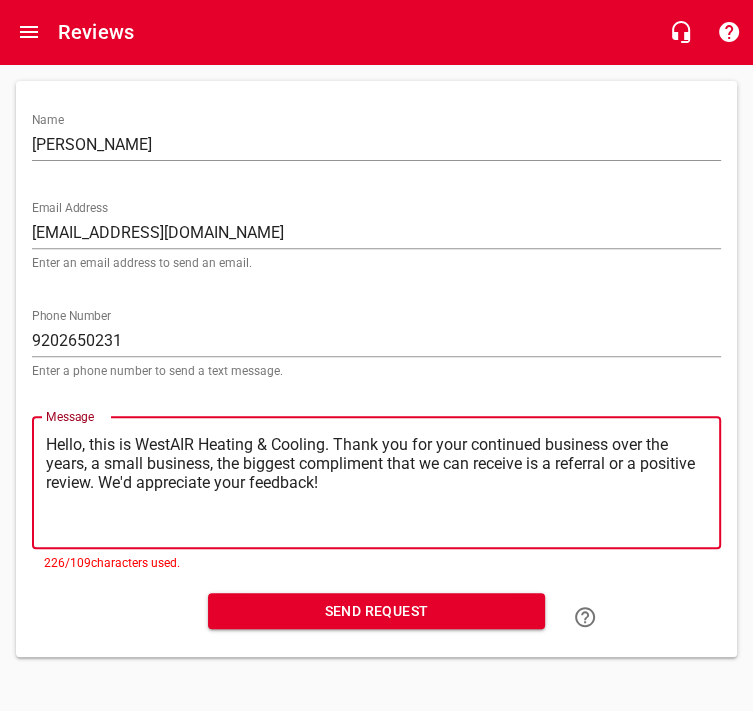 type on "Hello, this is WestAIR Heating & Cooling. Thank you for your continued business over the years,  small business, the biggest compliment that we can receive is a referral or a positive review. We'd appreciate your feedback!" 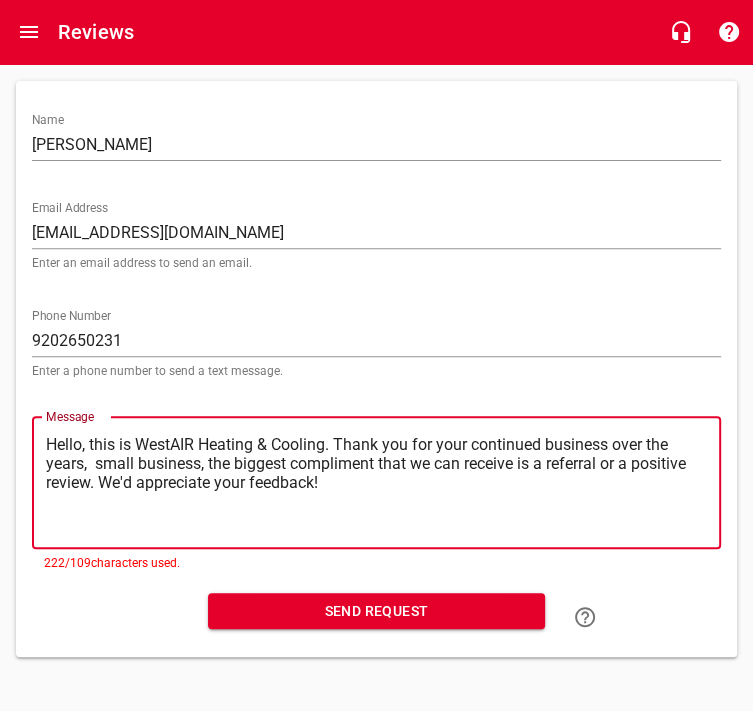 type on "Hello, this is WestAIR Heating & Cooling. Thank you for your continued business over the years, small business, the biggest compliment that we can receive is a referral or a positive review. We'd appreciate your feedback!" 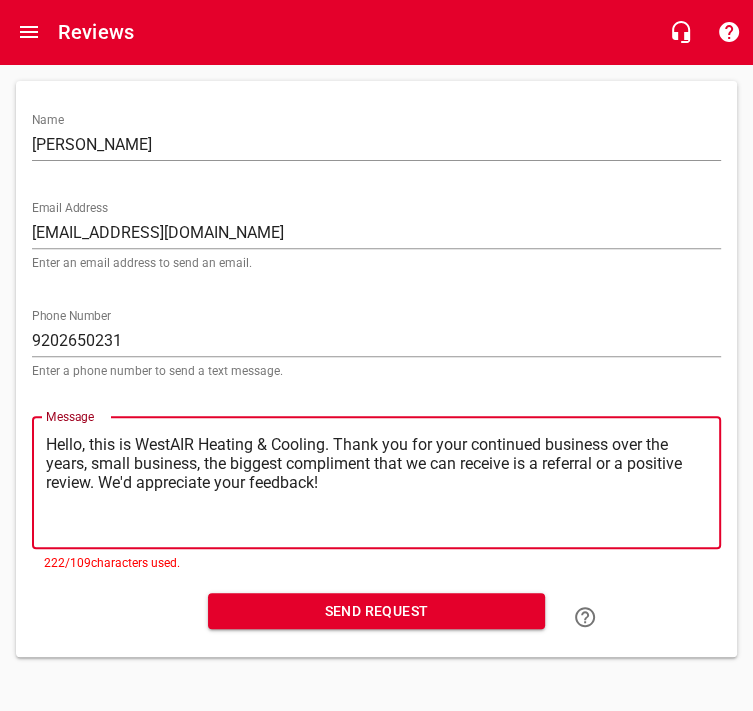 type on "Hello, this is WestAIR Heating & Cooling. Thank you for your continued business over the years, mall business, the biggest compliment that we can receive is a referral or a positive review. We'd appreciate your feedback!" 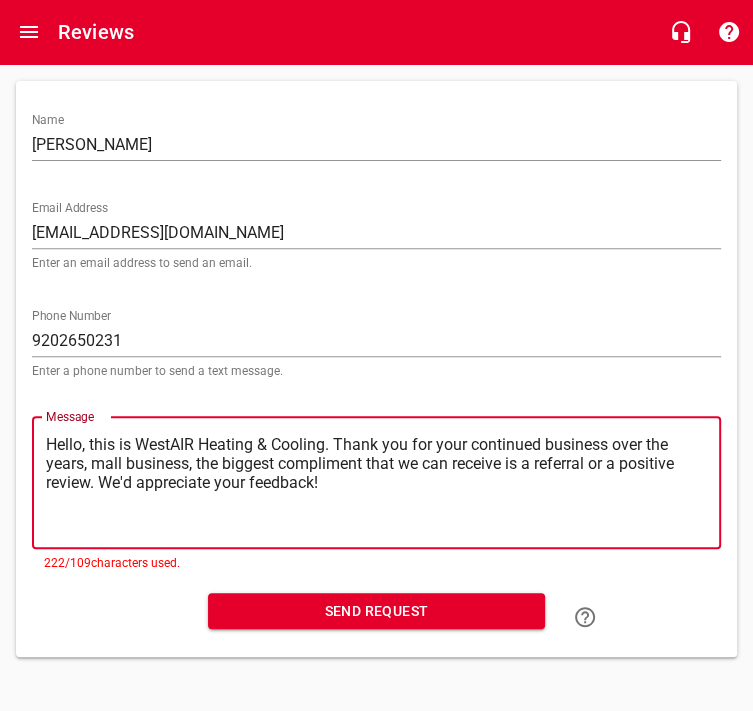 type on "Hello, this is WestAIR Heating & Cooling. Thank you for your continued business over the years, all business, the biggest compliment that we can receive is a referral or a positive review. We'd appreciate your feedback!" 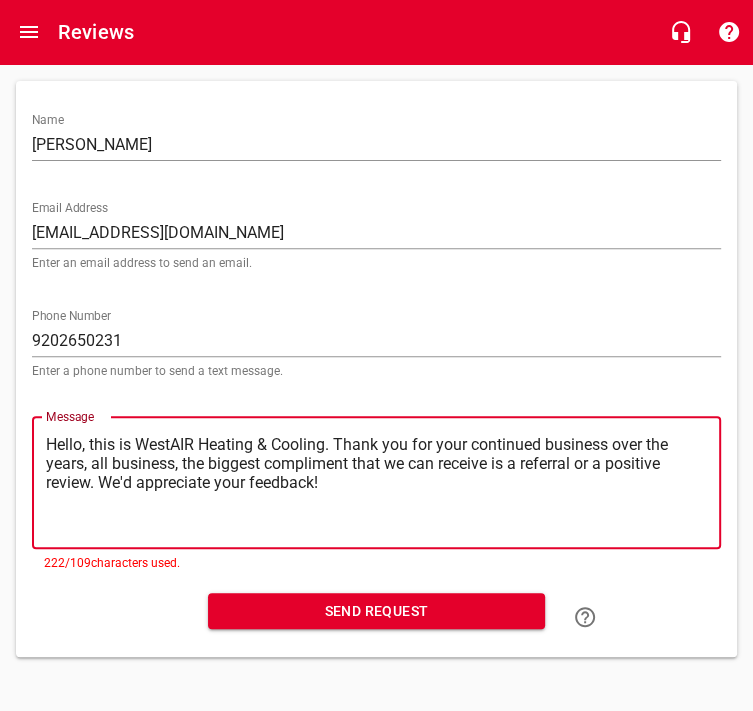 type on "Hello, this is WestAIR Heating & Cooling. Thank you for your continued business over the years, ll business, the biggest compliment that we can receive is a referral or a positive review. We'd appreciate your feedback!" 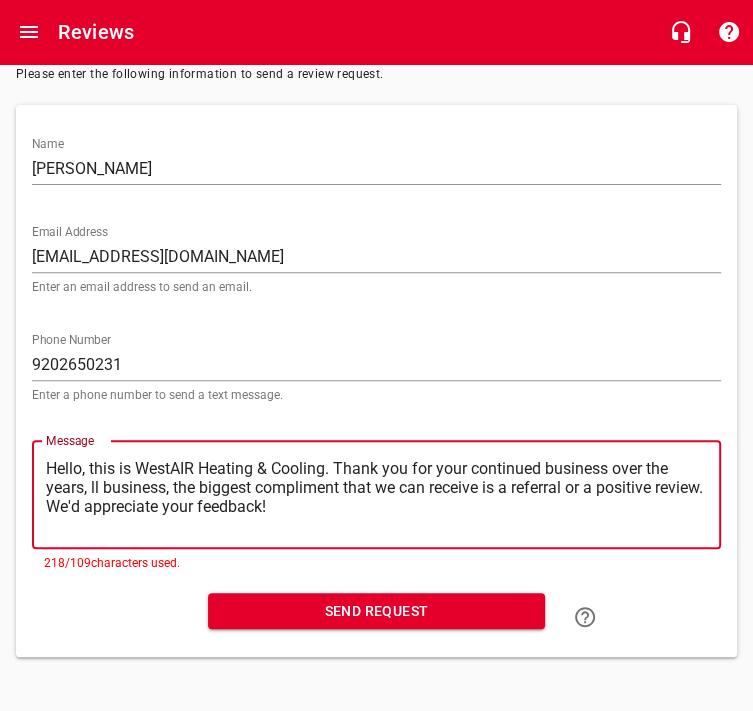 type on "Hello, this is WestAIR Heating & Cooling. Thank you for your continued business over the years, l business, the biggest compliment that we can receive is a referral or a positive review. We'd appreciate your feedback!" 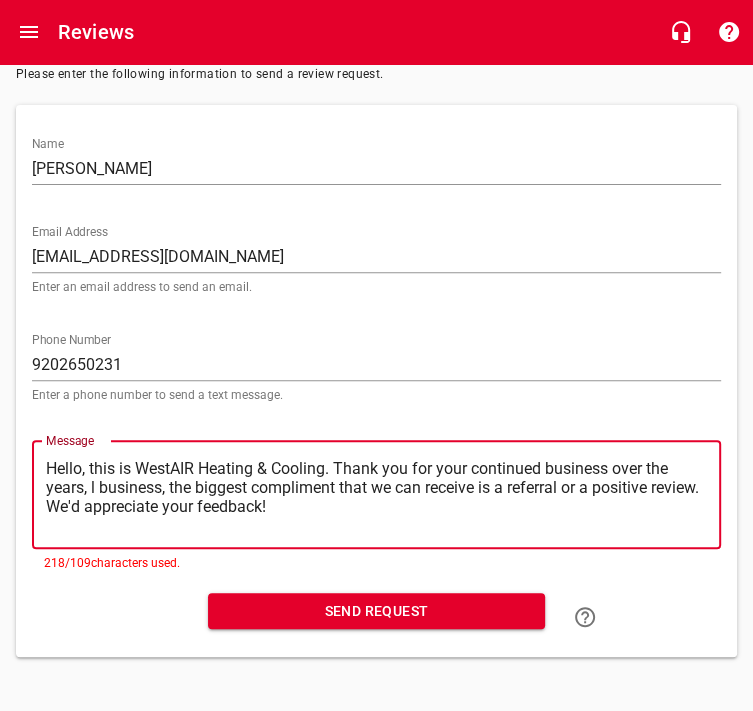 type on "Hello, this is WestAIR Heating & Cooling. Thank you for your continued business over the years,  business, the biggest compliment that we can receive is a referral or a positive review. We'd appreciate your feedback!" 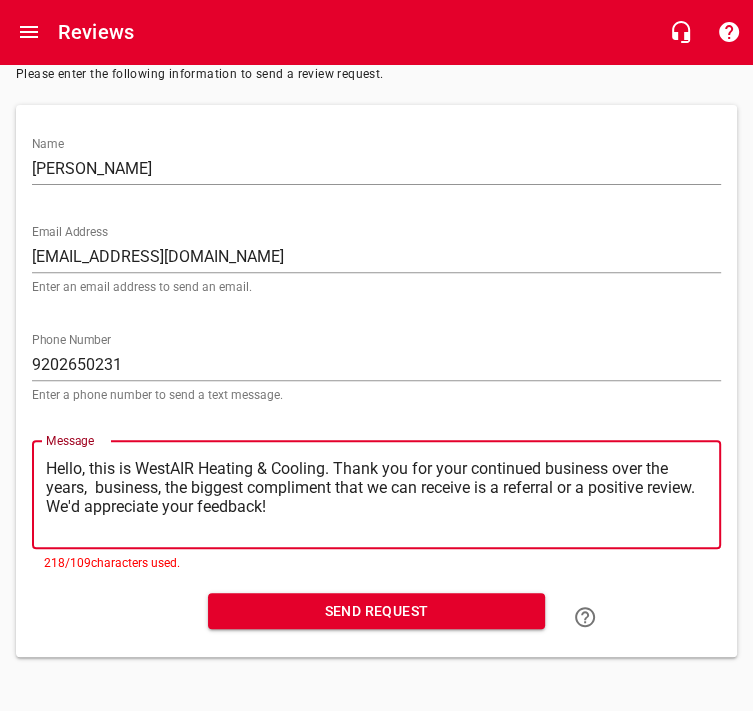 type on "Hello, this is WestAIR Heating & Cooling. Thank you for your continued business over the years, business, the biggest compliment that we can receive is a referral or a positive review. We'd appreciate your feedback!" 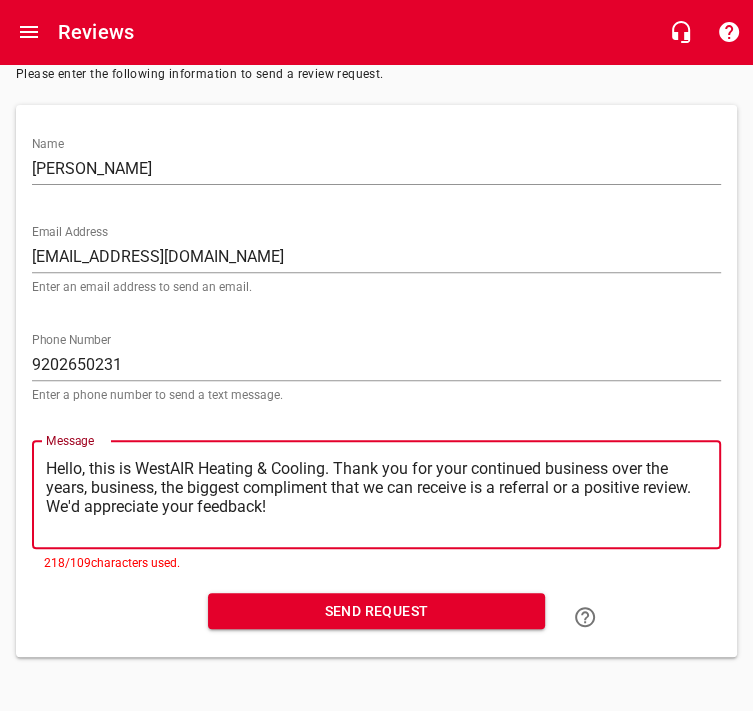 type on "Hello, this is WestAIR Heating & Cooling. Thank you for your continued business over the years, usiness, the biggest compliment that we can receive is a referral or a positive review. We'd appreciate your feedback!" 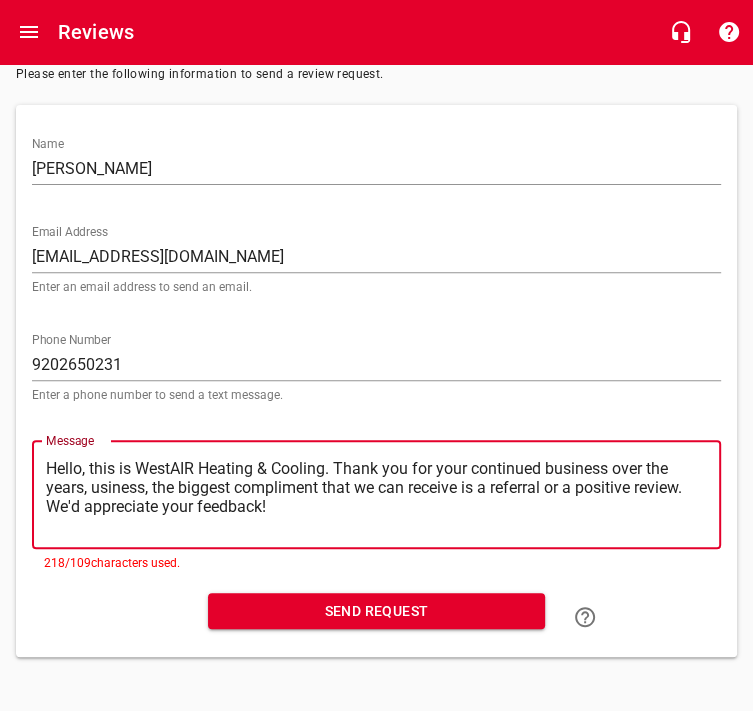 type on "Hello, this is WestAIR Heating & Cooling. Thank you for your continued business over the years, siness, the biggest compliment that we can receive is a referral or a positive review. We'd appreciate your feedback!" 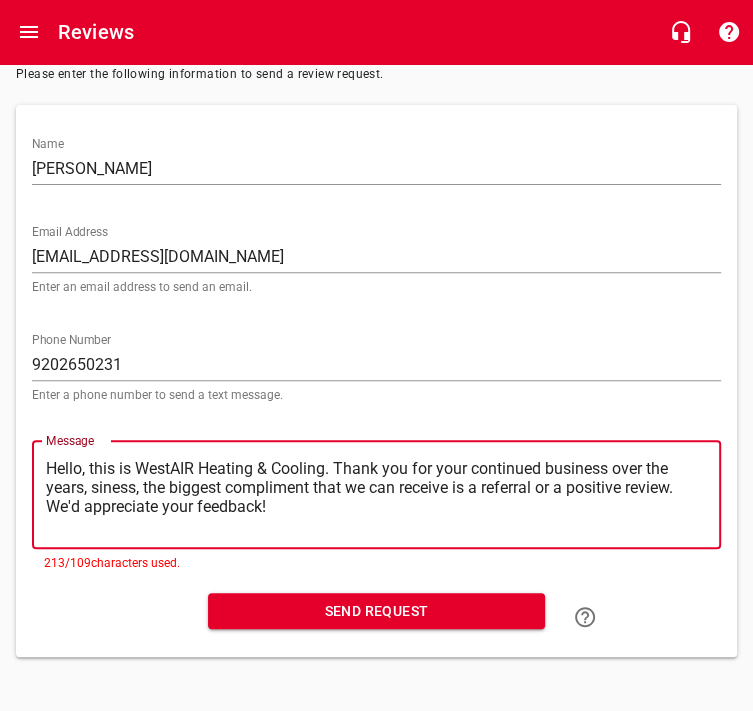 type on "Hello, this is WestAIR Heating & Cooling. Thank you for your continued business over the years, iness, the biggest compliment that we can receive is a referral or a positive review. We'd appreciate your feedback!" 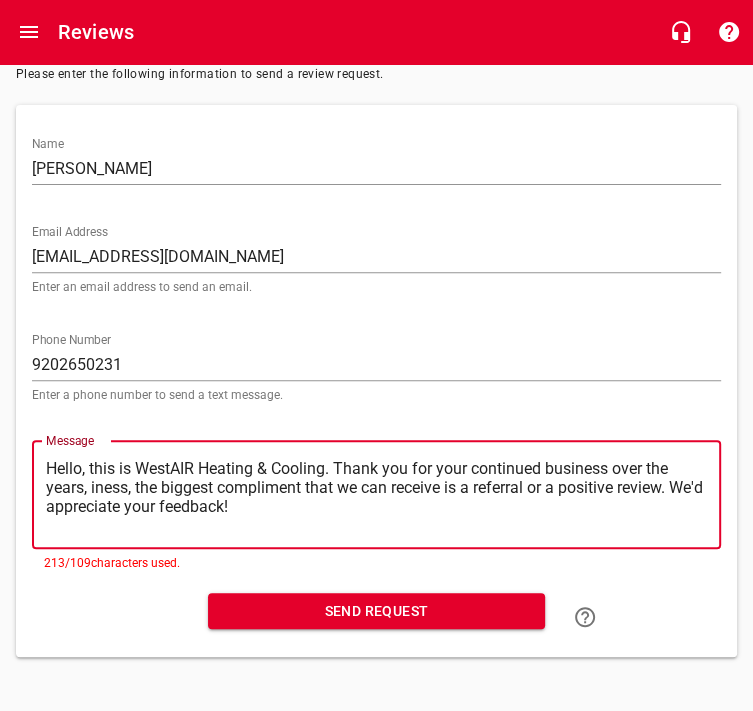 type on "Hello, this is WestAIR Heating & Cooling. Thank you for your continued business over the years, [PERSON_NAME], the biggest compliment that we can receive is a referral or a positive review. We'd appreciate your feedback!" 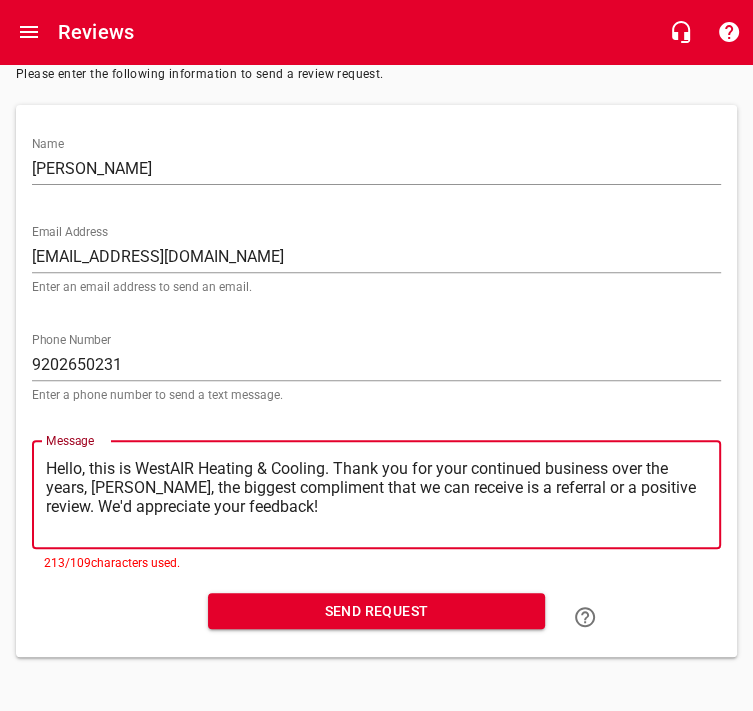 type on "Hello, this is WestAIR Heating & Cooling. Thank you for your continued business over the years, ess, the biggest compliment that we can receive is a referral or a positive review. We'd appreciate your feedback!" 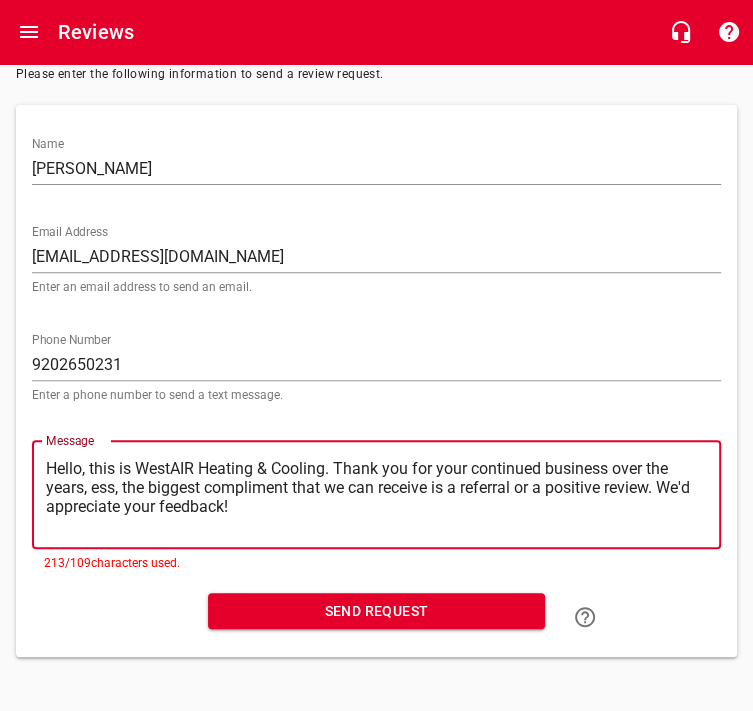 type on "Hello, this is WestAIR Heating & Cooling. Thank you for your continued business over the years, ss, the biggest compliment that we can receive is a referral or a positive review. We'd appreciate your feedback!" 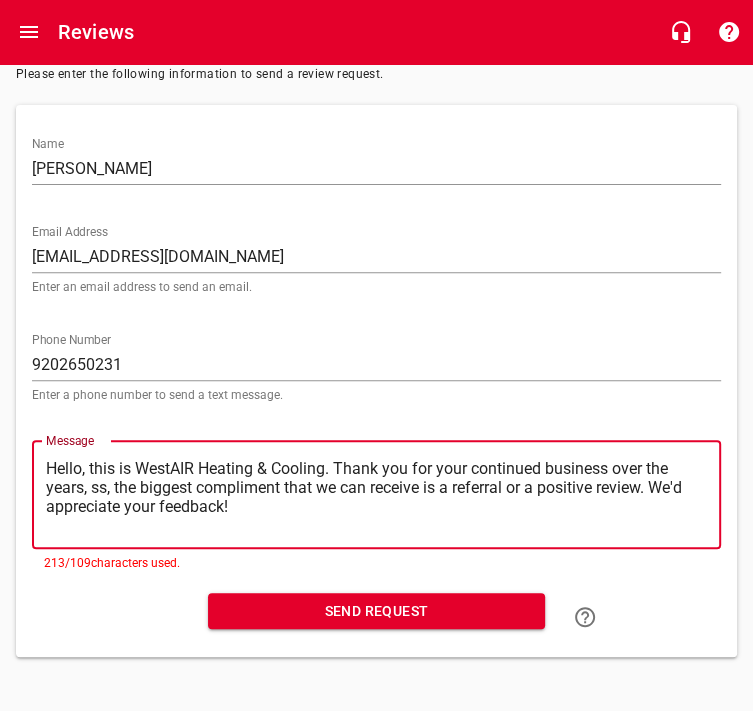 type on "Hello, this is WestAIR Heating & Cooling. Thank you for your continued business over the years, s, the biggest compliment that we can receive is a referral or a positive review. We'd appreciate your feedback!" 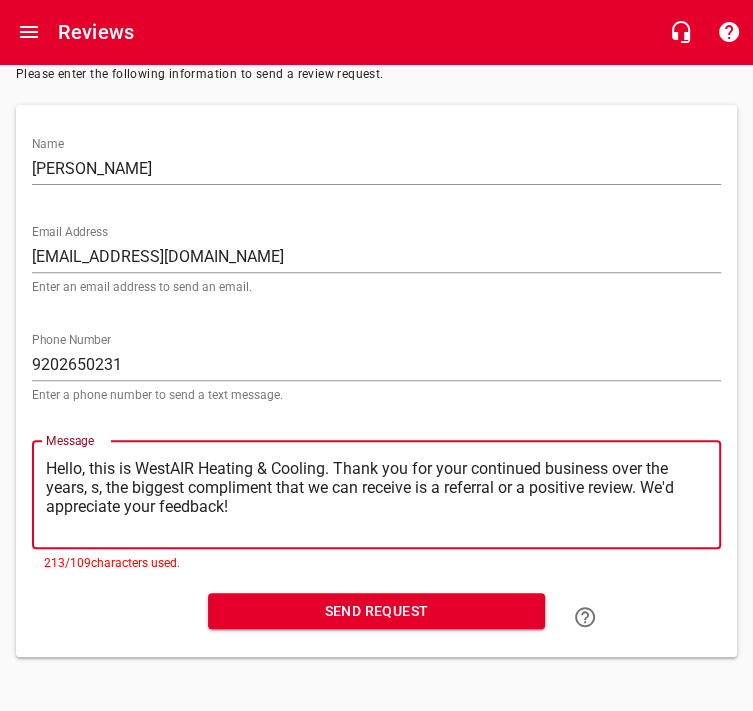 type on "Hello, this is WestAIR Heating & Cooling. Thank you for your continued business over the years, , the biggest compliment that we can receive is a referral or a positive review. We'd appreciate your feedback!" 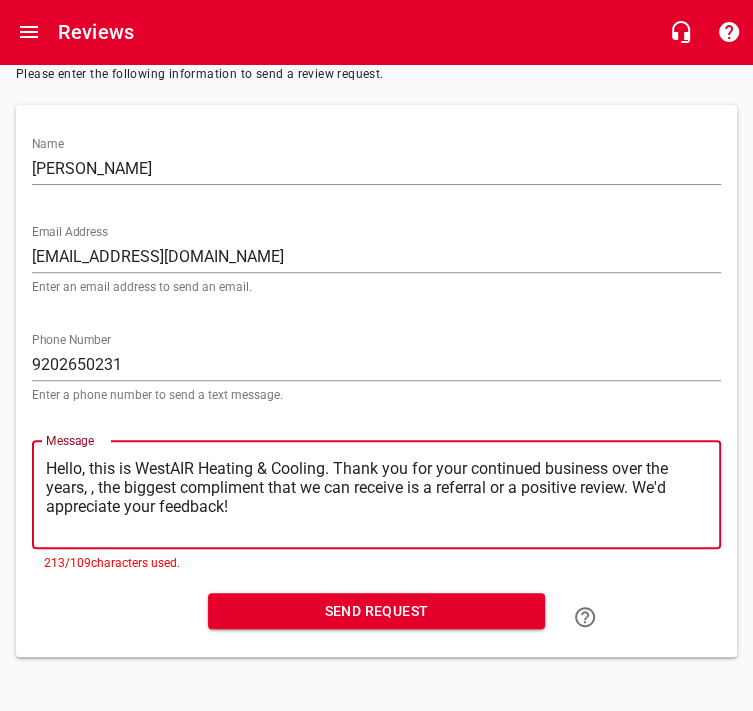 type on "Hello, this is WestAIR Heating & Cooling. Thank you for your continued business over the years,  the biggest compliment that we can receive is a referral or a positive review. We'd appreciate your feedback!" 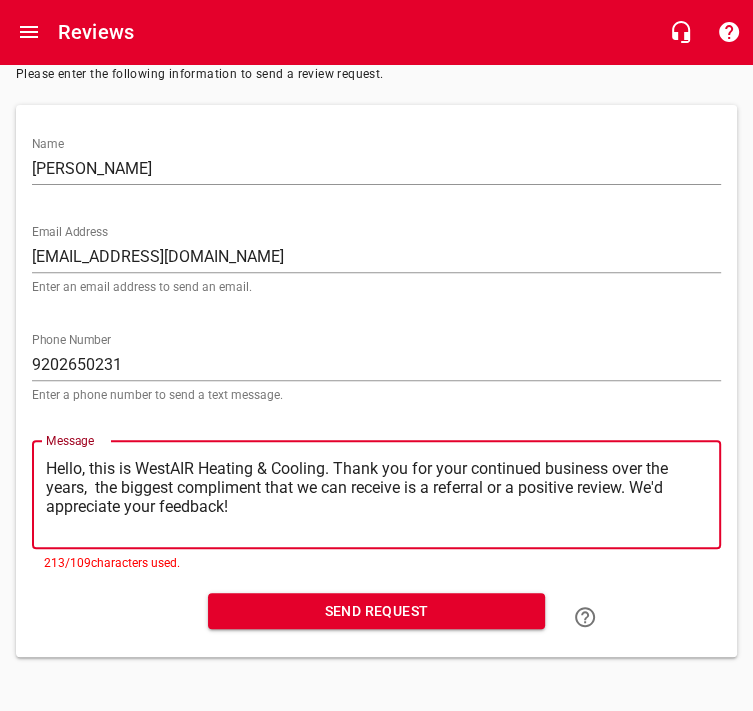 type on "Hello, this is WestAIR Heating & Cooling. Thank you for your continued business over the years, the biggest compliment that we can receive is a referral or a positive review. We'd appreciate your feedback!" 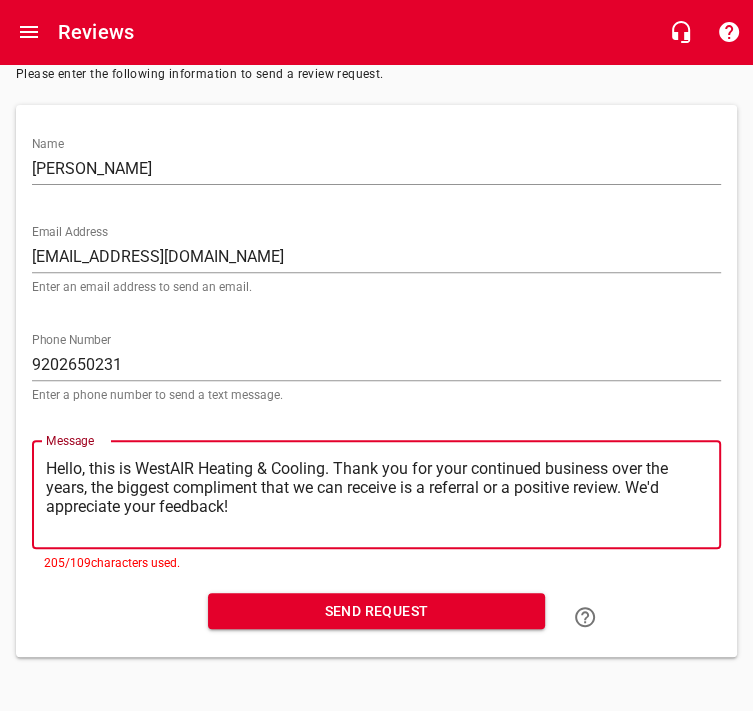 type on "Hello, this is WestAIR Heating & Cooling. Thank you for your continued business over the years, he biggest compliment that we can receive is a referral or a positive review. We'd appreciate your feedback!" 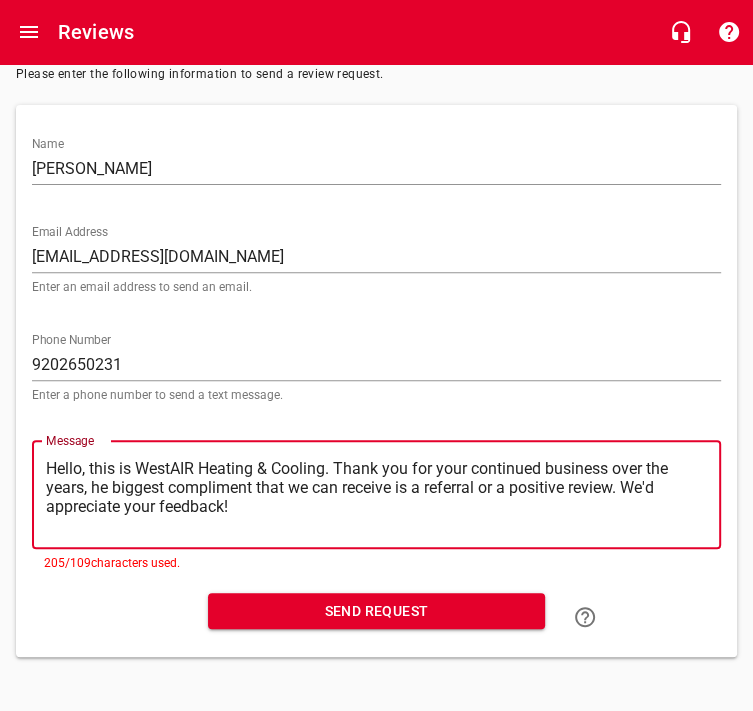 type on "Hello, this is WestAIR Heating & Cooling. Thank you for your continued business over the years, e biggest compliment that we can receive is a referral or a positive review. We'd appreciate your feedback!" 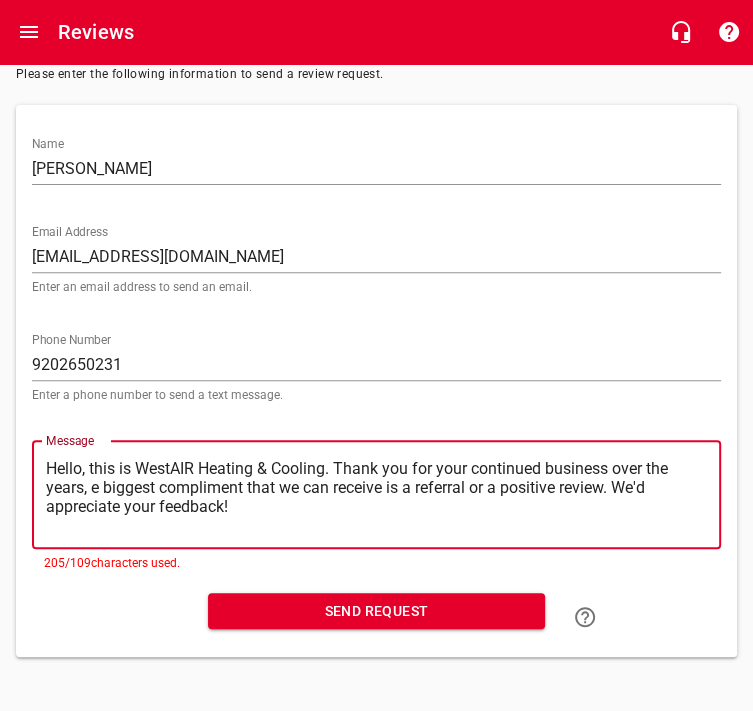 type on "Hello, this is WestAIR Heating & Cooling. Thank you for your continued business over the years,  biggest compliment that we can receive is a referral or a positive review. We'd appreciate your feedback!" 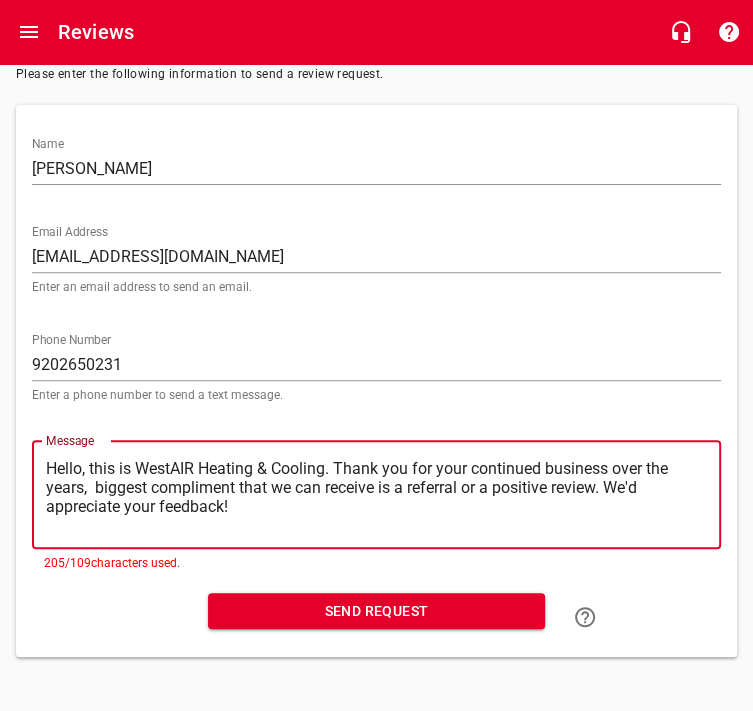 type on "Hello, this is WestAIR Heating & Cooling. Thank you for your continued business over the years, biggest compliment that we can receive is a referral or a positive review. We'd appreciate your feedback!" 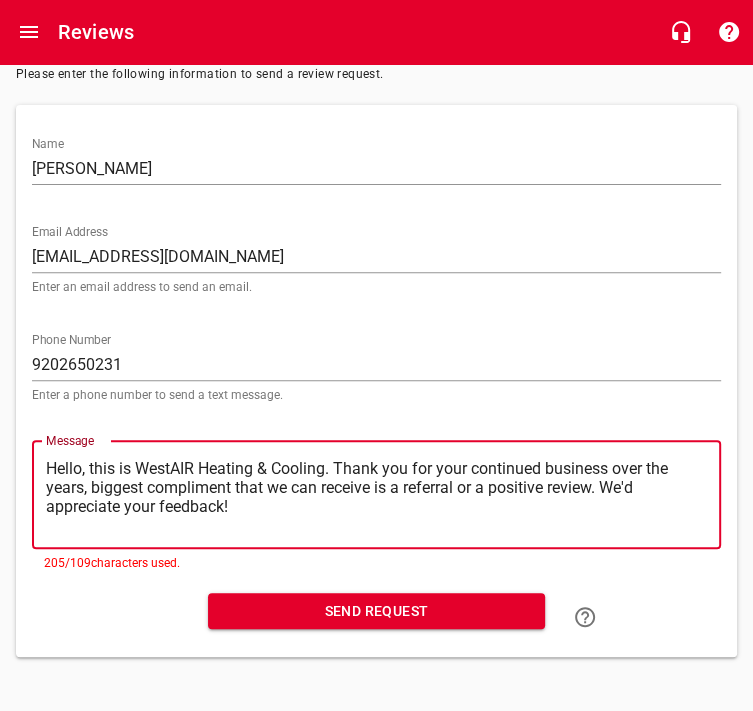 type on "Hello, this is WestAIR Heating & Cooling. Thank you for your continued business over the years, iggest compliment that we can receive is a referral or a positive review. We'd appreciate your feedback!" 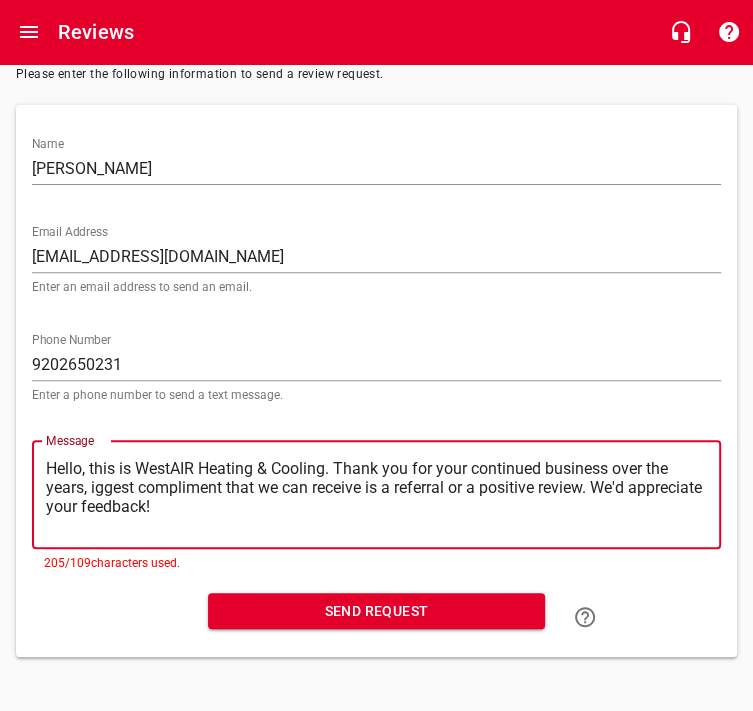 type on "Hello, this is WestAIR Heating & Cooling. Thank you for your continued business over the years, ggest compliment that we can receive is a referral or a positive review. We'd appreciate your feedback!" 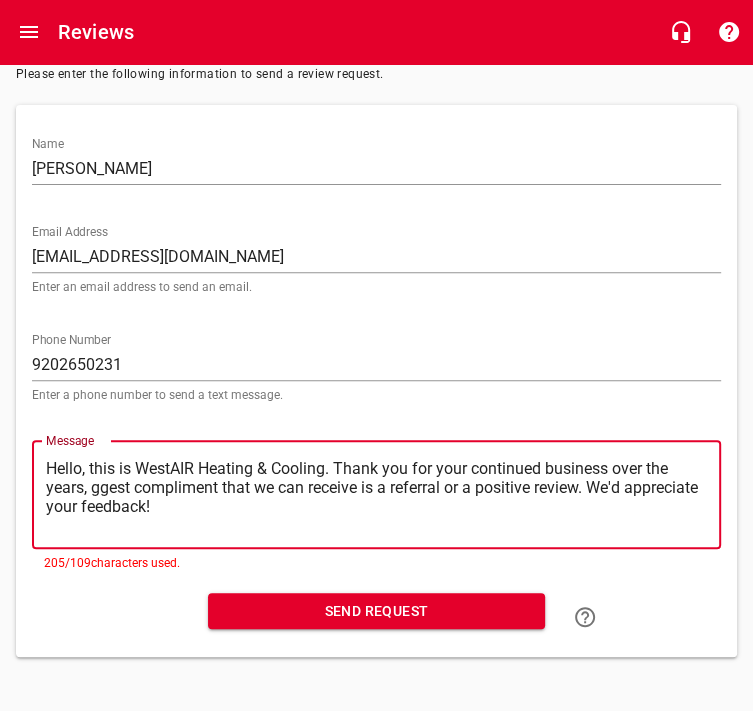 type on "Hello, this is WestAIR Heating & Cooling. Thank you for your continued business over the years, gest compliment that we can receive is a referral or a positive review. We'd appreciate your feedback!" 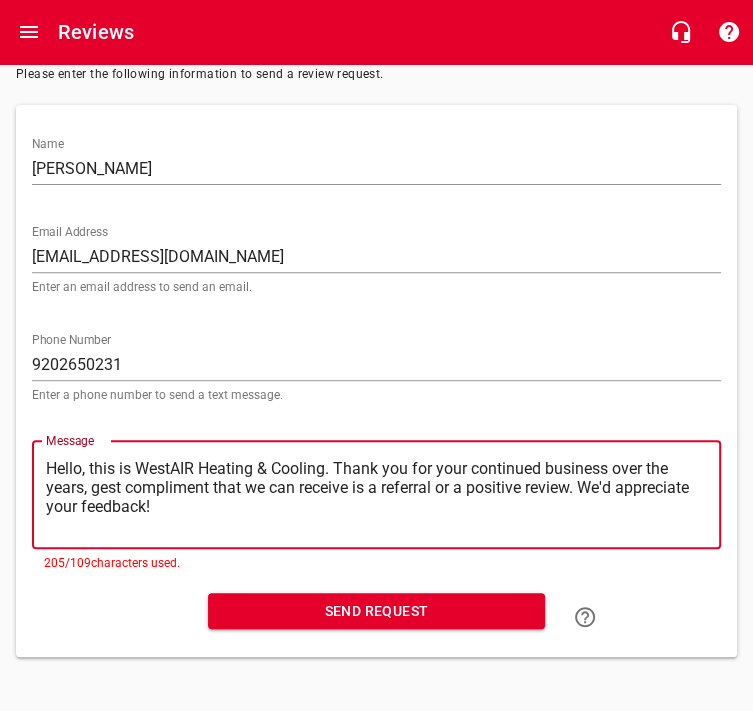 type on "Hello, this is WestAIR Heating & Cooling. Thank you for your continued business over the years, est compliment that we can receive is a referral or a positive review. We'd appreciate your feedback!" 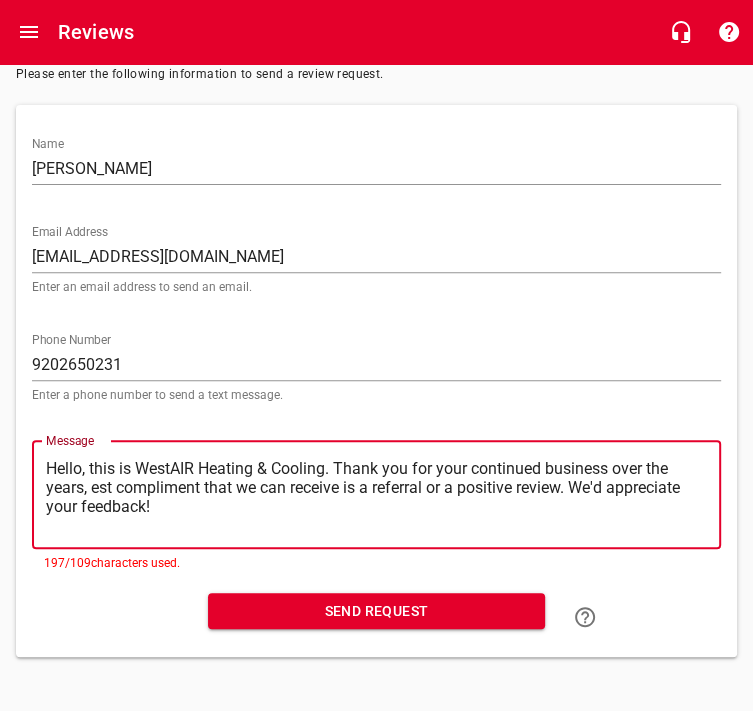 type on "Hello, this is WestAIR Heating & Cooling. Thank you for your continued business over the years, st compliment that we can receive is a referral or a positive review. We'd appreciate your feedback!" 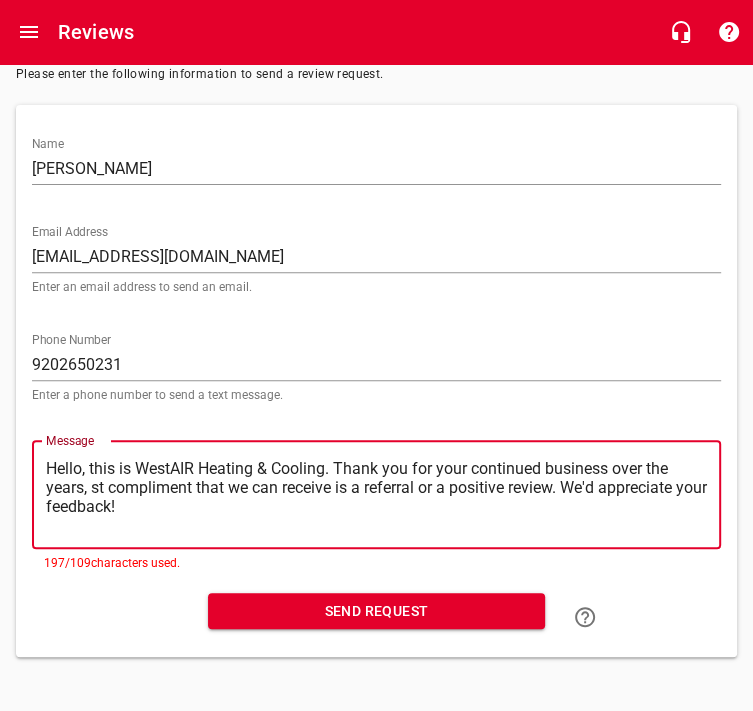 type on "Hello, this is WestAIR Heating & Cooling. Thank you for your continued business over the years, t compliment that we can receive is a referral or a positive review. We'd appreciate your feedback!" 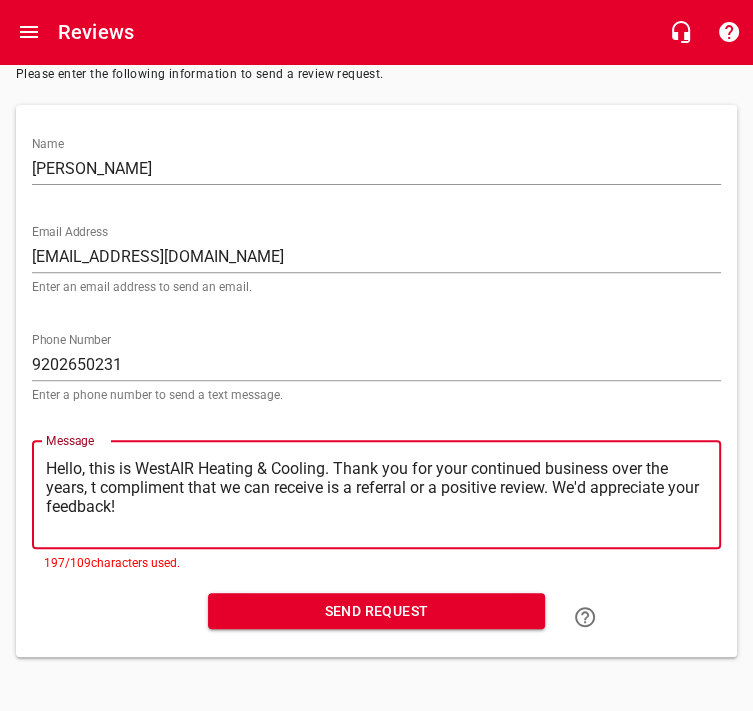 type on "Hello, this is WestAIR Heating & Cooling. Thank you for your continued business over the years,  compliment that we can receive is a referral or a positive review. We'd appreciate your feedback!" 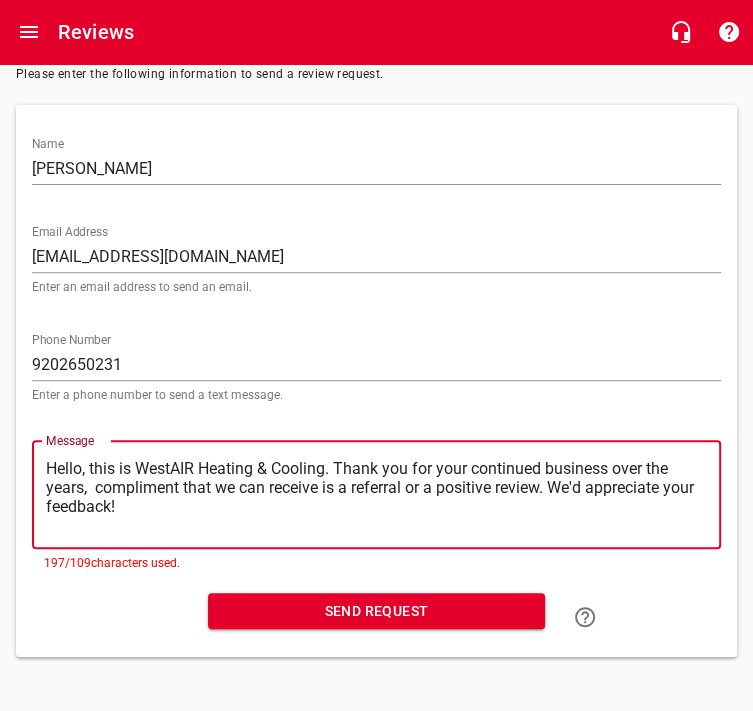type on "Hello, this is WestAIR Heating & Cooling. Thank you for your continued business over the years, compliment that we can receive is a referral or a positive review. We'd appreciate your feedback!" 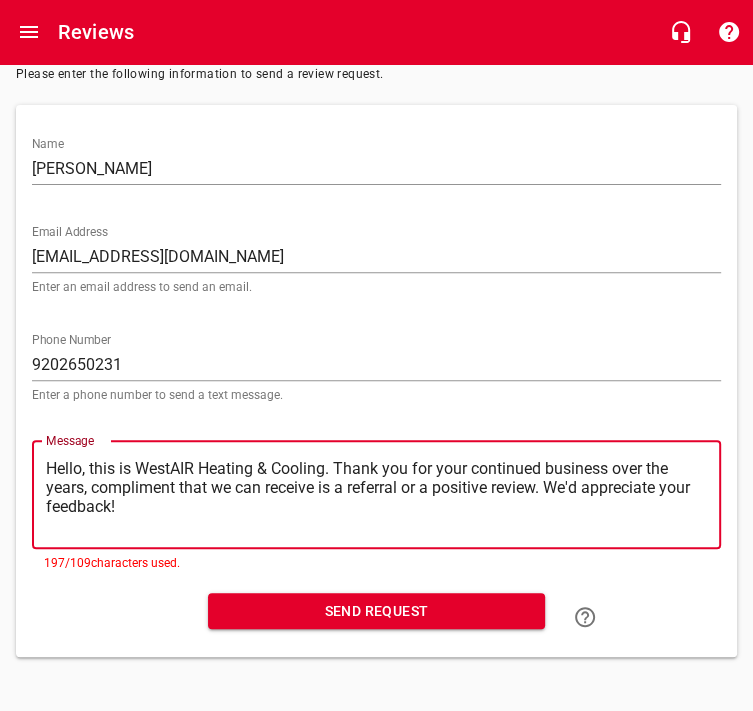 type on "Hello, this is WestAIR Heating & Cooling. Thank you for your continued business over the years, ompliment that we can receive is a referral or a positive review. We'd appreciate your feedback!" 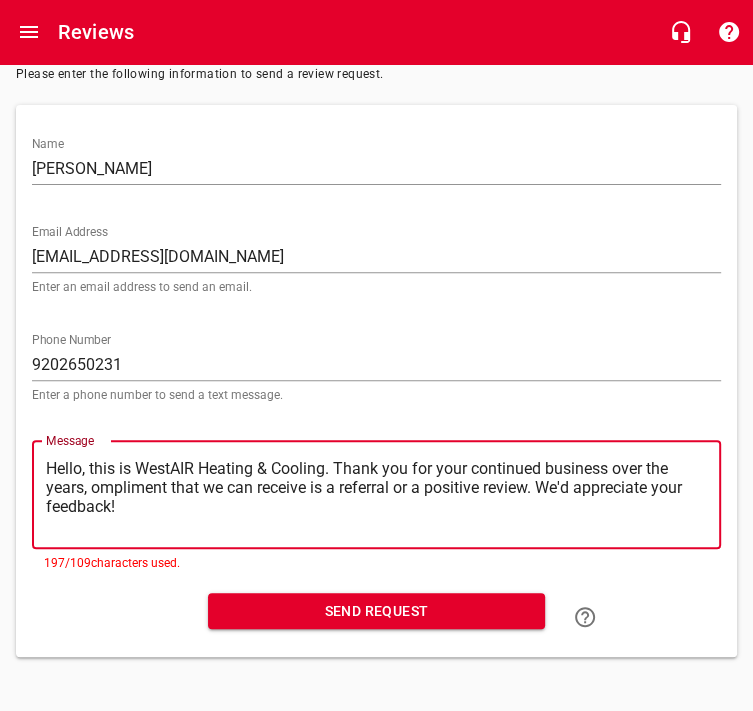 type on "Hello, this is WestAIR Heating & Cooling. Thank you for your continued business over the years, mpliment that we can receive is a referral or a positive review. We'd appreciate your feedback!" 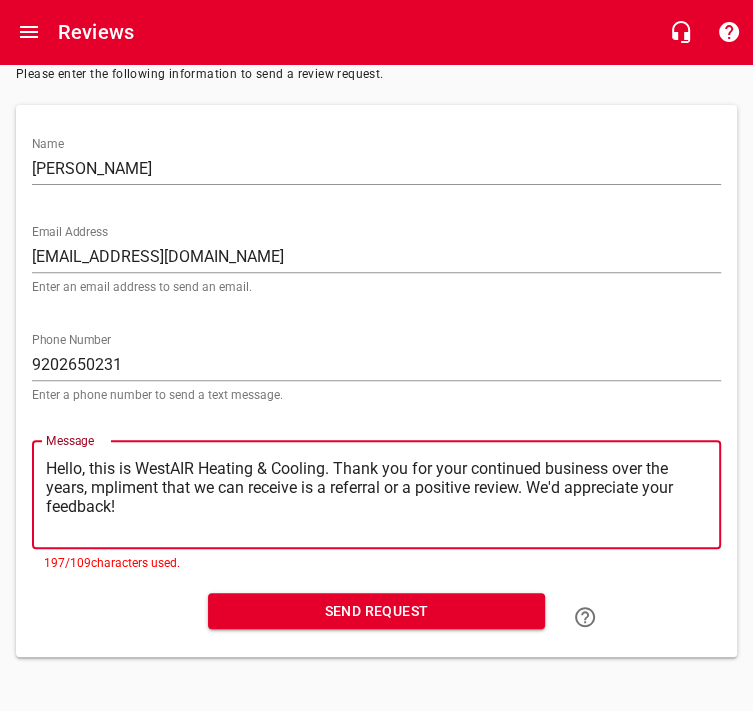 type on "Hello, this is WestAIR Heating & Cooling. Thank you for your continued business over the years, pliment that we can receive is a referral or a positive review. We'd appreciate your feedback!" 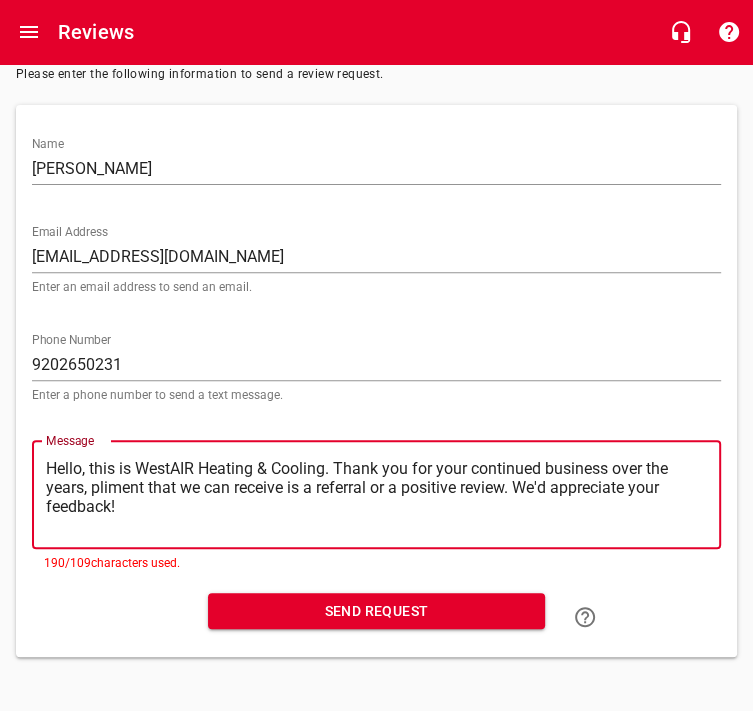 type on "Hello, this is WestAIR Heating & Cooling. Thank you for your continued business over the years, liment that we can receive is a referral or a positive review. We'd appreciate your feedback!" 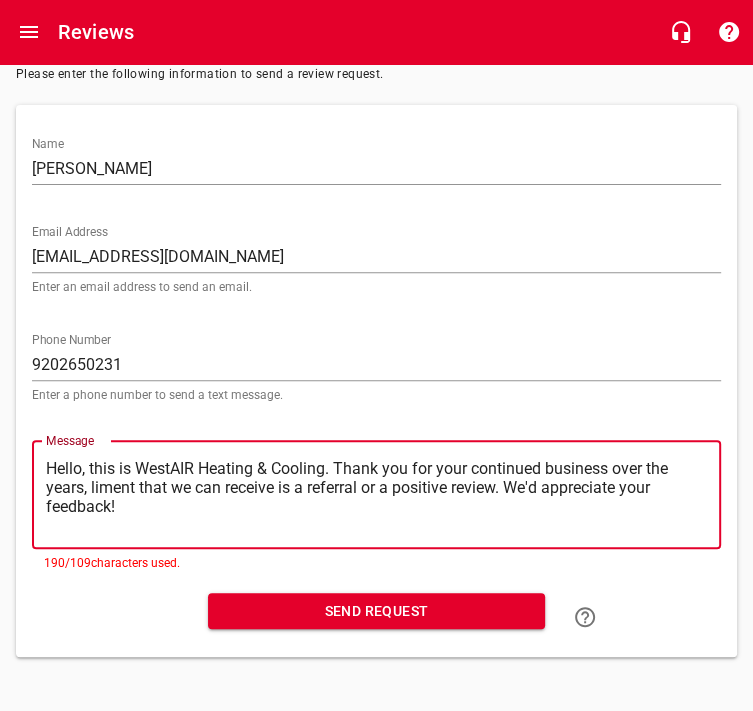 type on "Hello, this is WestAIR Heating & Cooling. Thank you for your continued business over the years, iment that we can receive is a referral or a positive review. We'd appreciate your feedback!" 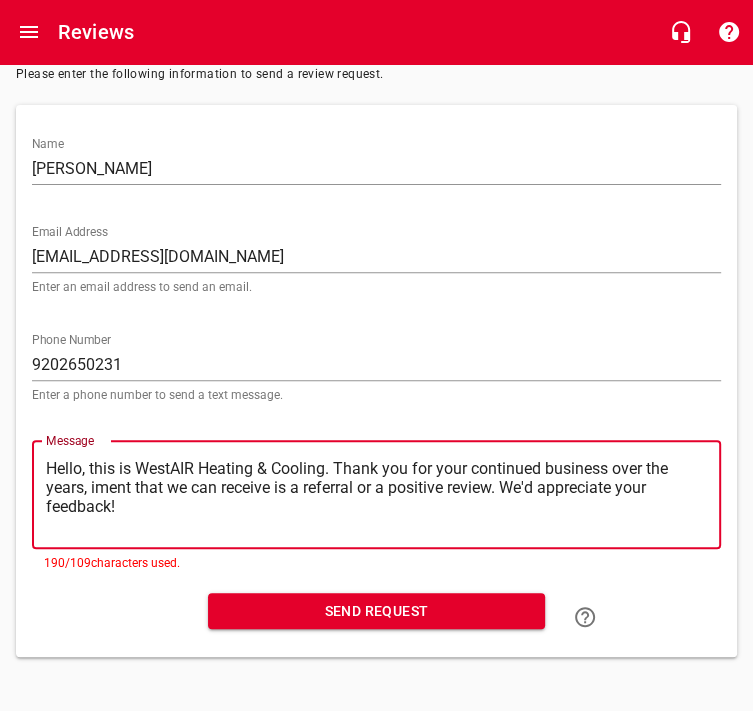 type on "Hello, this is WestAIR Heating & Cooling. Thank you for your continued business over the years, ment that we can receive is a referral or a positive review. We'd appreciate your feedback!" 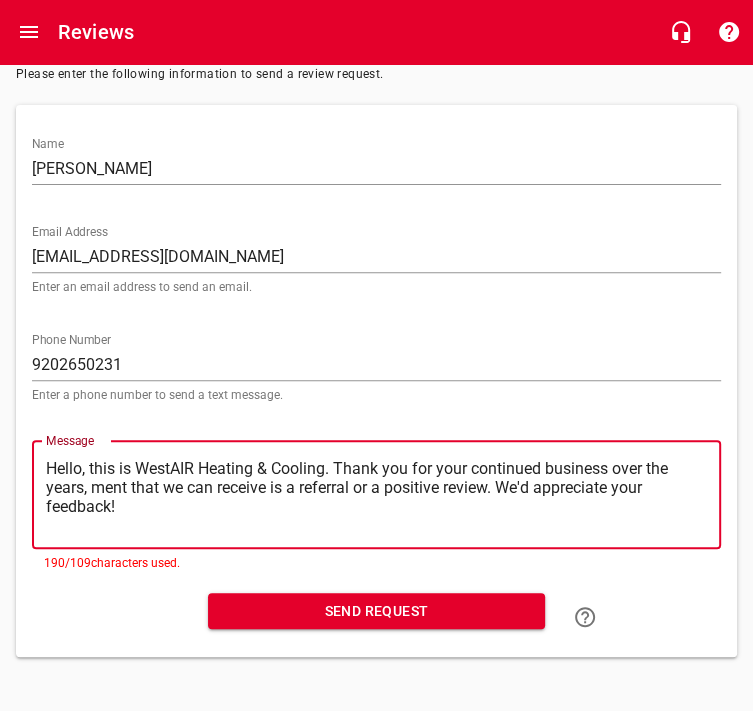 type on "Hello, this is WestAIR Heating & Cooling. Thank you for your continued business over the years, ent that we can receive is a referral or a positive review. We'd appreciate your feedback!" 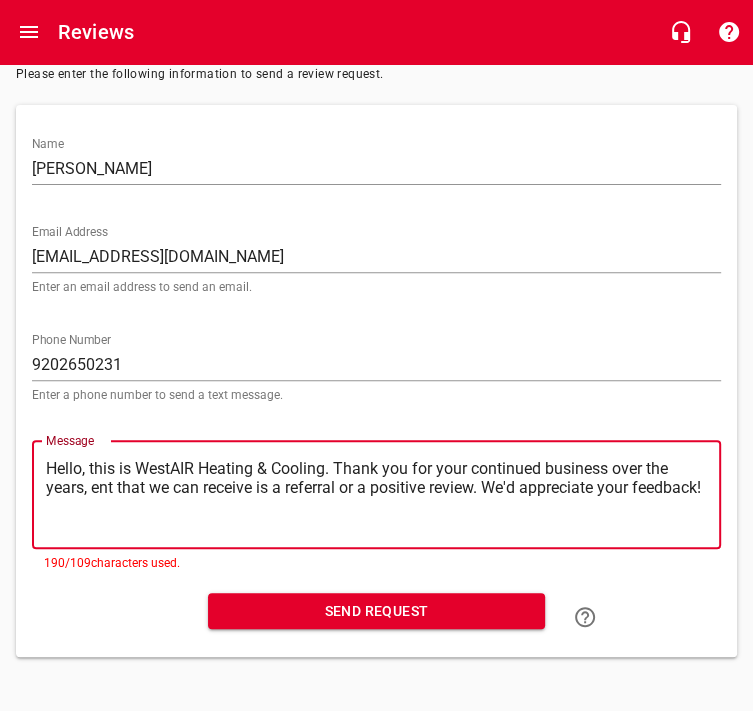 type on "Hello, this is WestAIR Heating & Cooling. Thank you for your continued business over the years, nt that we can receive is a referral or a positive review. We'd appreciate your feedback!" 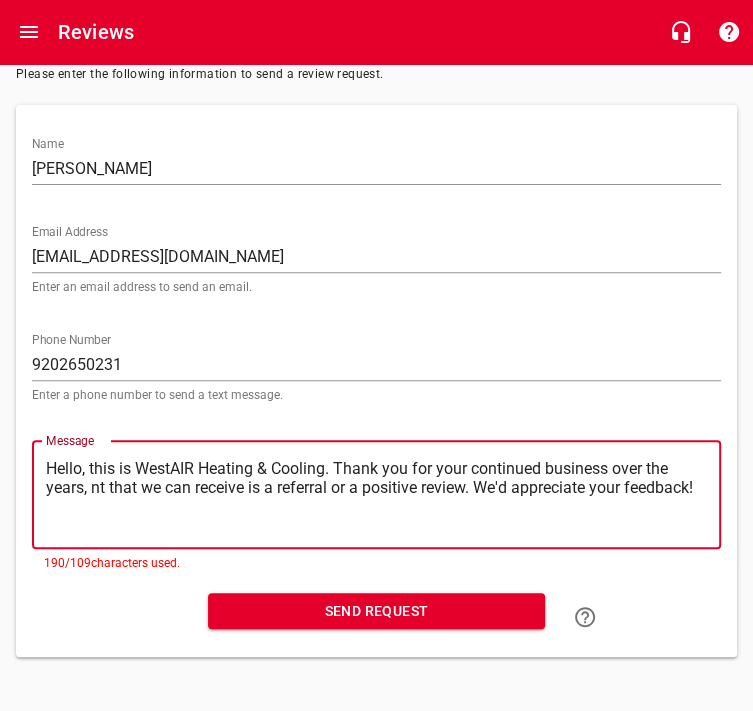type on "Hello, this is WestAIR Heating & Cooling. Thank you for your continued business over the years, t that we can receive is a referral or a positive review. We'd appreciate your feedback!" 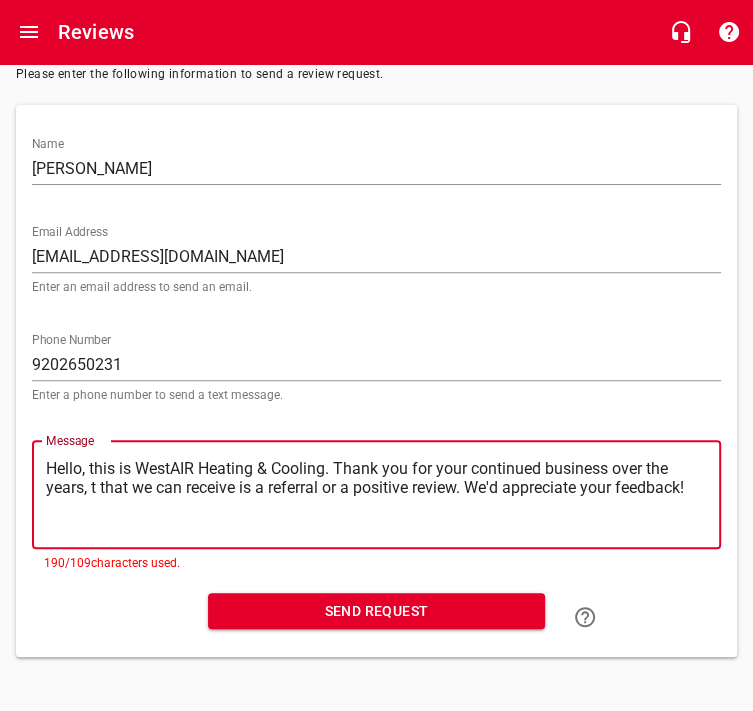 type on "Hello, this is WestAIR Heating & Cooling. Thank you for your continued business over the years,  that we can receive is a referral or a positive review. We'd appreciate your feedback!" 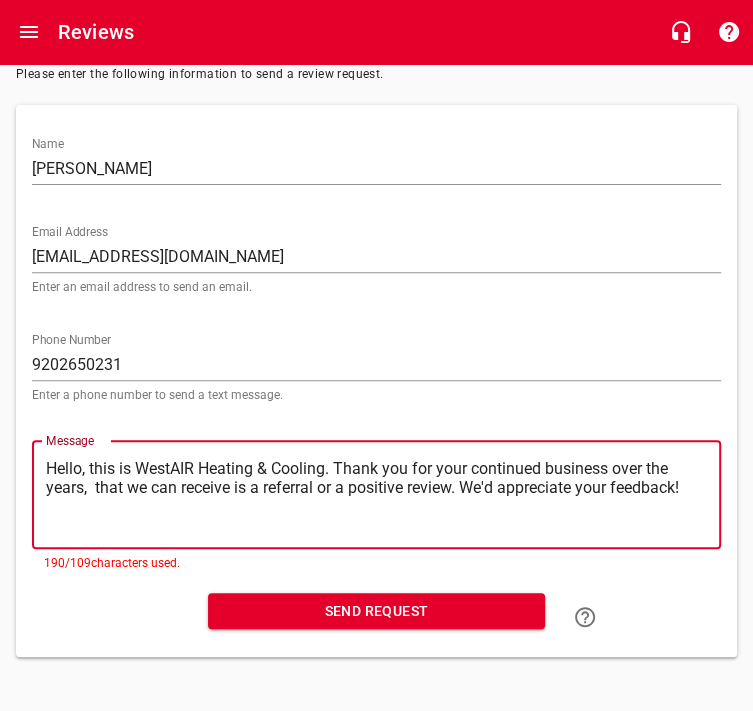 type on "Hello, this is WestAIR Heating & Cooling. Thank you for your continued business over the years, that we can receive is a referral or a positive review. We'd appreciate your feedback!" 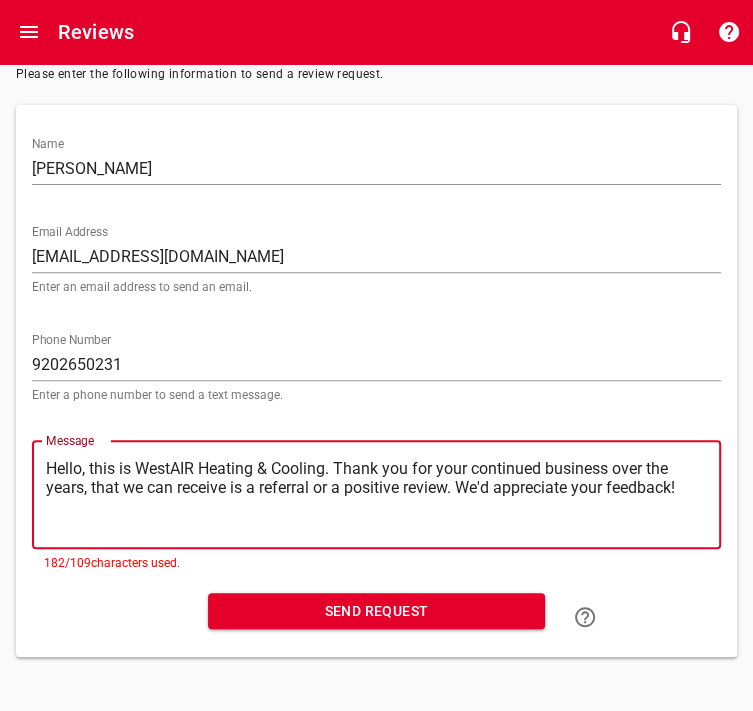 type on "Hello, this is WestAIR Heating & Cooling. Thank you for your continued business over the years, hat we can receive is a referral or a positive review. We'd appreciate your feedback!" 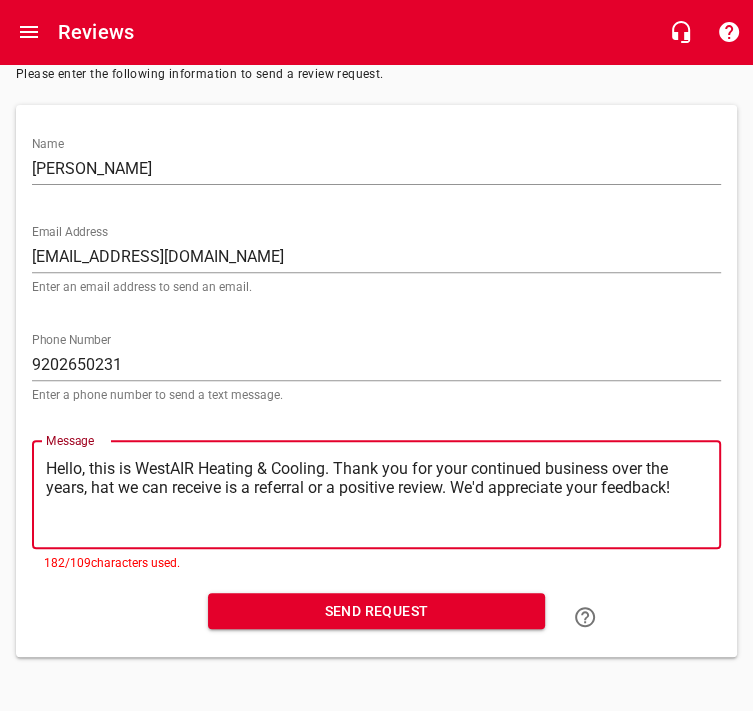 type on "Hello, this is WestAIR Heating & Cooling. Thank you for your continued business over the years, at we can receive is a referral or a positive review. We'd appreciate your feedback!" 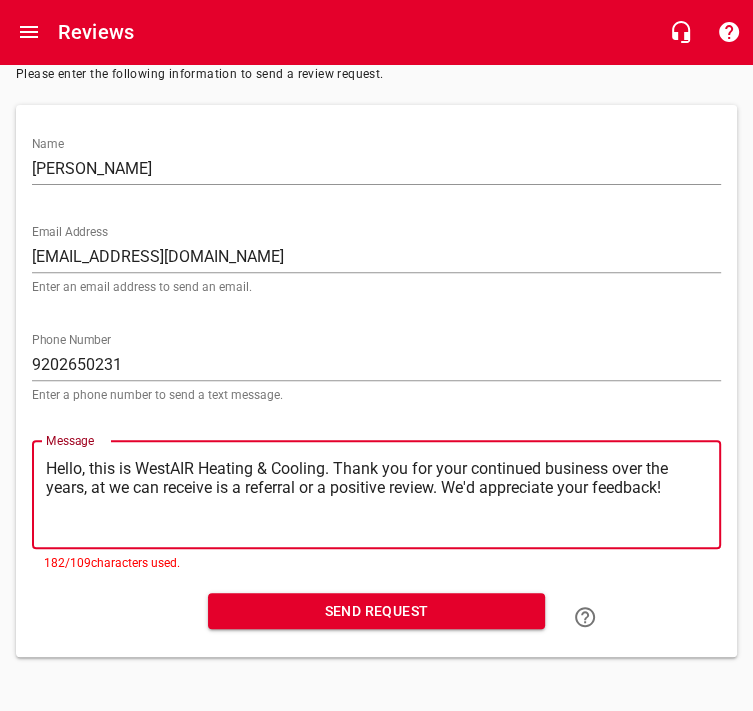 type on "Hello, this is WestAIR Heating & Cooling. Thank you for your continued business over the years, t we can receive is a referral or a positive review. We'd appreciate your feedback!" 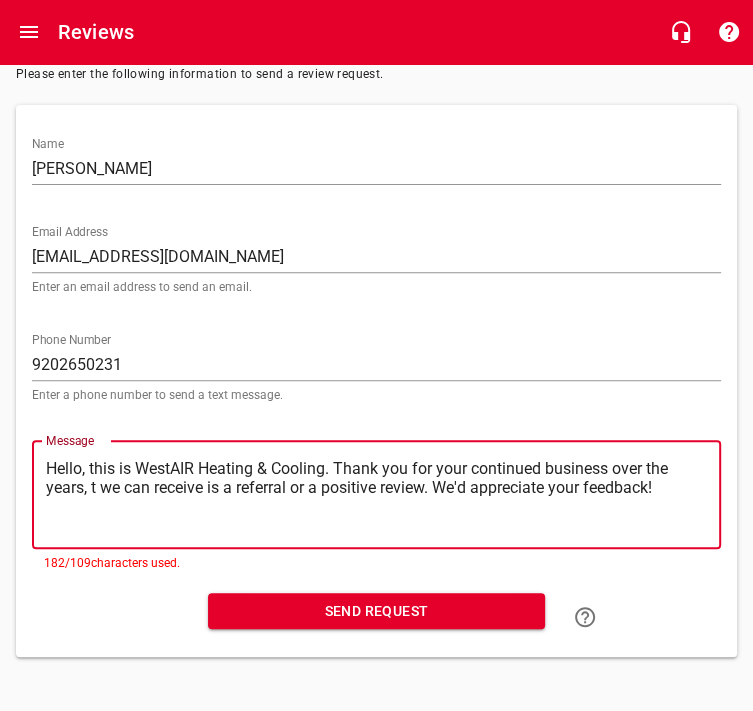 type on "Hello, this is WestAIR Heating & Cooling. Thank you for your continued business over the years,  we can receive is a referral or a positive review. We'd appreciate your feedback!" 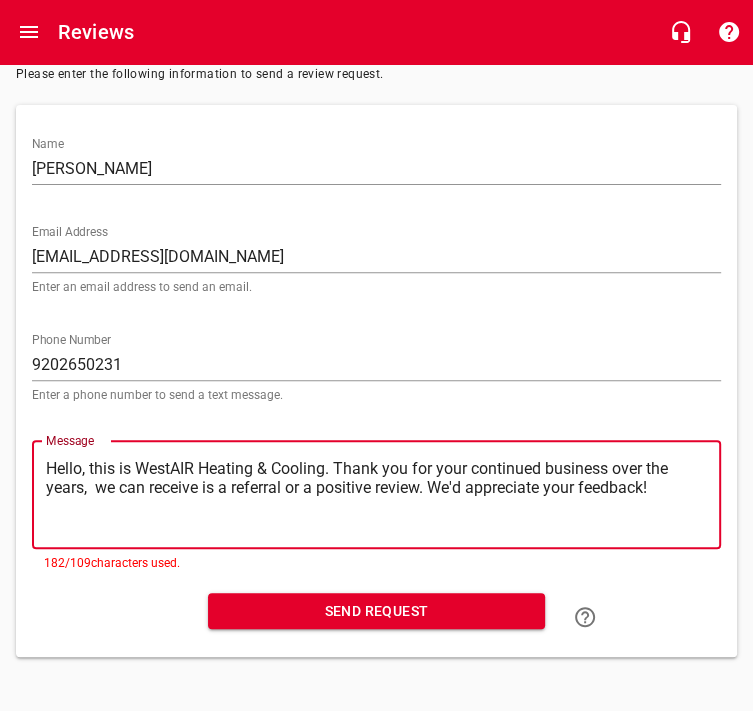 type on "Hello, this is WestAIR Heating & Cooling. Thank you for your continued business over the years, we can receive is a referral or a positive review. We'd appreciate your feedback!" 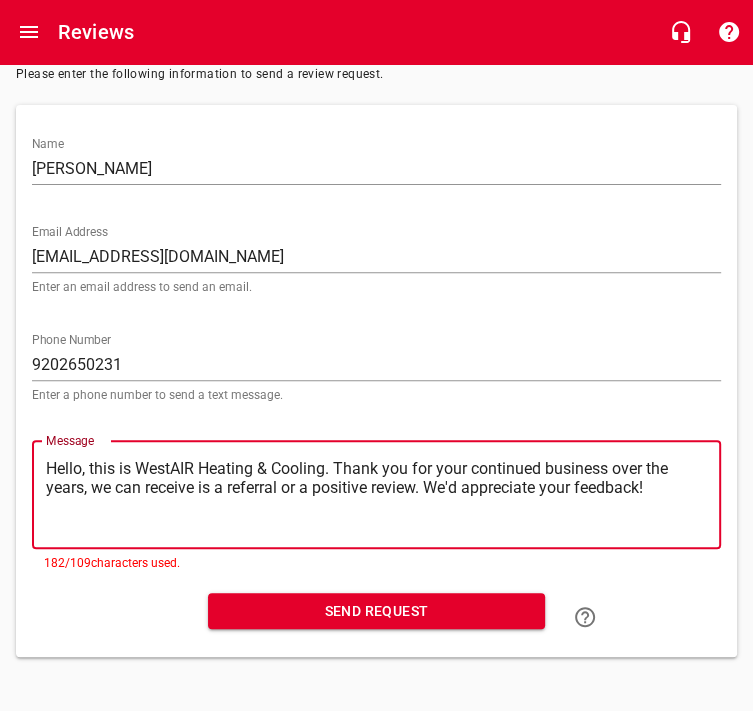 type on "Hello, this is WestAIR Heating & Cooling. Thank you for your continued business over the years, e can receive is a referral or a positive review. We'd appreciate your feedback!" 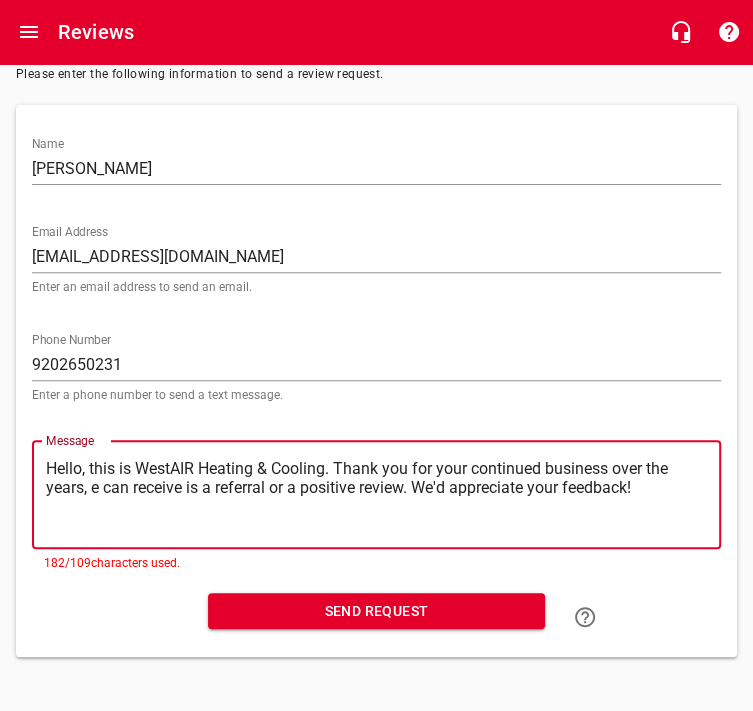 type on "Hello, this is WestAIR Heating & Cooling. Thank you for your continued business over the years,  can receive is a referral or a positive review. We'd appreciate your feedback!" 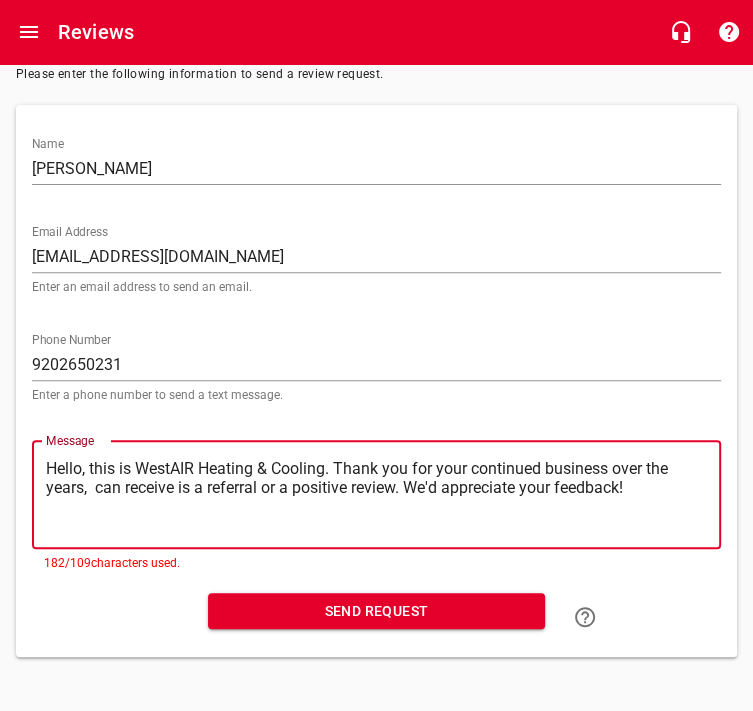 type 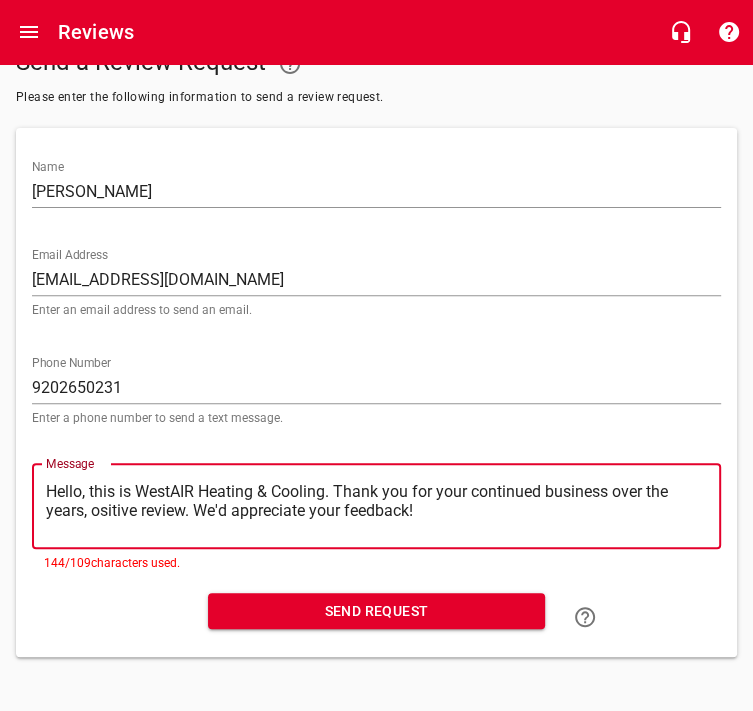 scroll, scrollTop: 250, scrollLeft: 0, axis: vertical 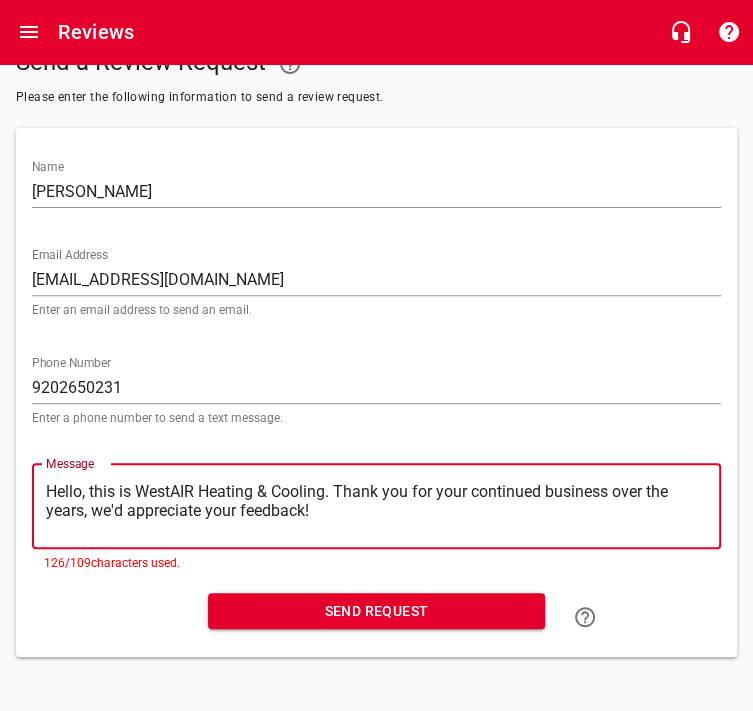 click on "Hello, this is WestAIR Heating & Cooling. Thank you for your continued business over the years, we'd appreciate your feedback!" at bounding box center (376, 506) 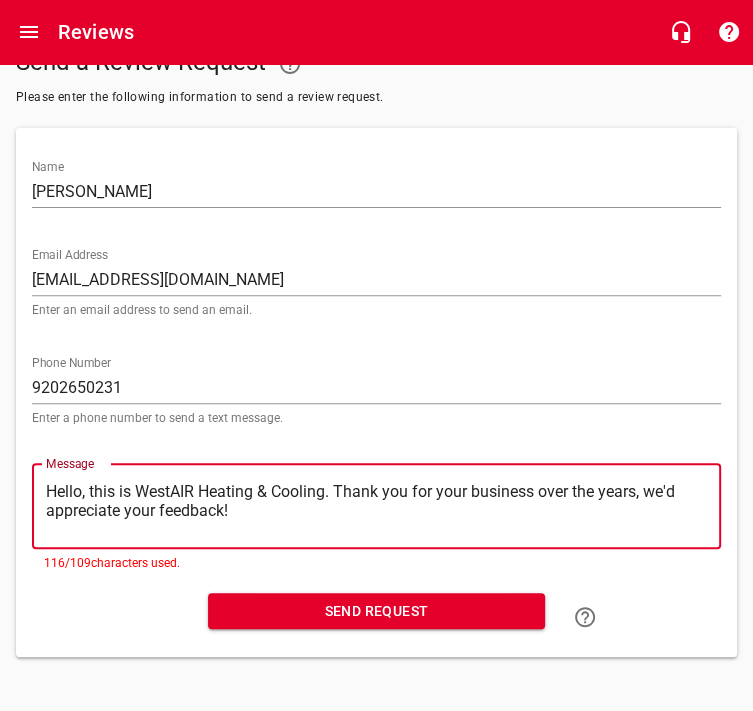 click on "Hello, this is WestAIR Heating & Cooling. Thank you for your business over the years, we'd appreciate your feedback!" at bounding box center [376, 506] 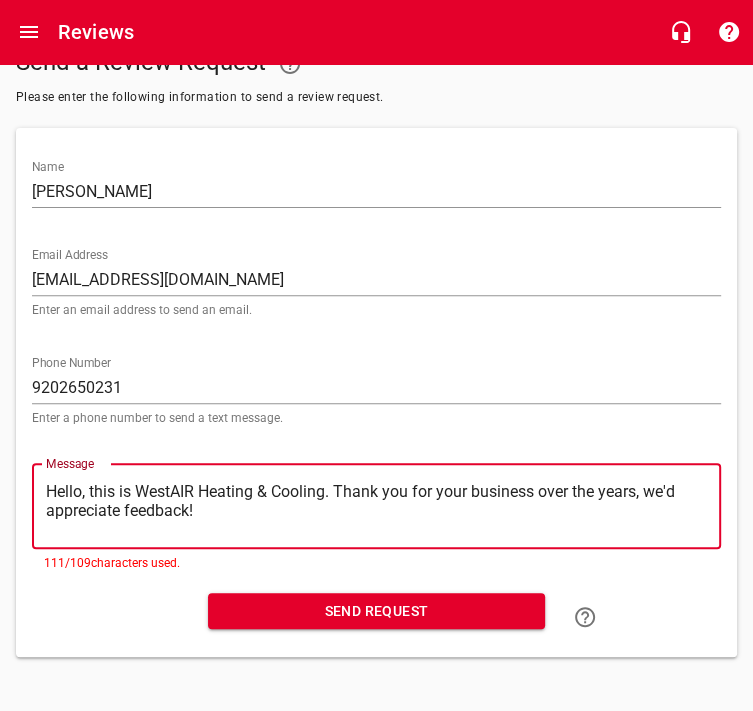 click on "Hello, this is WestAIR Heating & Cooling. Thank you for your business over the years, we'd appreciate feedback!" at bounding box center [376, 506] 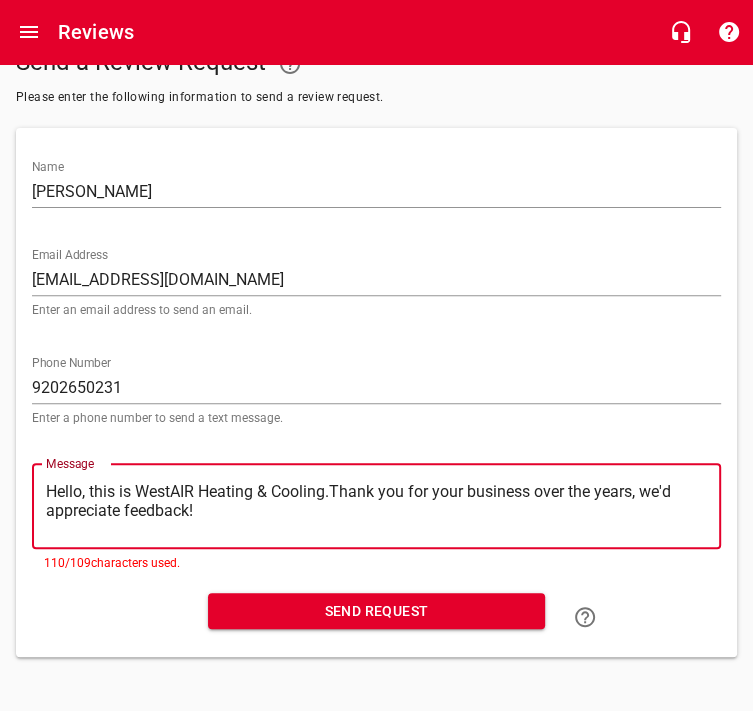 click on "​ Hello, this is WestAIR Heating & Cooling.Thank you for your business over the years, we'd appreciate feedback! Hello, this is WestAIR Heating & Cooling.Thank you for your business over the years, we'd appreciate feedback!" at bounding box center (376, 506) 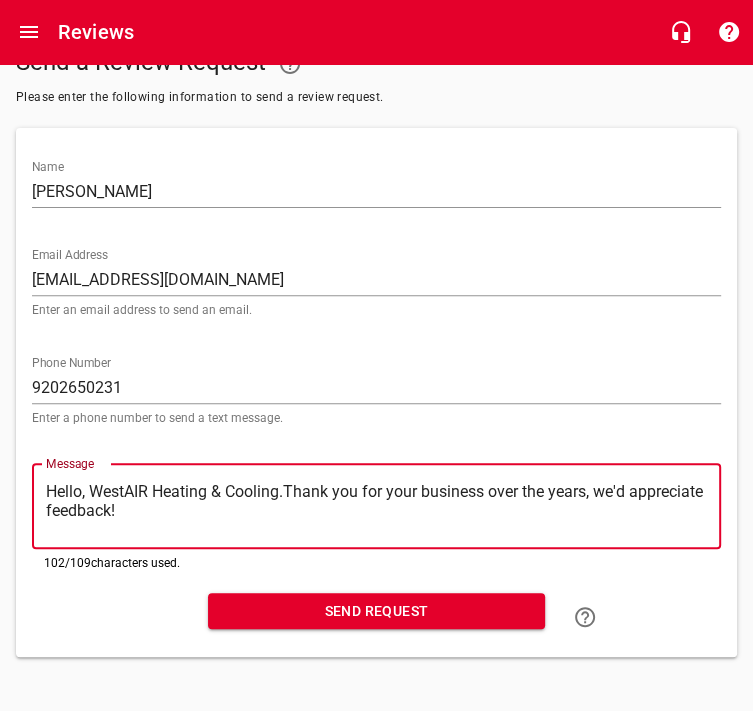 click on "Hello, WestAIR Heating & Cooling.Thank you for your business over the years, we'd appreciate feedback!" at bounding box center [376, 506] 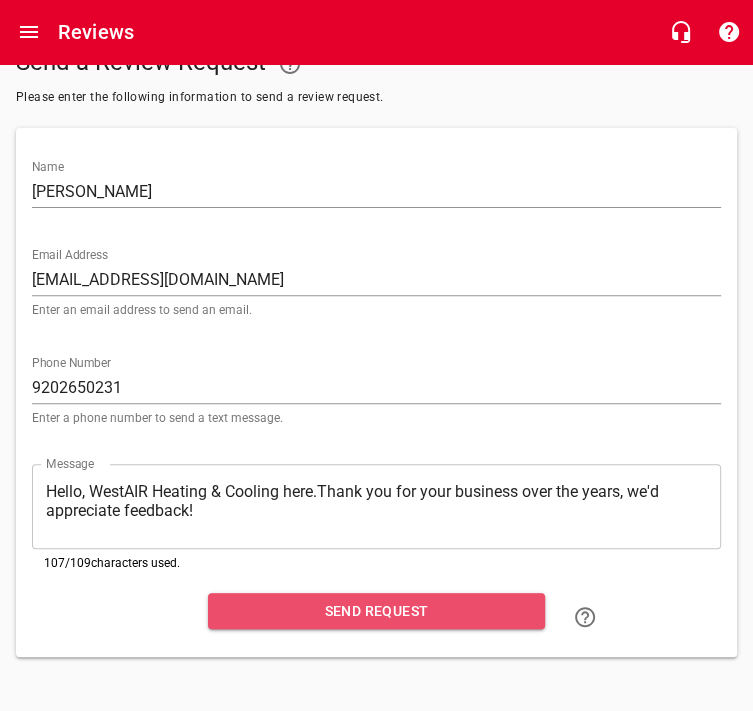 click on "Send Request" at bounding box center [376, 611] 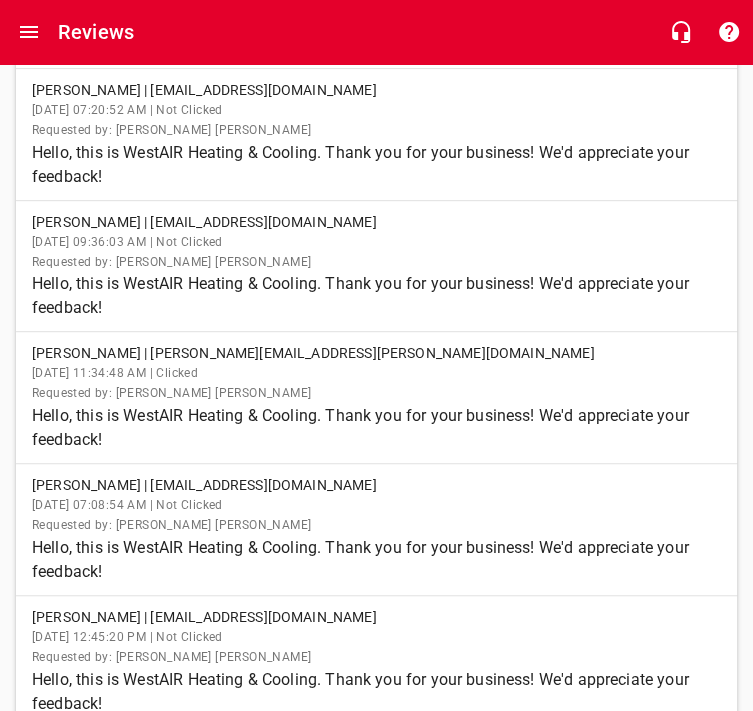scroll, scrollTop: 0, scrollLeft: 0, axis: both 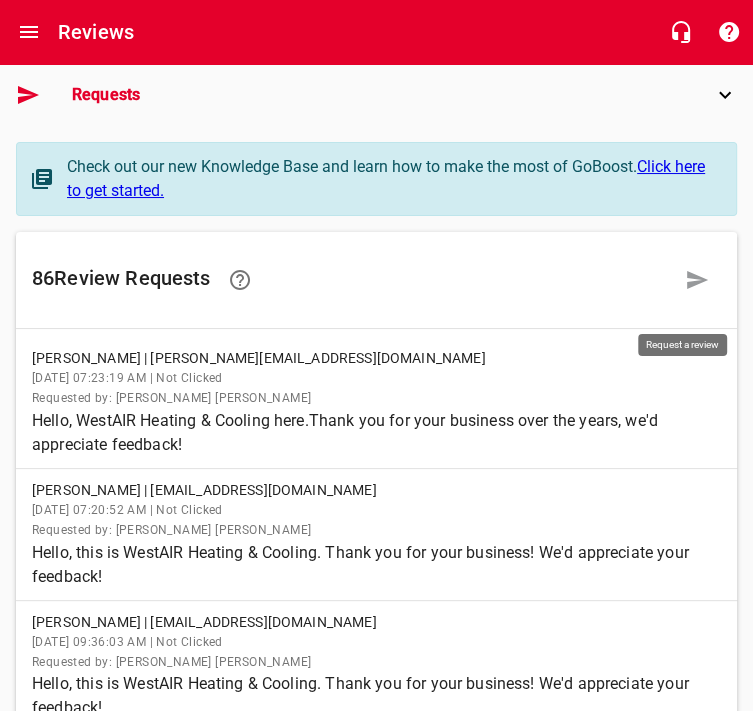 click 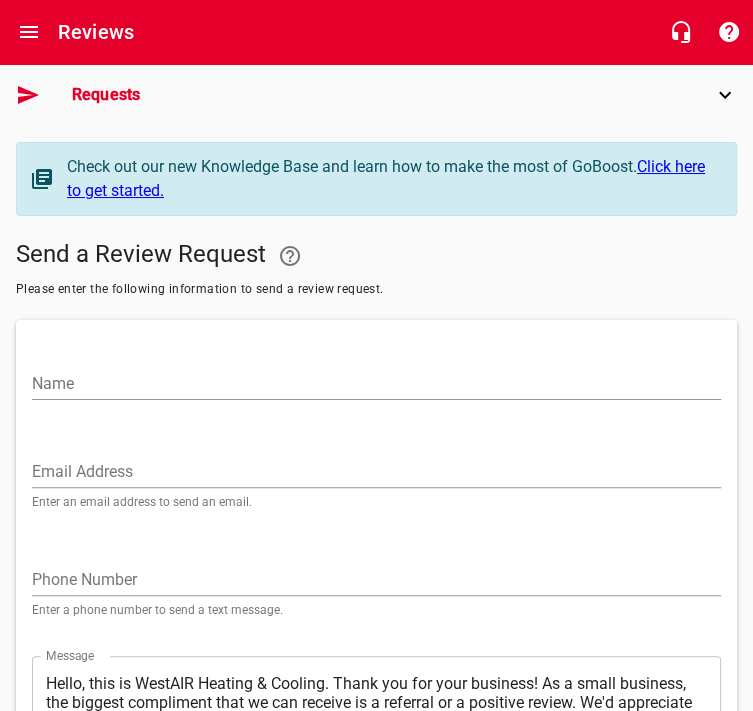 click on "Name" at bounding box center [376, 384] 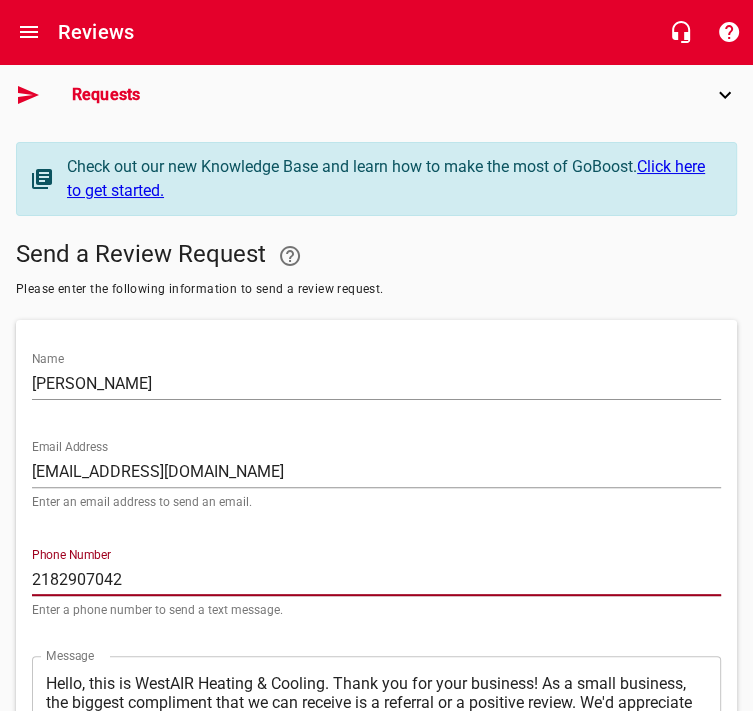 scroll, scrollTop: 200, scrollLeft: 0, axis: vertical 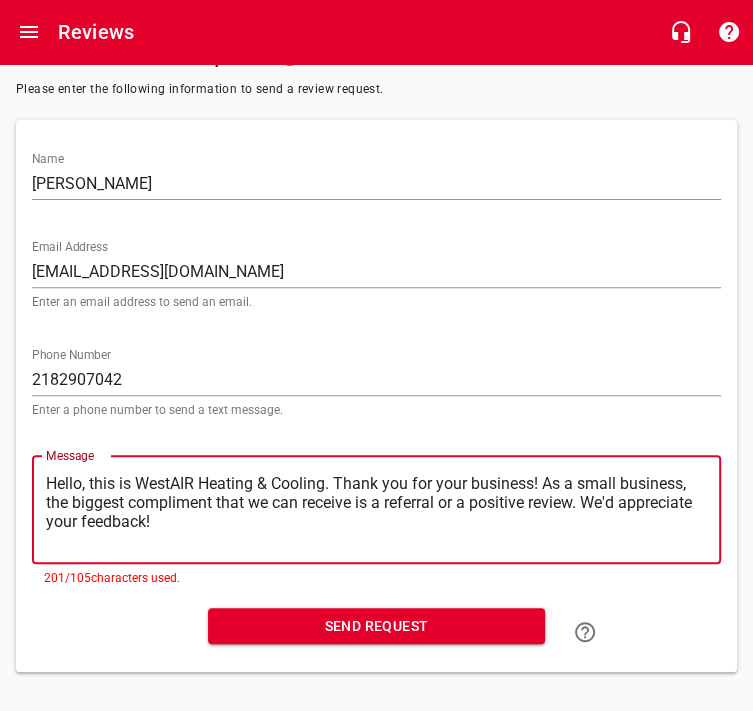 drag, startPoint x: 667, startPoint y: 526, endPoint x: 221, endPoint y: 582, distance: 449.50195 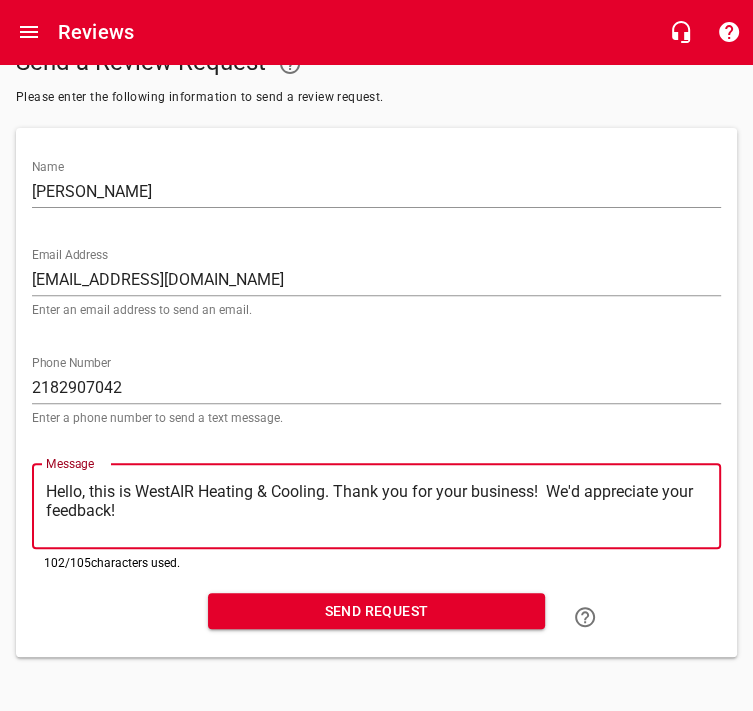click on "Send Request" at bounding box center (376, 611) 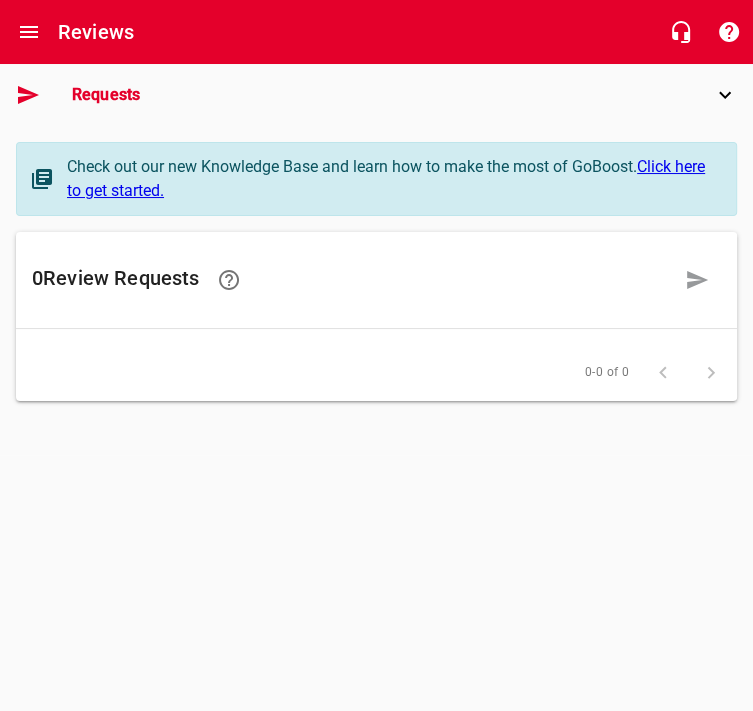 scroll, scrollTop: 0, scrollLeft: 0, axis: both 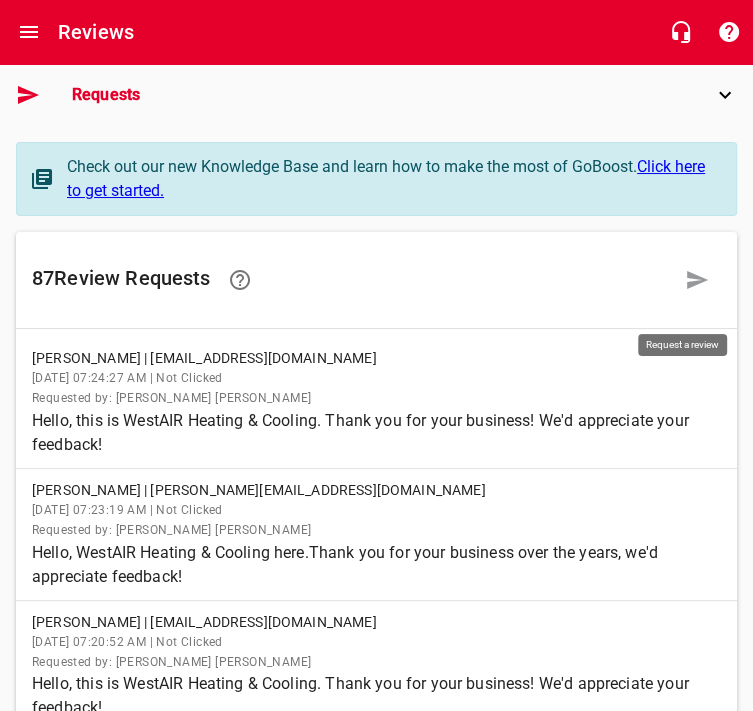 click 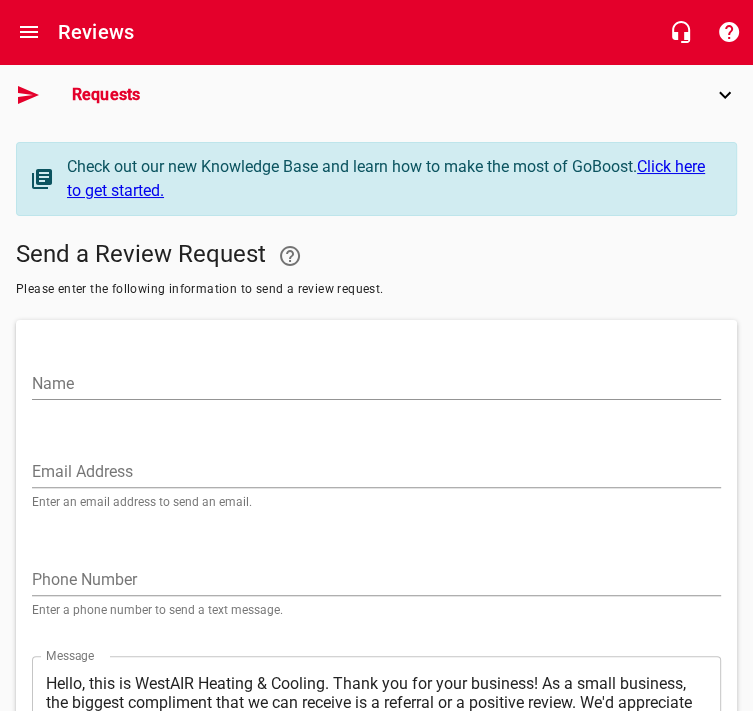 click on "Name" at bounding box center (376, 384) 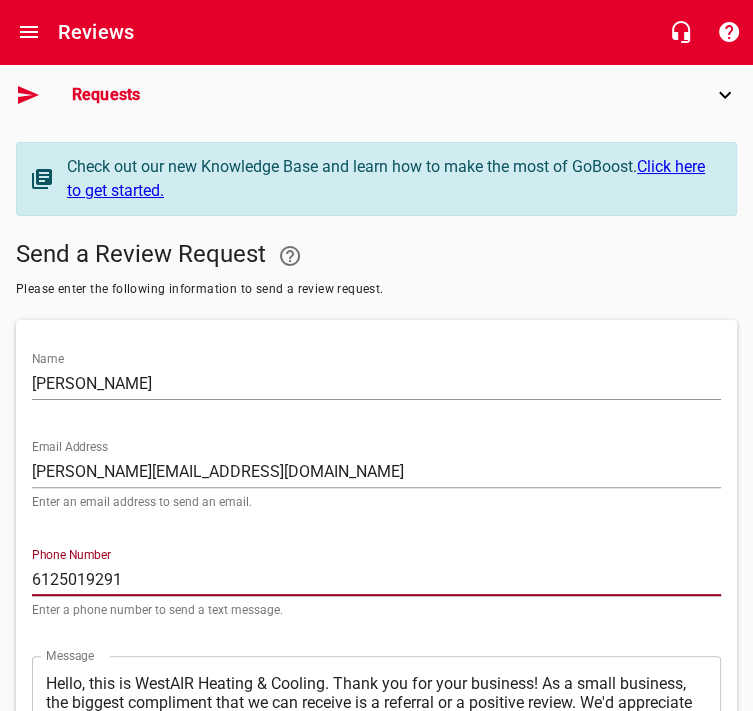 scroll, scrollTop: 273, scrollLeft: 0, axis: vertical 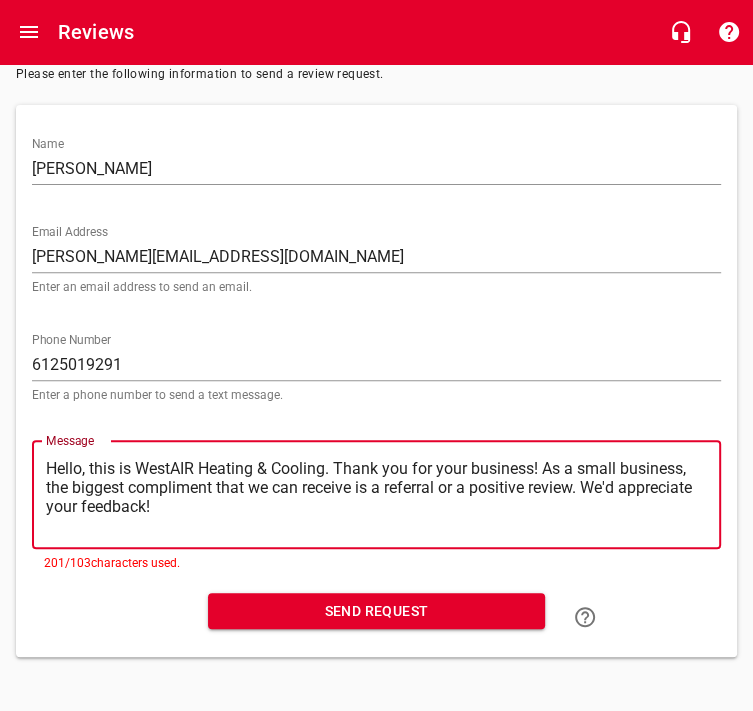 drag, startPoint x: 667, startPoint y: 454, endPoint x: 226, endPoint y: 508, distance: 444.29382 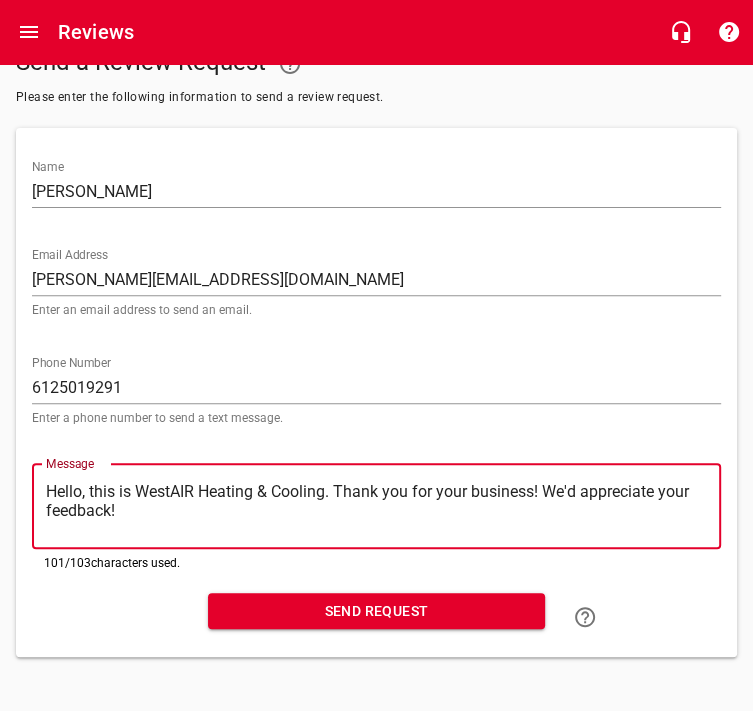 scroll, scrollTop: 250, scrollLeft: 0, axis: vertical 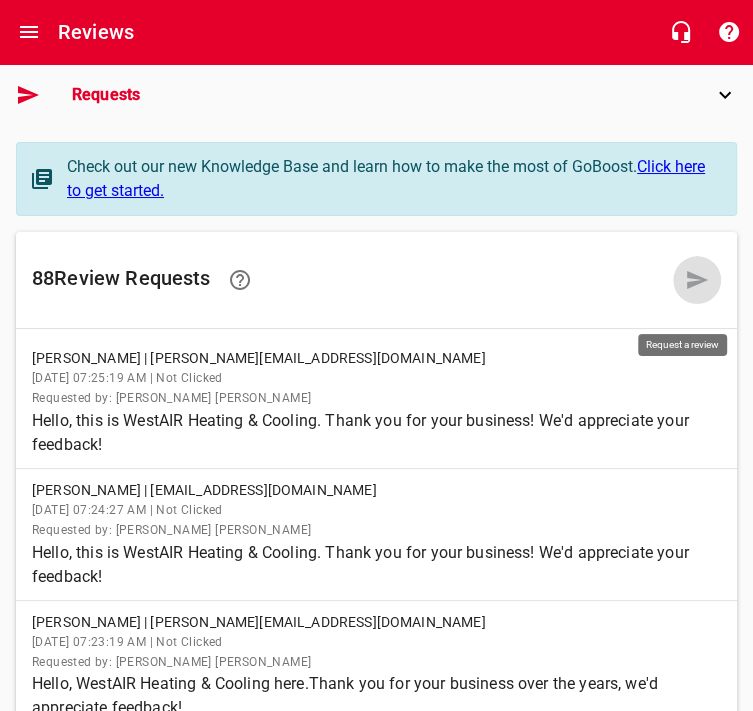 click 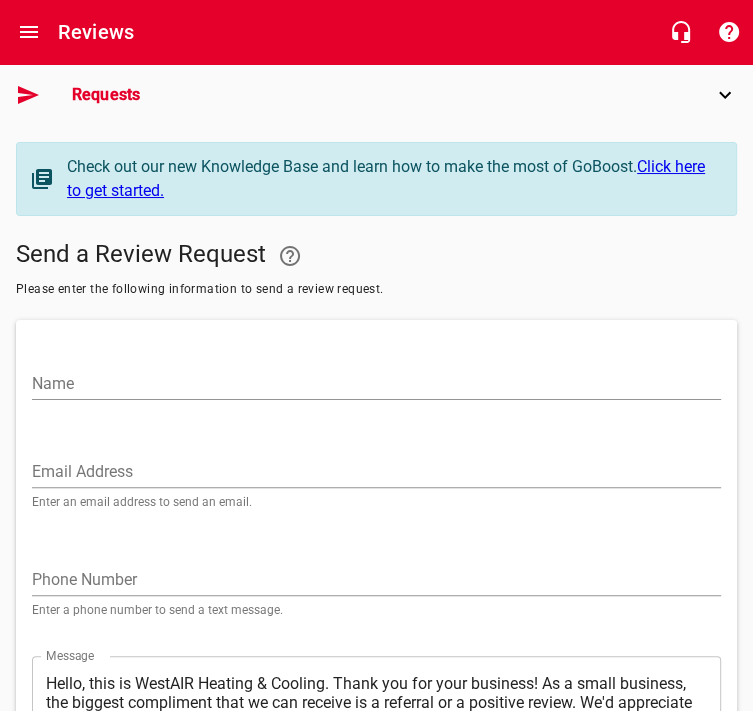 click on "Name" at bounding box center (376, 384) 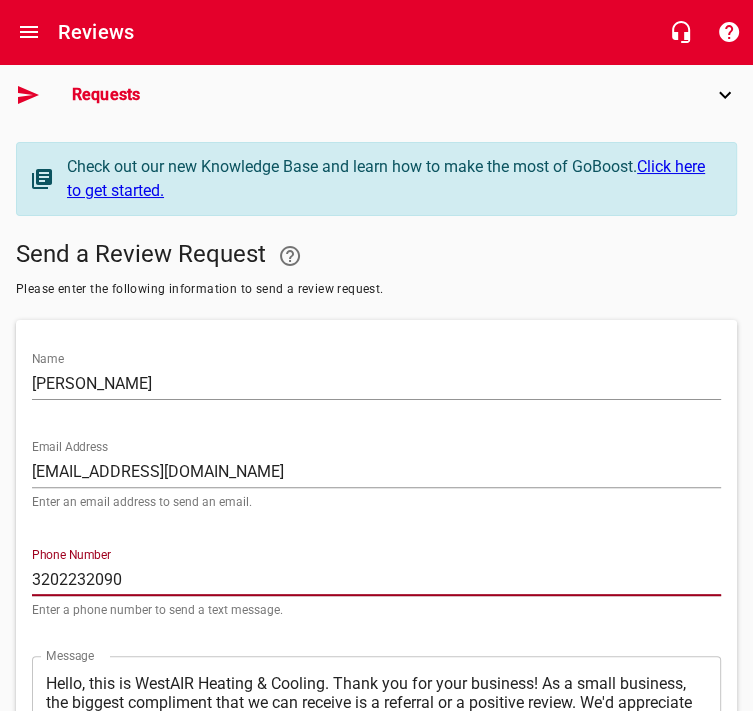 scroll, scrollTop: 273, scrollLeft: 0, axis: vertical 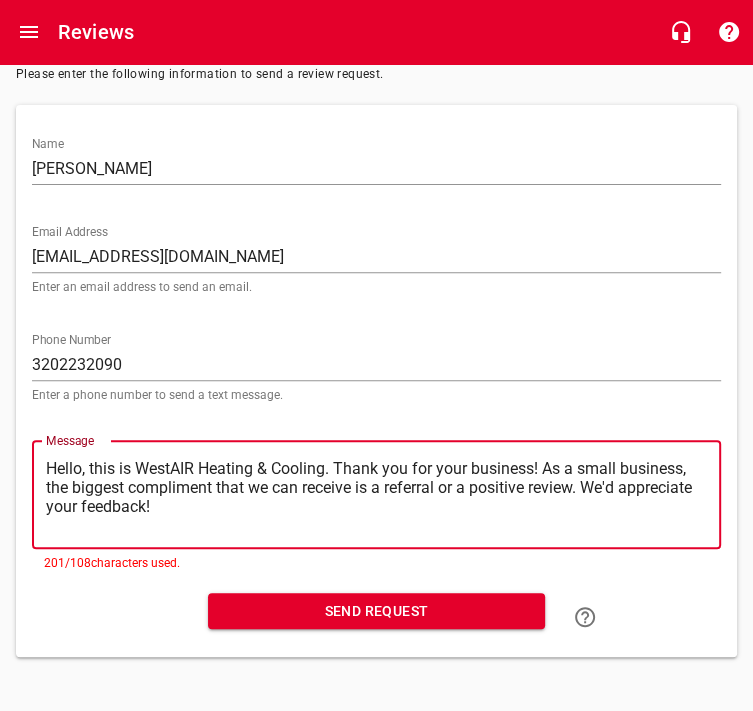 drag, startPoint x: 670, startPoint y: 447, endPoint x: 222, endPoint y: 506, distance: 451.86835 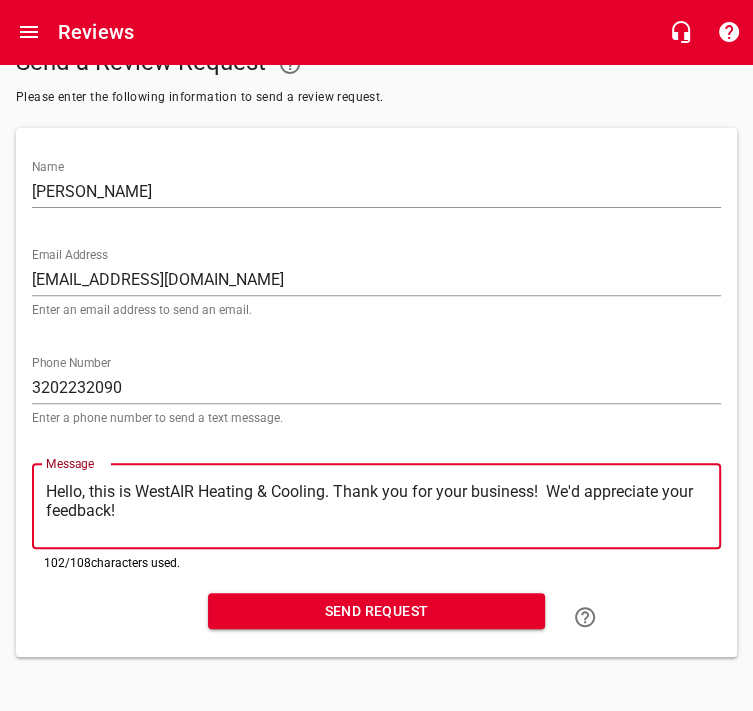 scroll, scrollTop: 250, scrollLeft: 0, axis: vertical 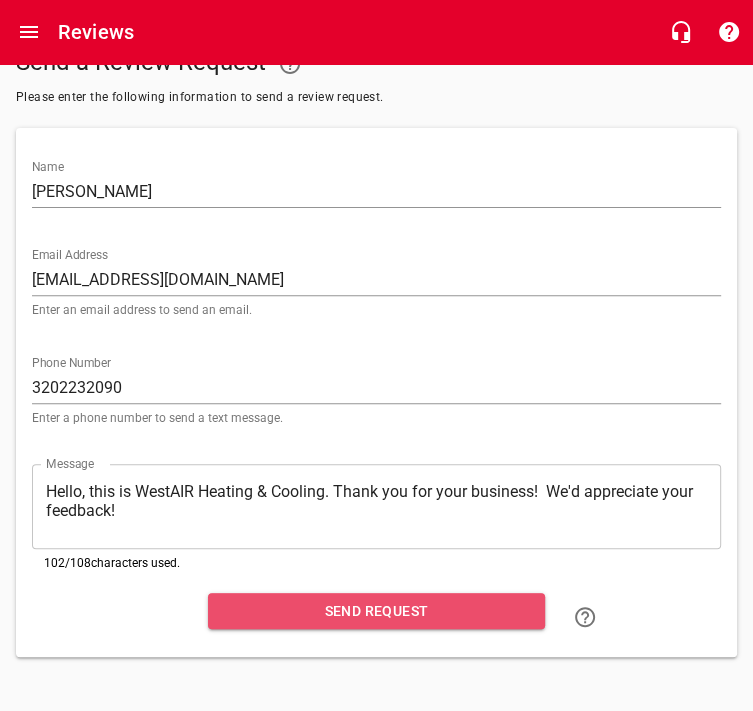 click on "Send Request" at bounding box center [376, 611] 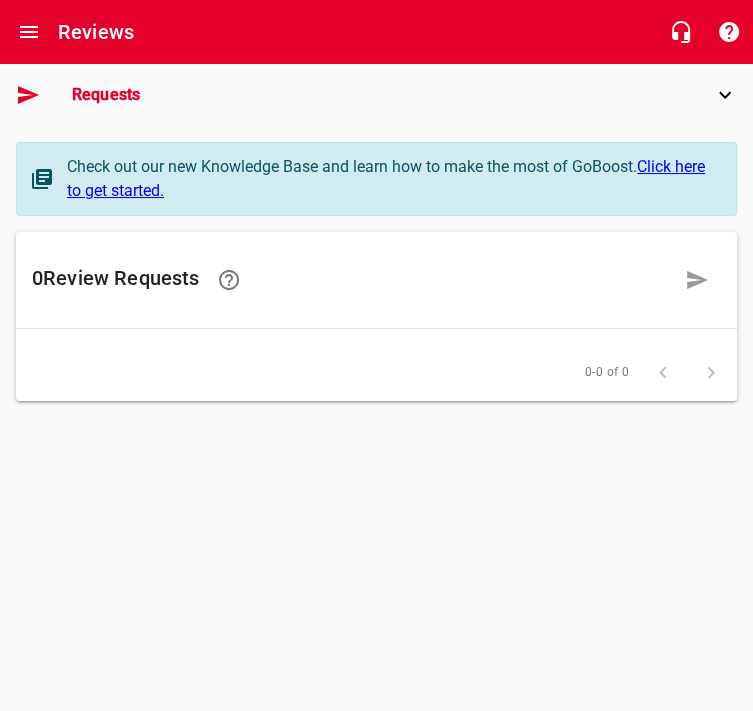 scroll, scrollTop: 0, scrollLeft: 0, axis: both 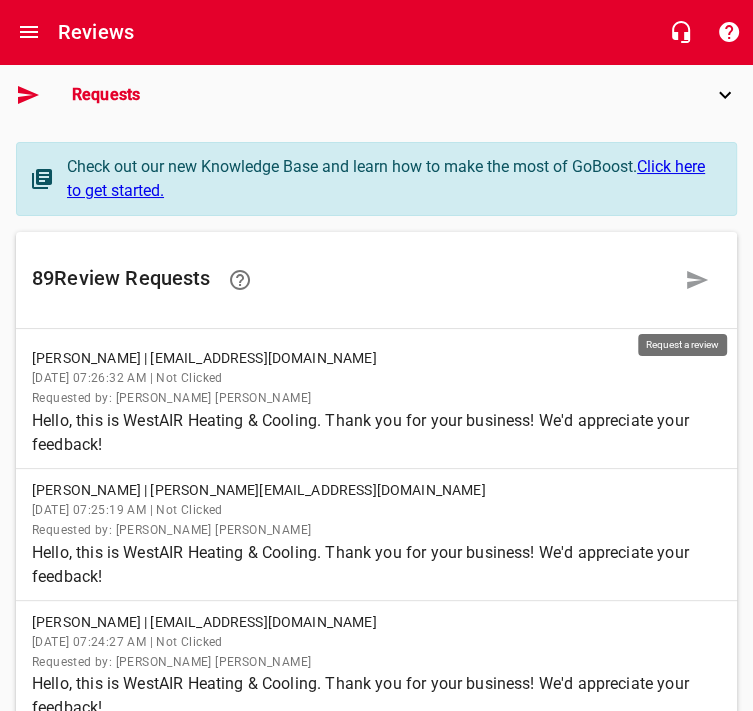 click 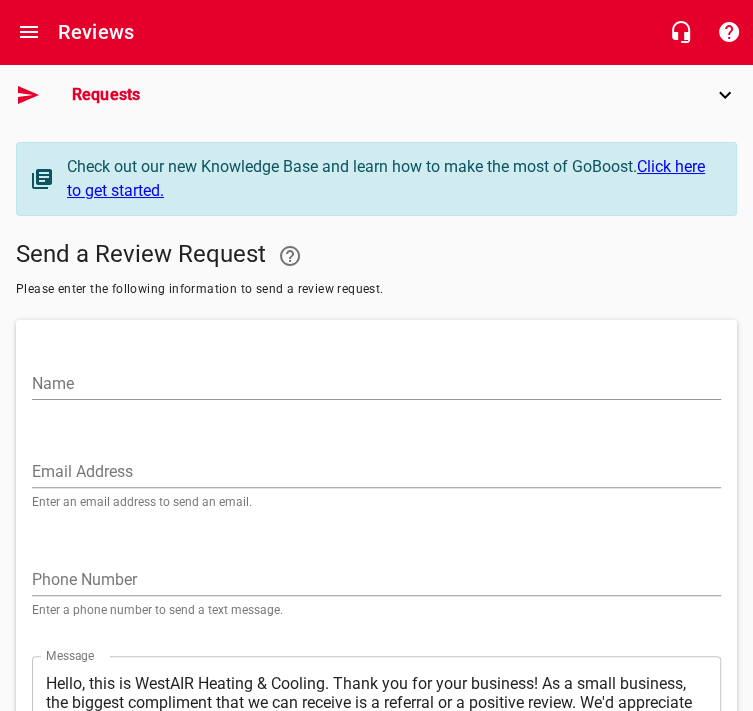 click on "Name" at bounding box center (376, 384) 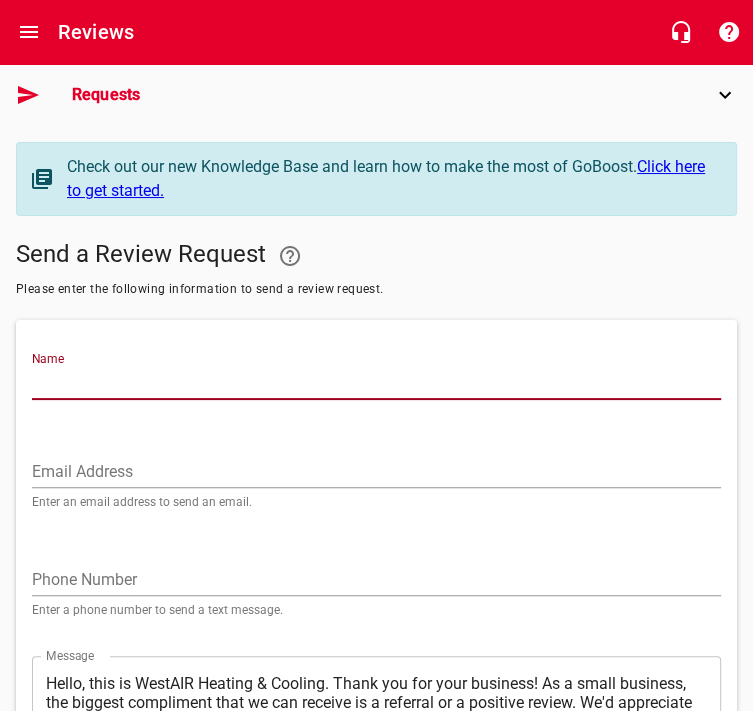 click on "Name" at bounding box center (376, 384) 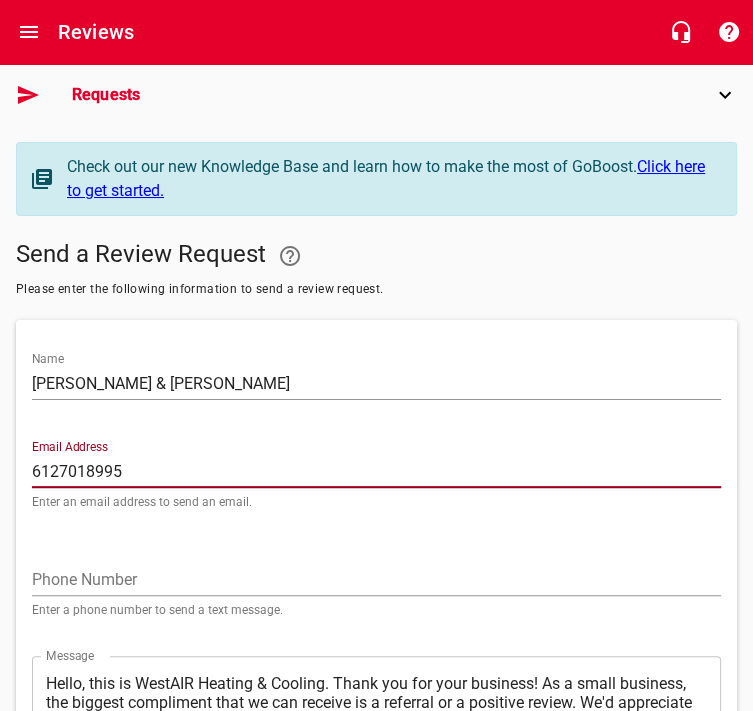 drag, startPoint x: 149, startPoint y: 489, endPoint x: 14, endPoint y: 501, distance: 135.53229 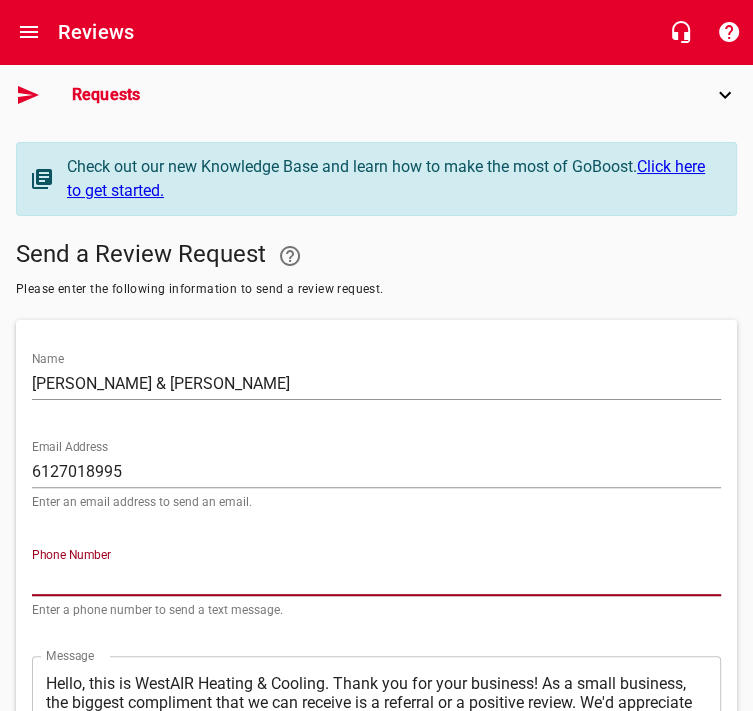 click at bounding box center [376, 580] 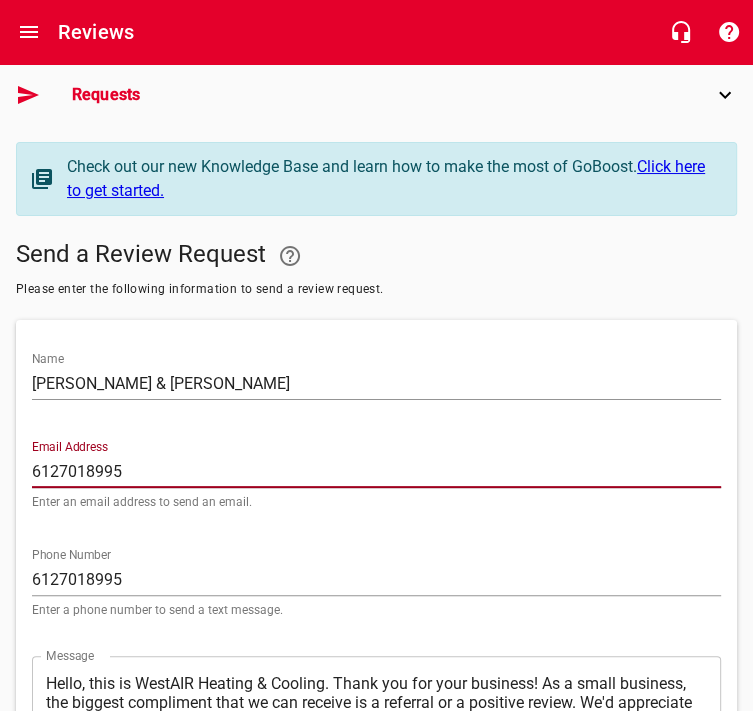 drag, startPoint x: 172, startPoint y: 499, endPoint x: -104, endPoint y: 505, distance: 276.06522 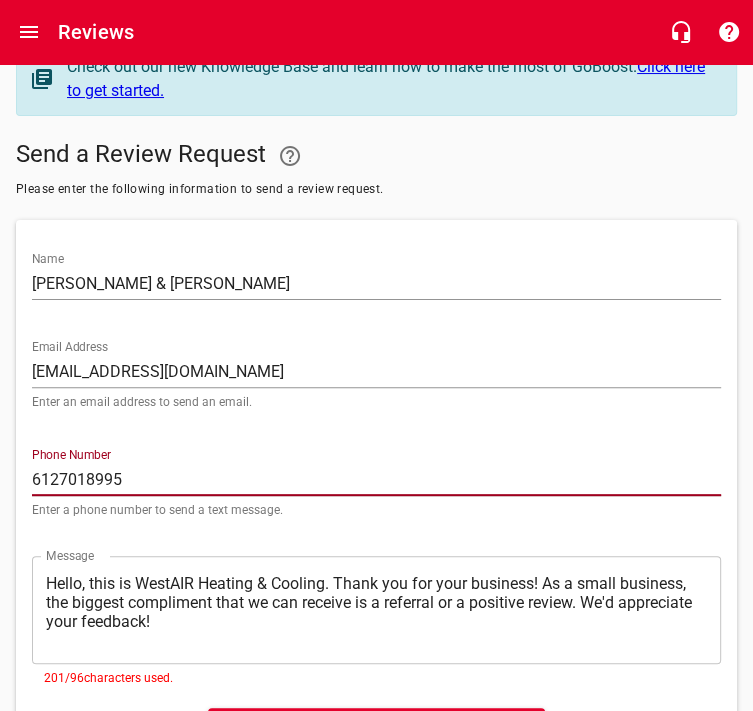 scroll, scrollTop: 273, scrollLeft: 0, axis: vertical 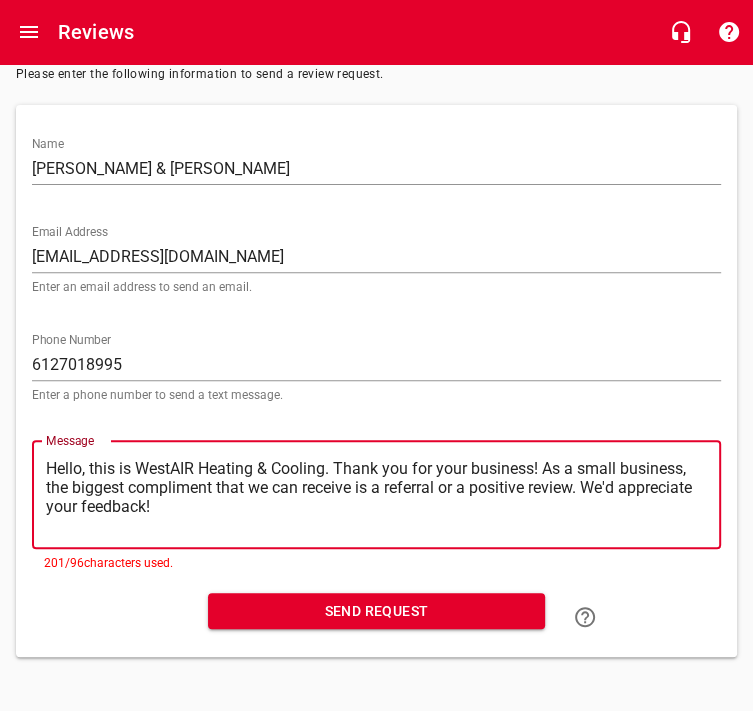 drag, startPoint x: 216, startPoint y: 500, endPoint x: 216, endPoint y: 472, distance: 28 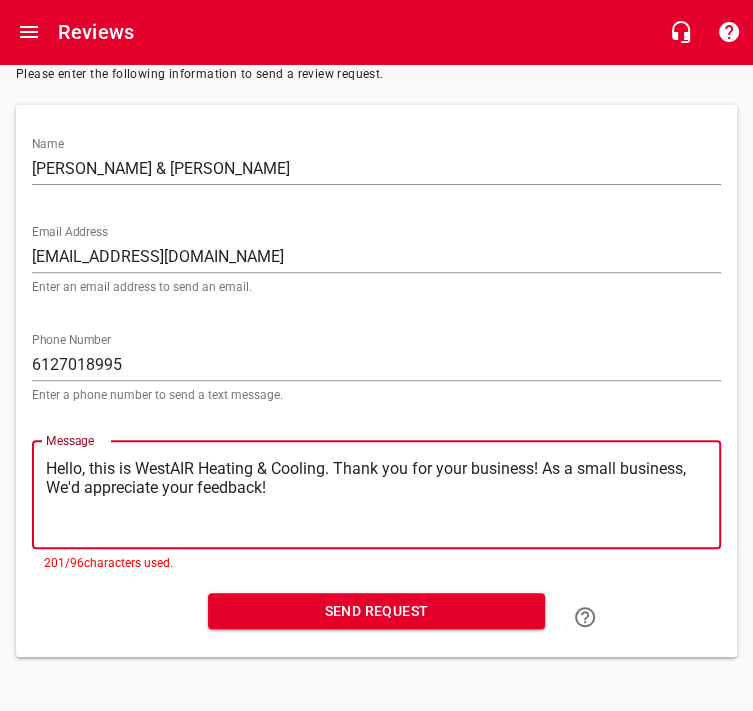 scroll, scrollTop: 250, scrollLeft: 0, axis: vertical 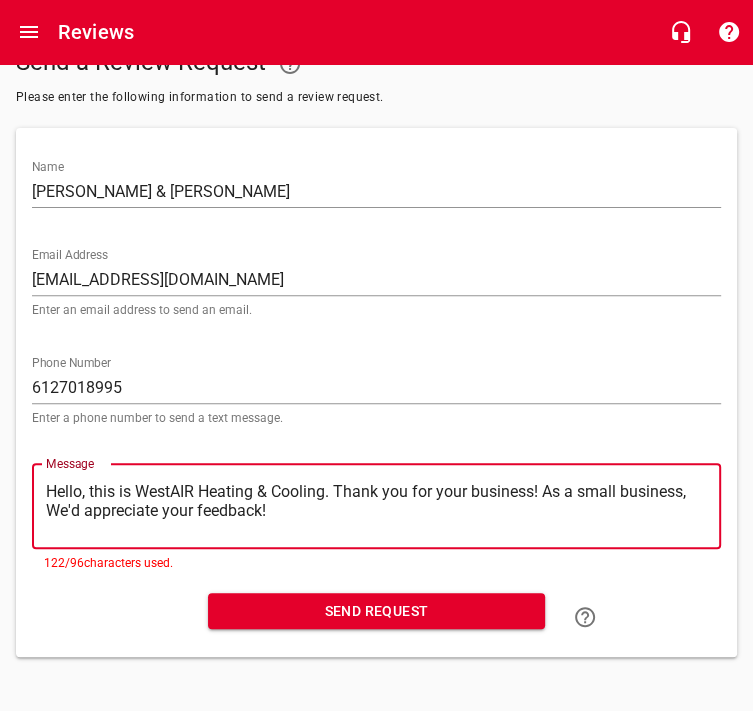 drag, startPoint x: 202, startPoint y: 503, endPoint x: 669, endPoint y: 477, distance: 467.7232 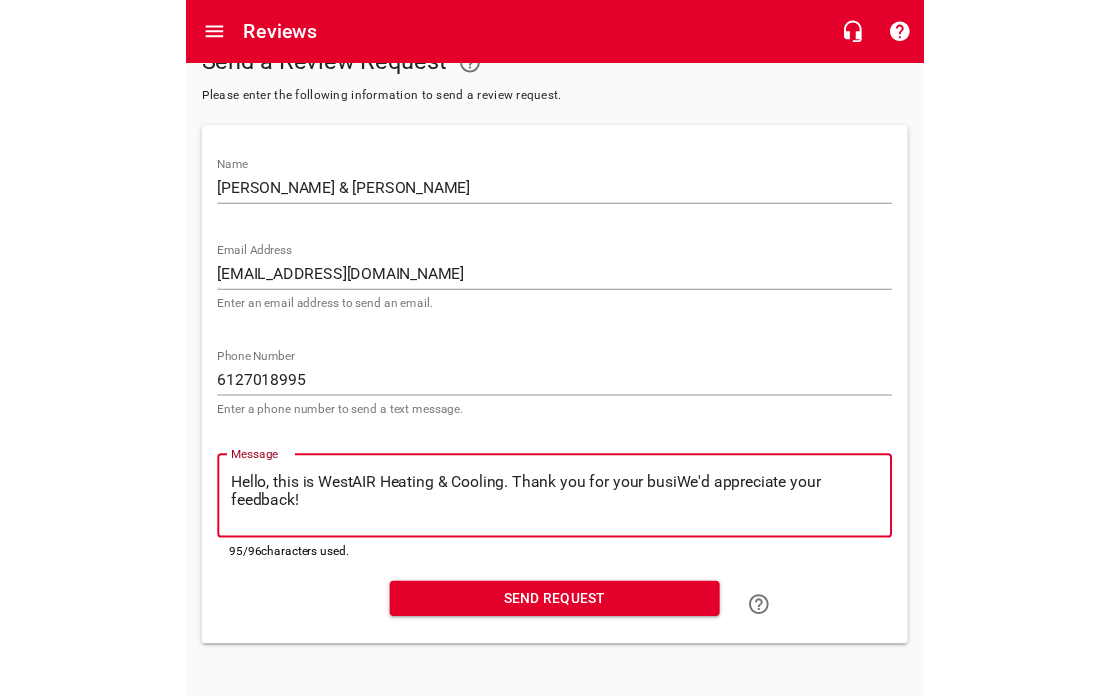 scroll, scrollTop: 197, scrollLeft: 0, axis: vertical 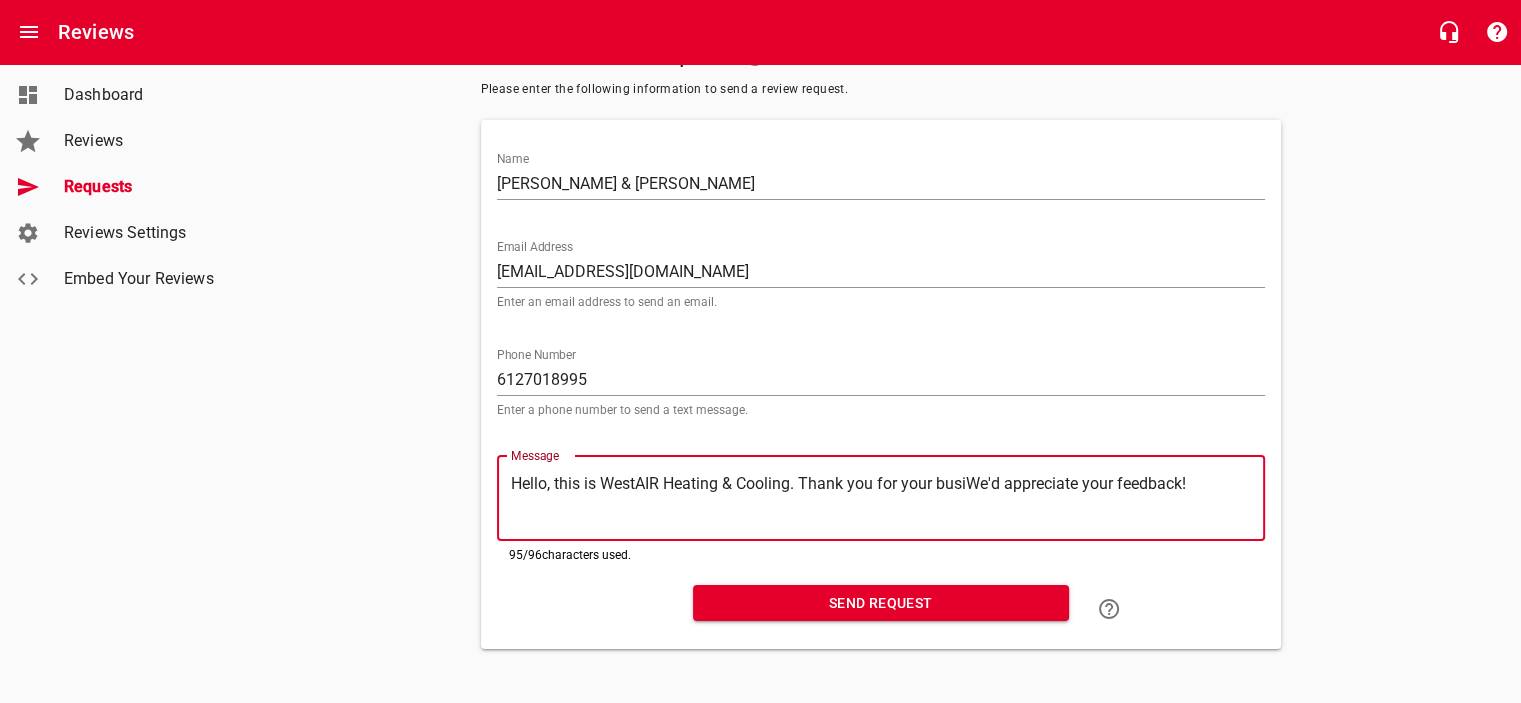 drag, startPoint x: 1080, startPoint y: 469, endPoint x: 884, endPoint y: 467, distance: 196.01021 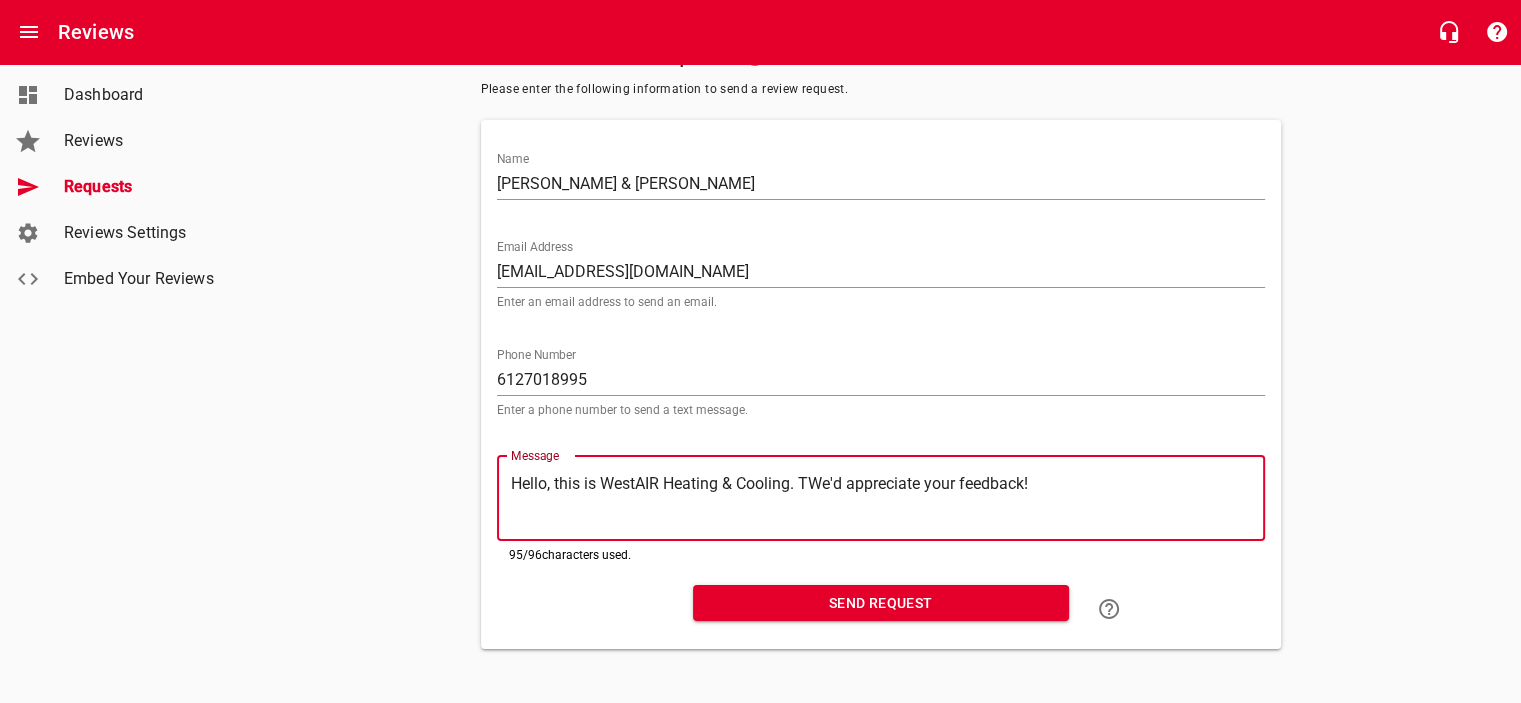 scroll, scrollTop: 142, scrollLeft: 0, axis: vertical 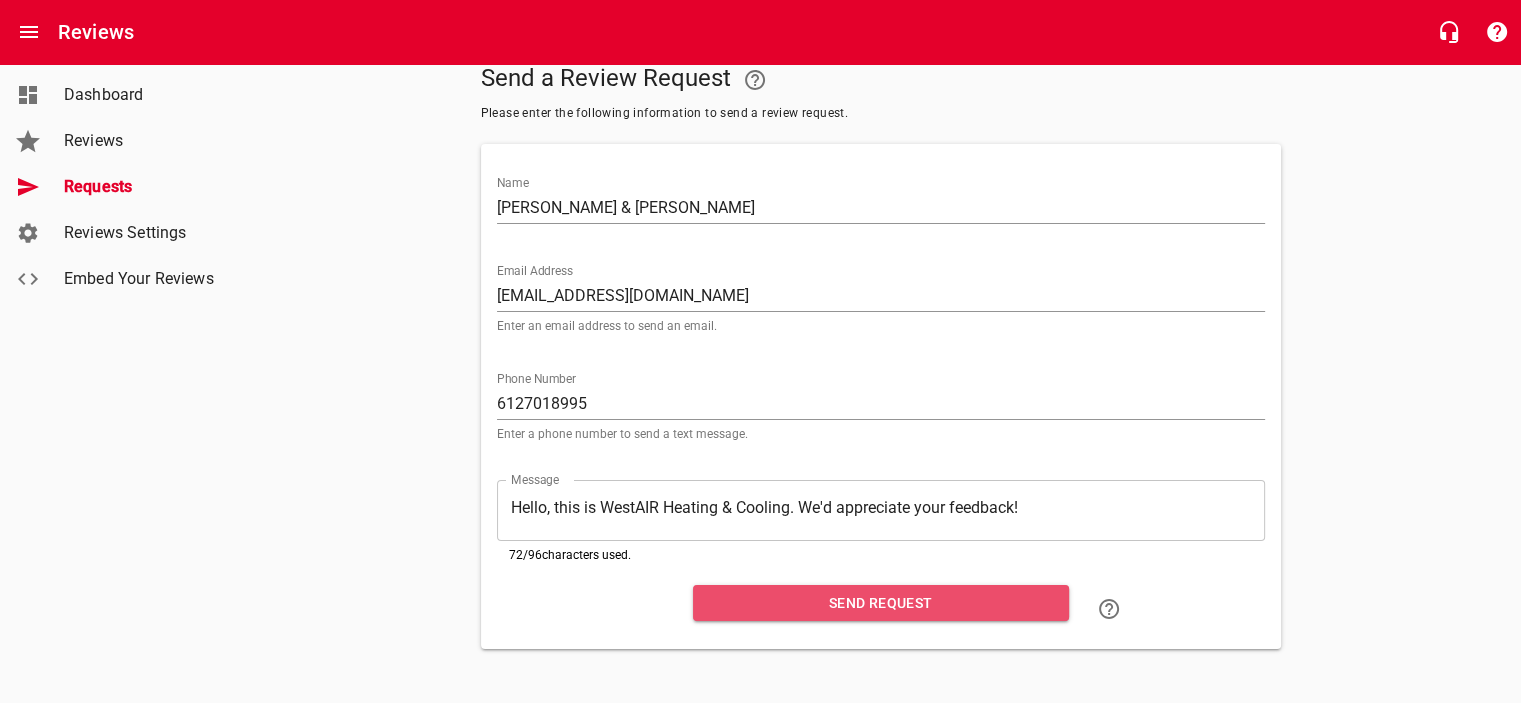 click on "Send Request" at bounding box center [881, 603] 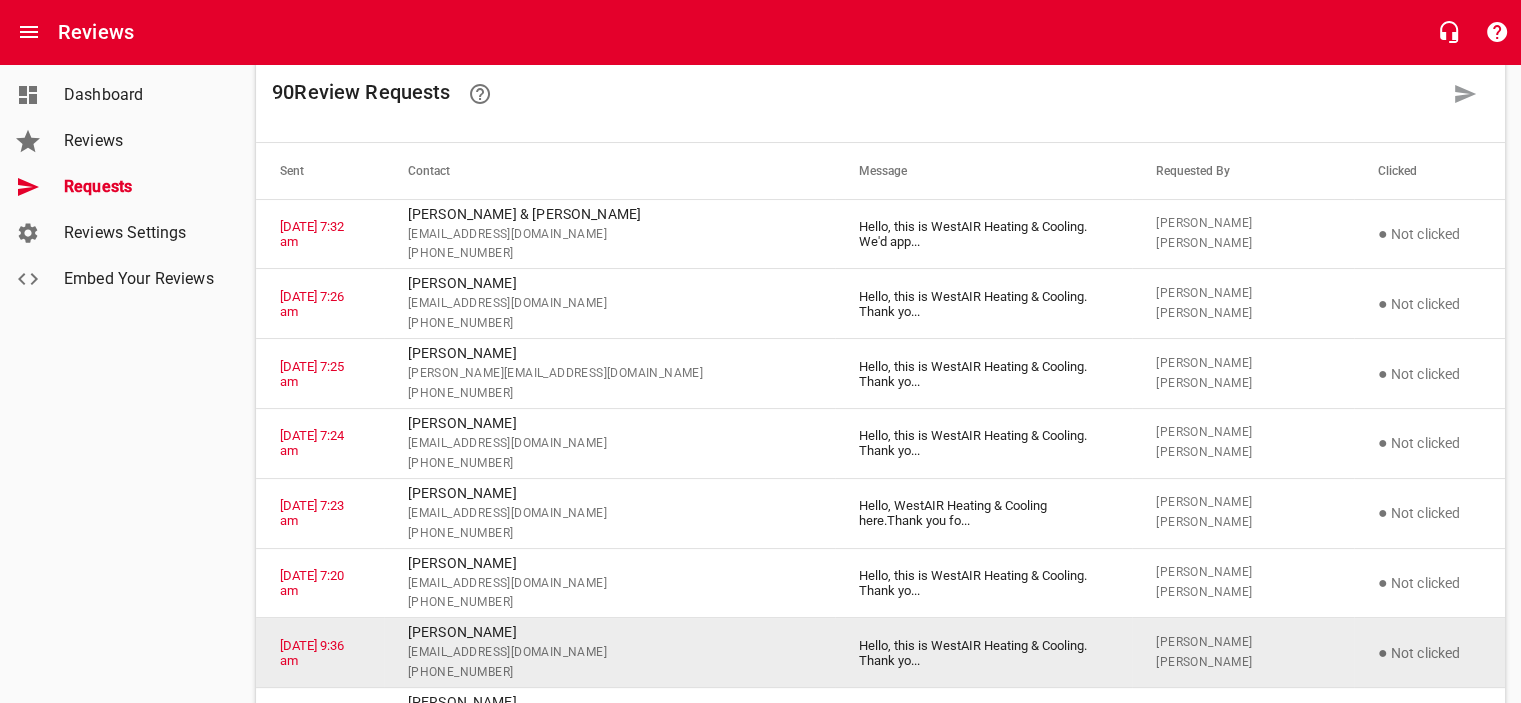 scroll, scrollTop: 0, scrollLeft: 0, axis: both 